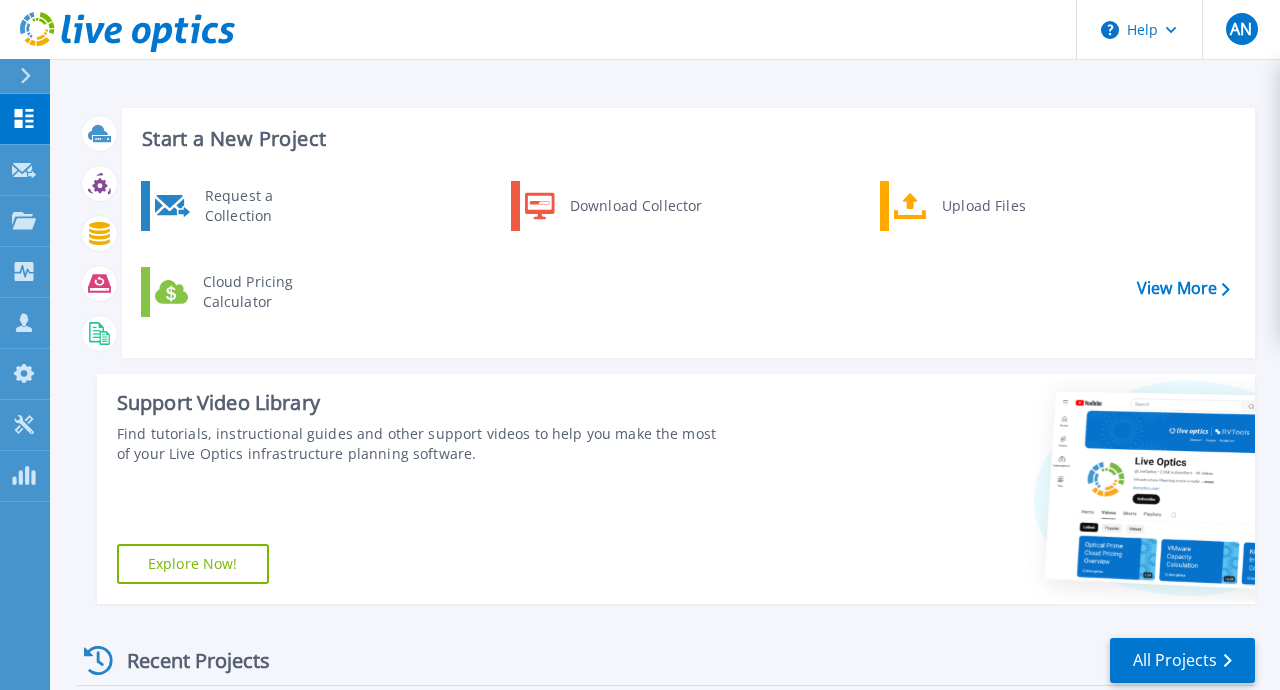 scroll, scrollTop: 0, scrollLeft: 0, axis: both 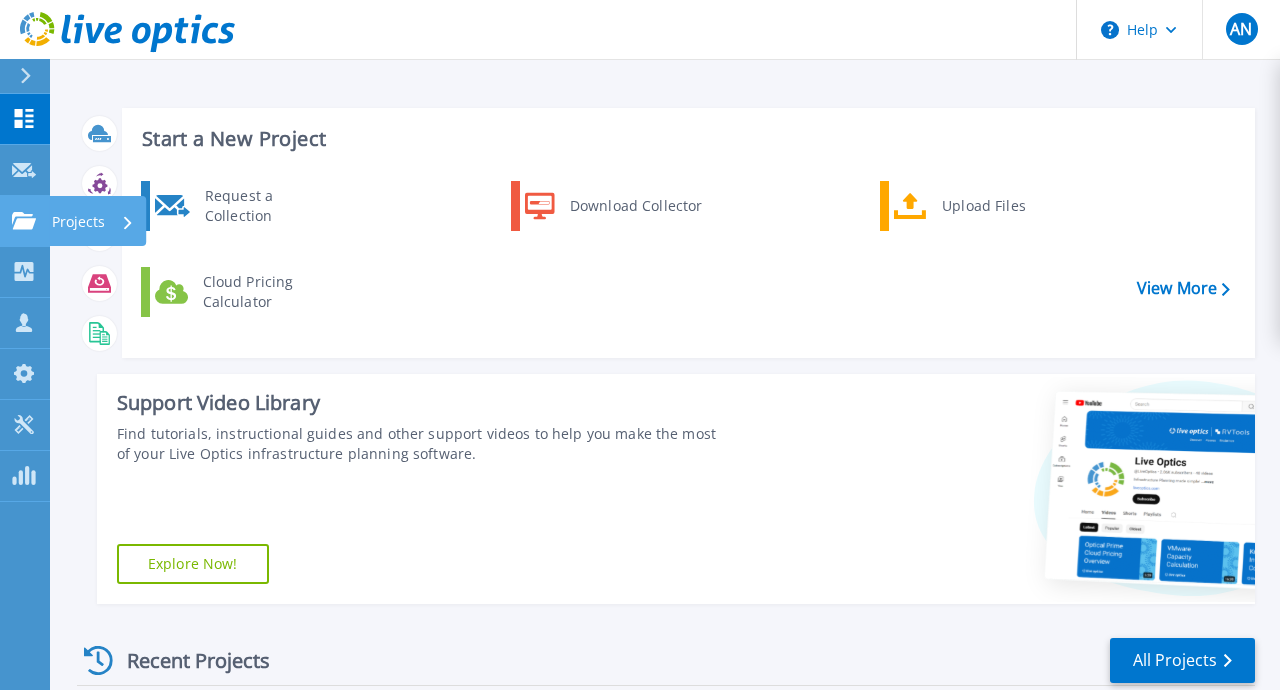 click 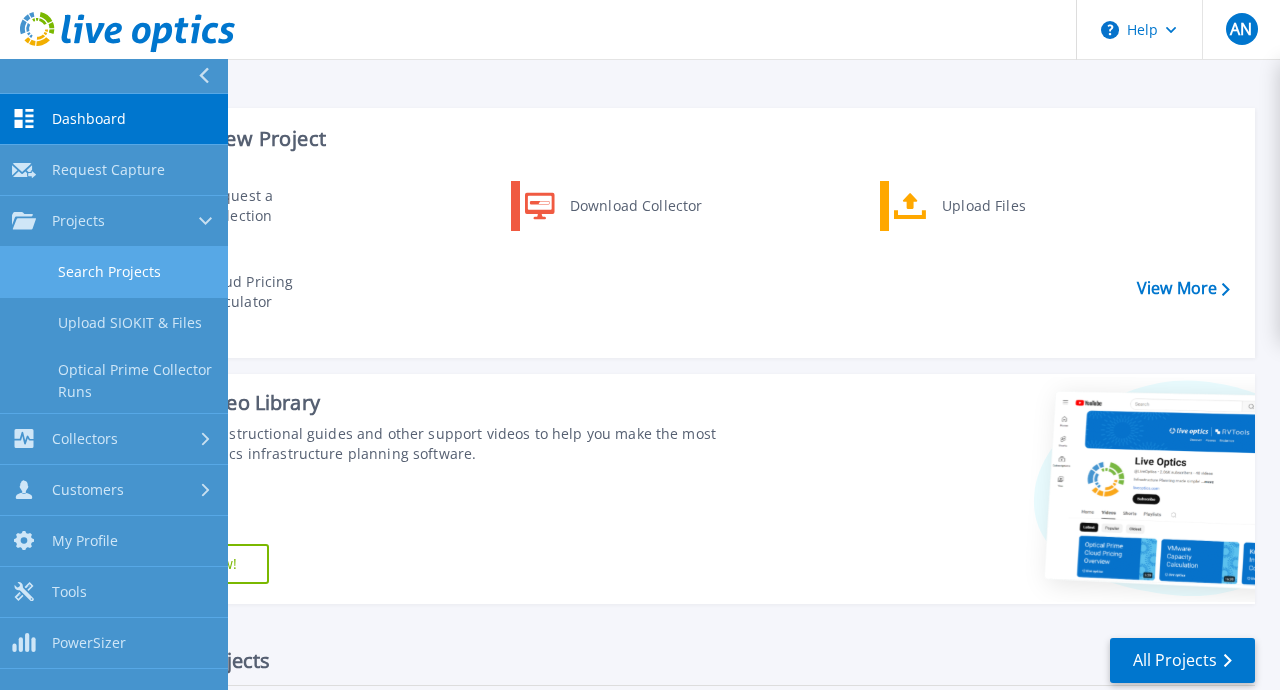 click on "Search Projects" at bounding box center (114, 272) 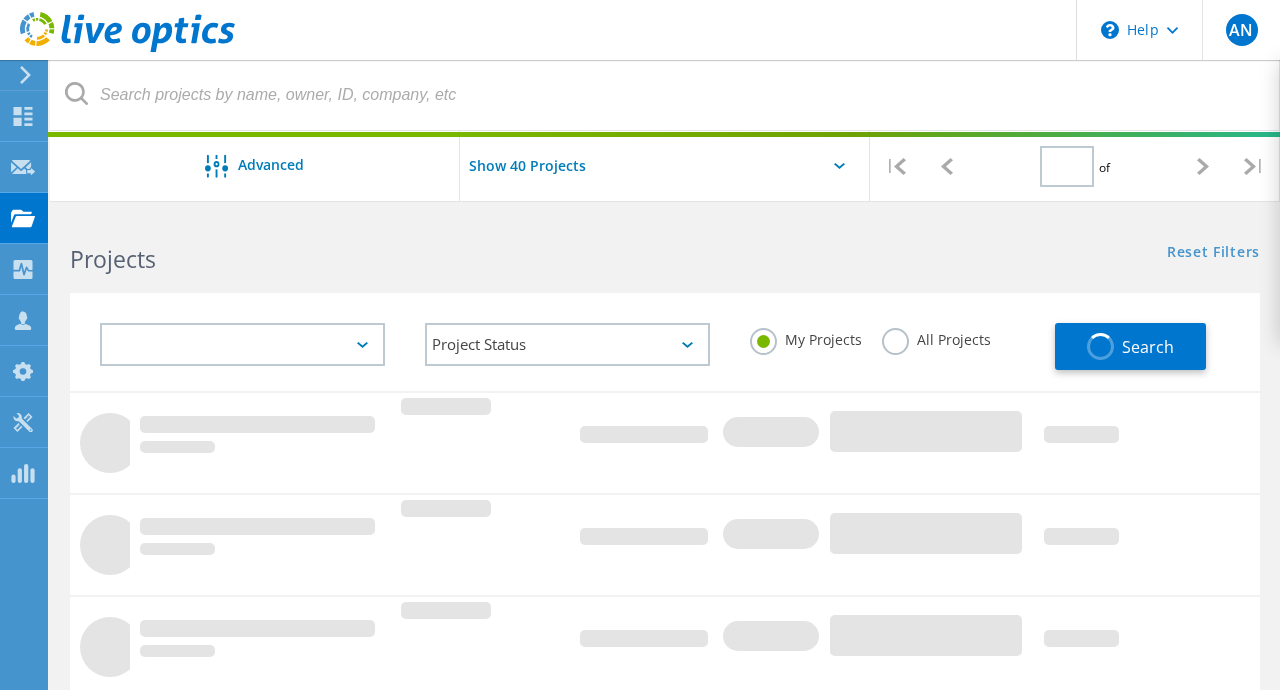 scroll, scrollTop: 0, scrollLeft: 0, axis: both 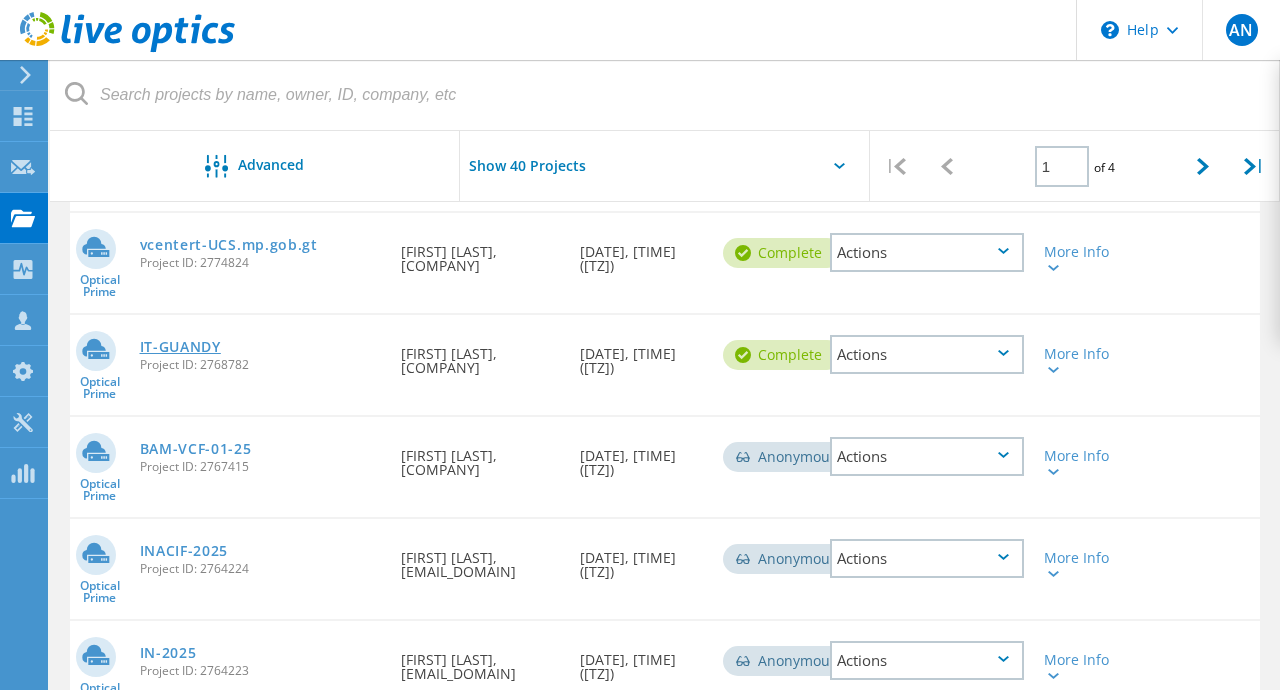 click on "IT-GUANDY" 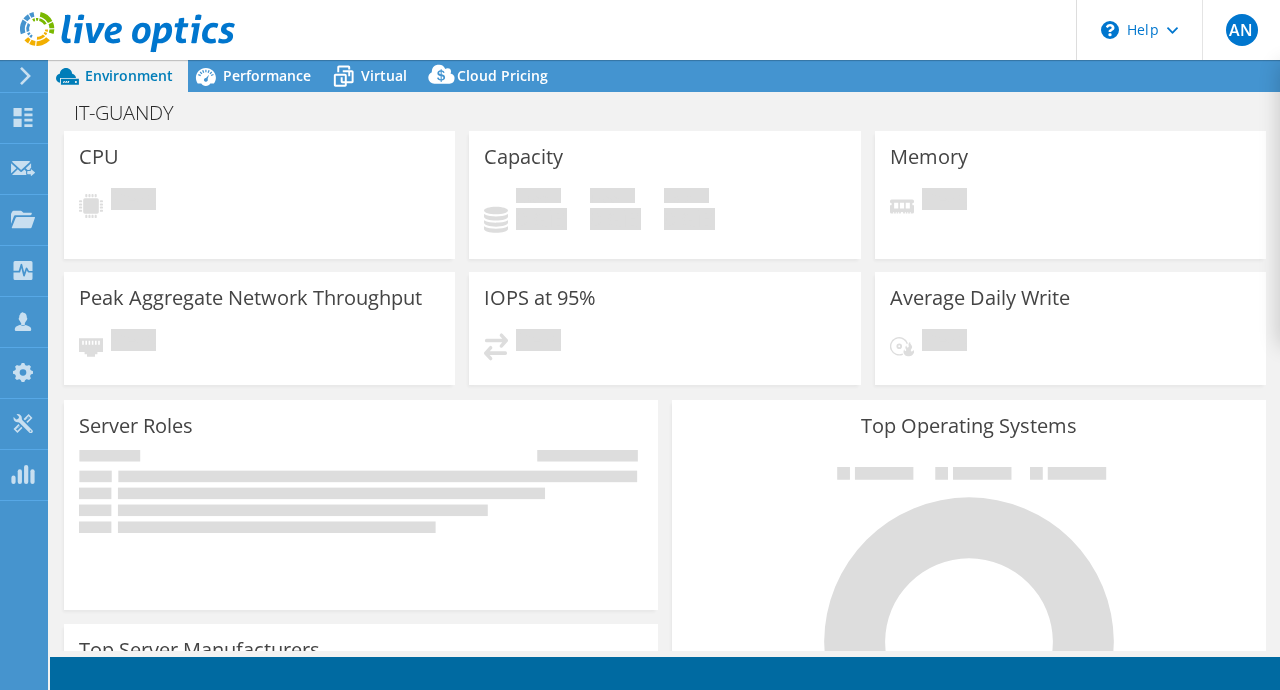 scroll, scrollTop: 0, scrollLeft: 0, axis: both 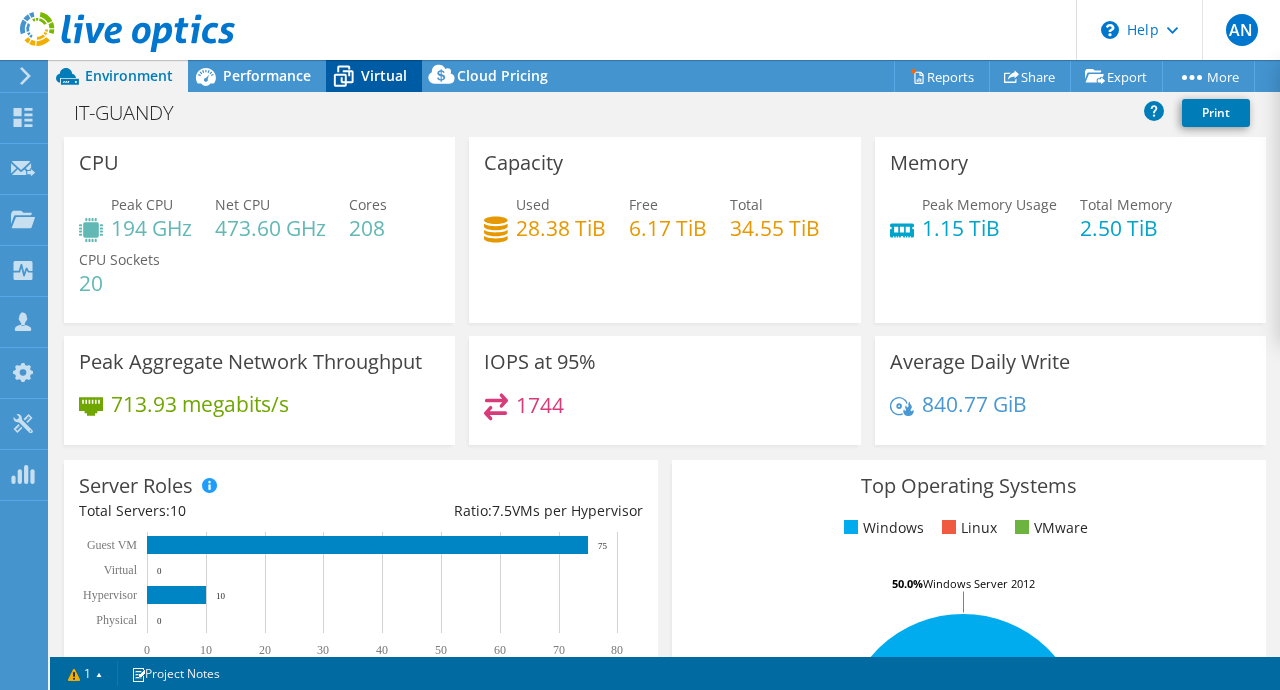 click 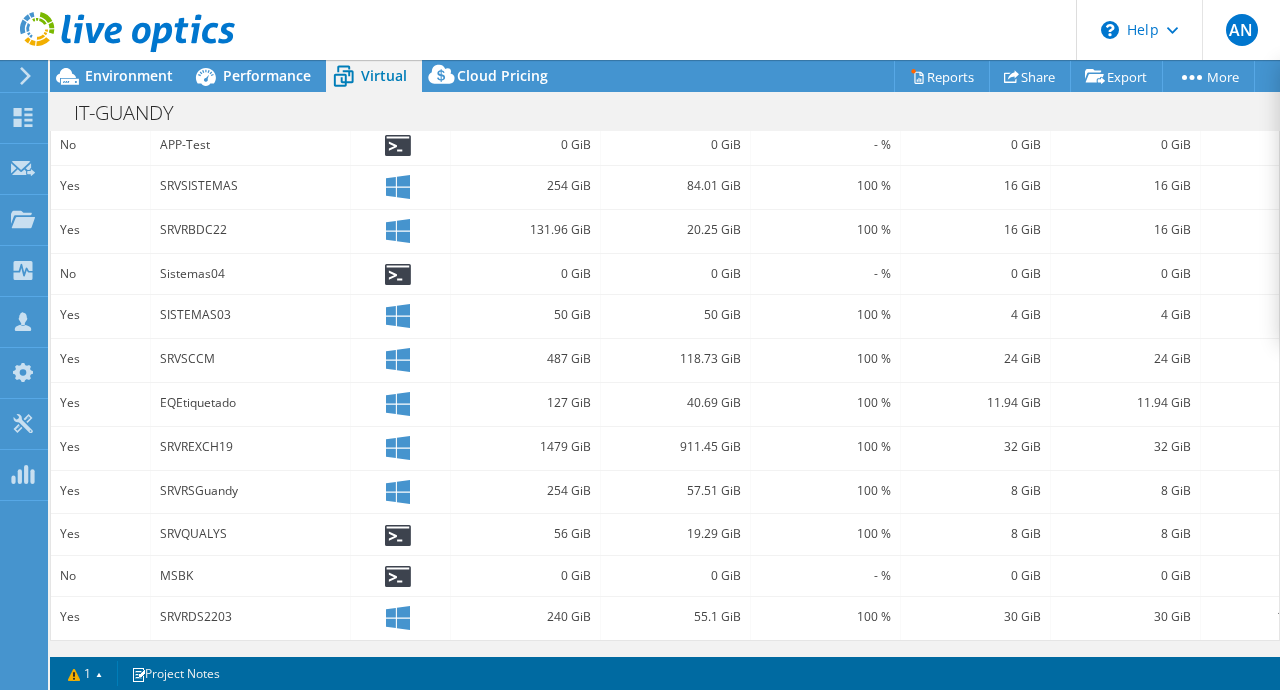 scroll, scrollTop: 0, scrollLeft: 0, axis: both 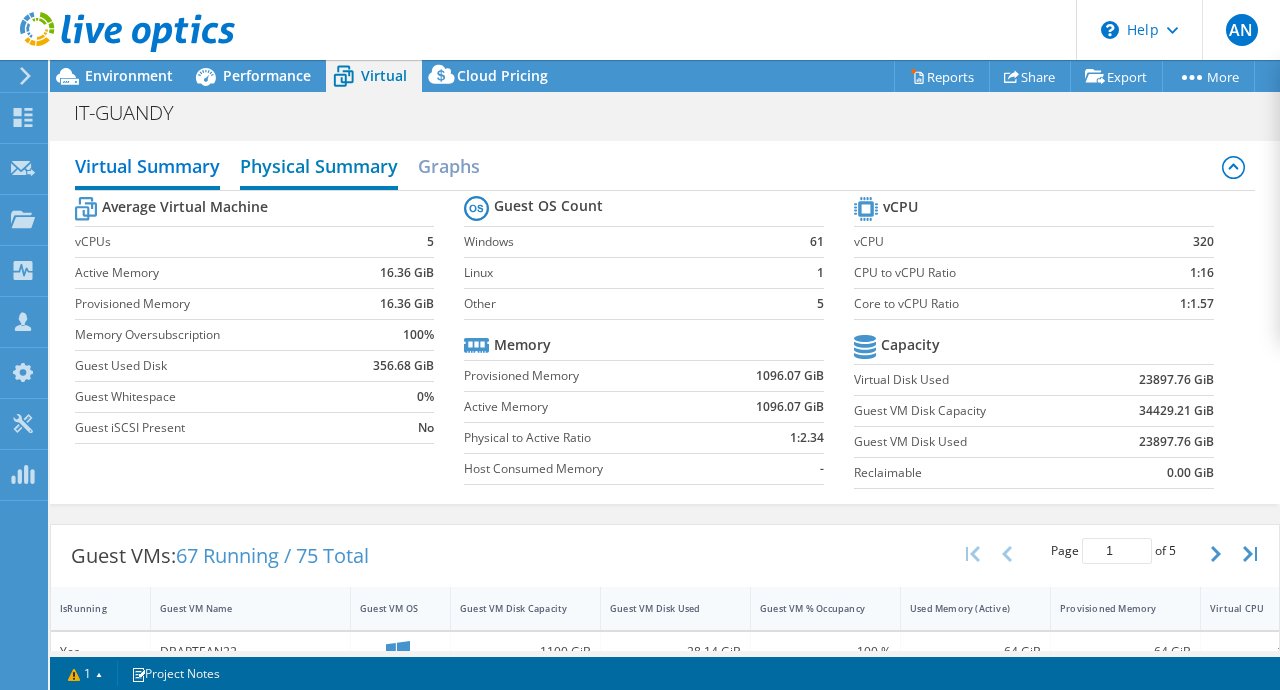 click on "Physical Summary" at bounding box center (319, 168) 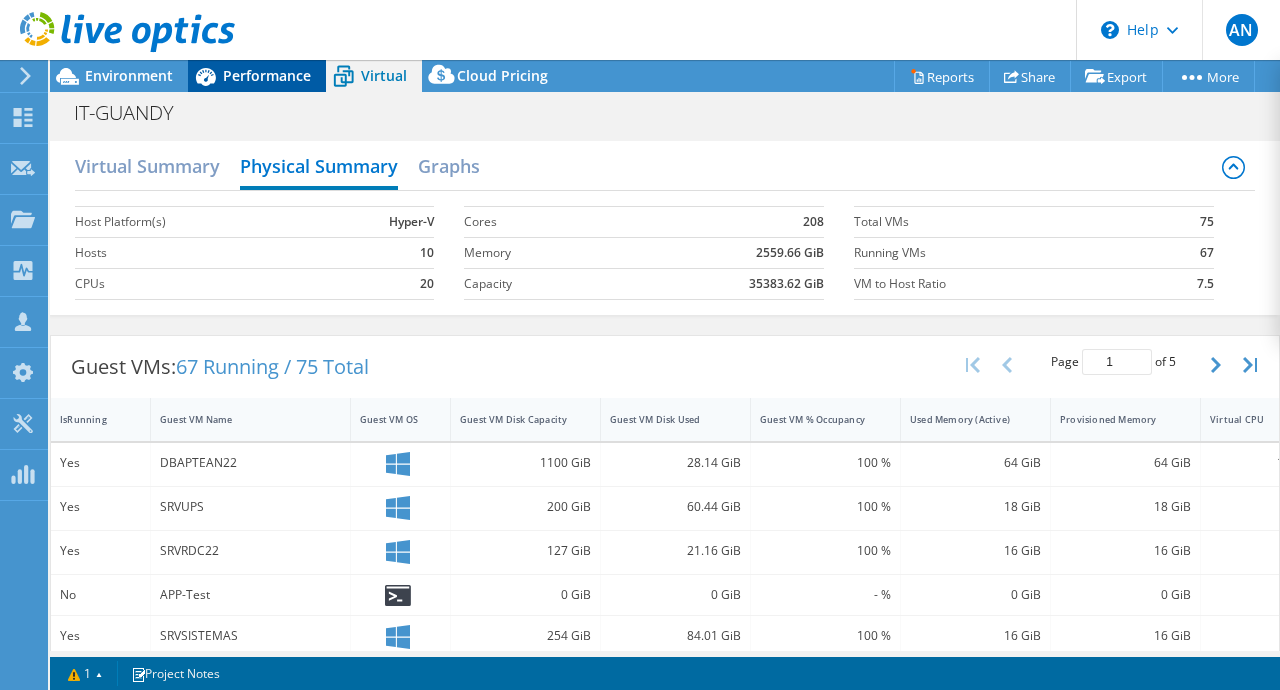 click on "Performance" at bounding box center (267, 75) 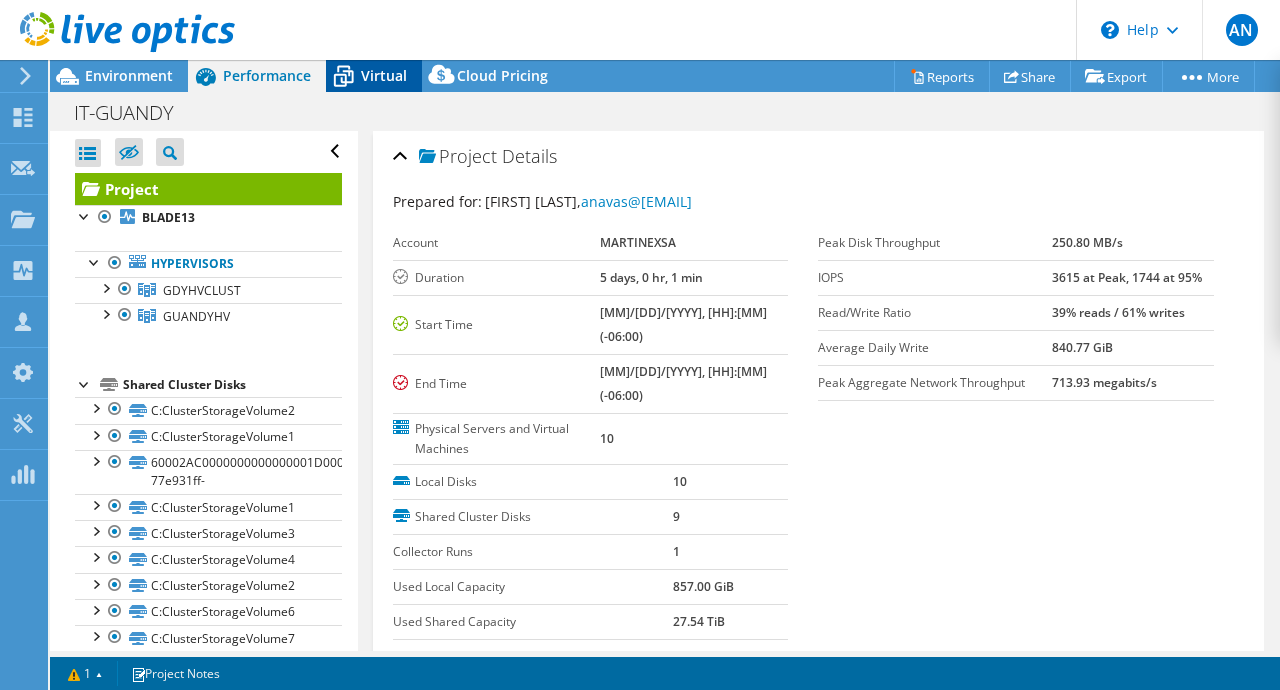 click on "Virtual" at bounding box center (384, 75) 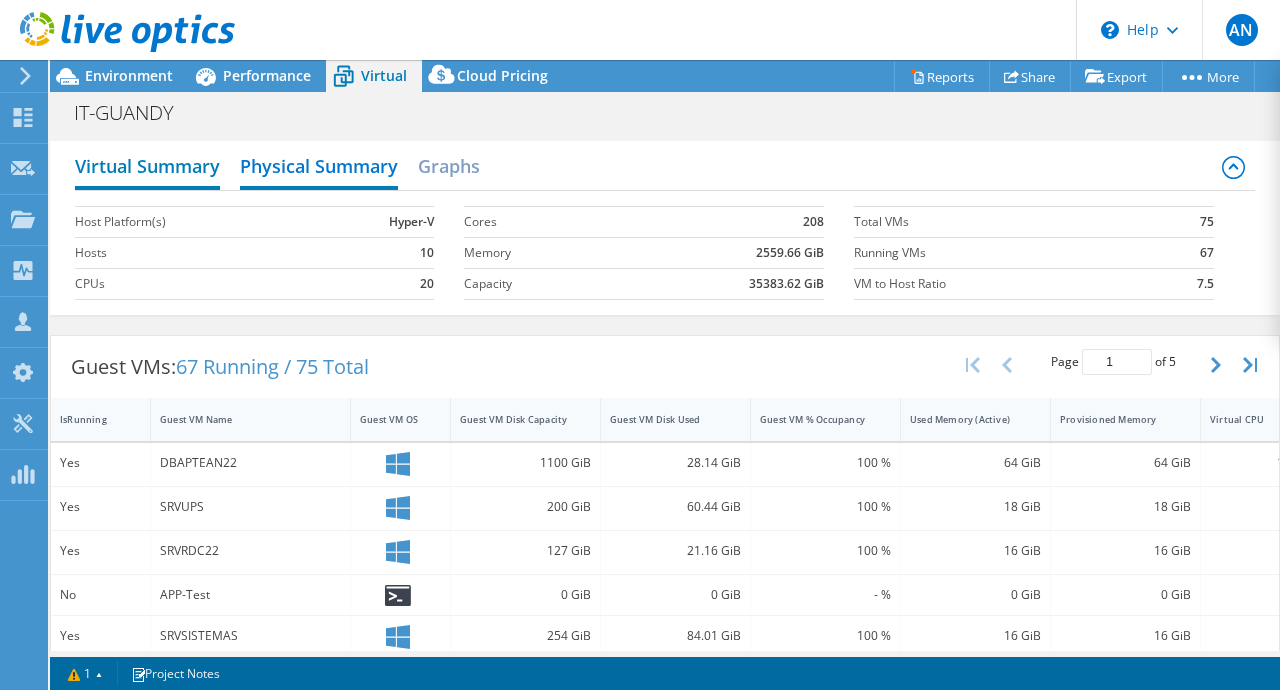 click on "Virtual Summary" at bounding box center (147, 168) 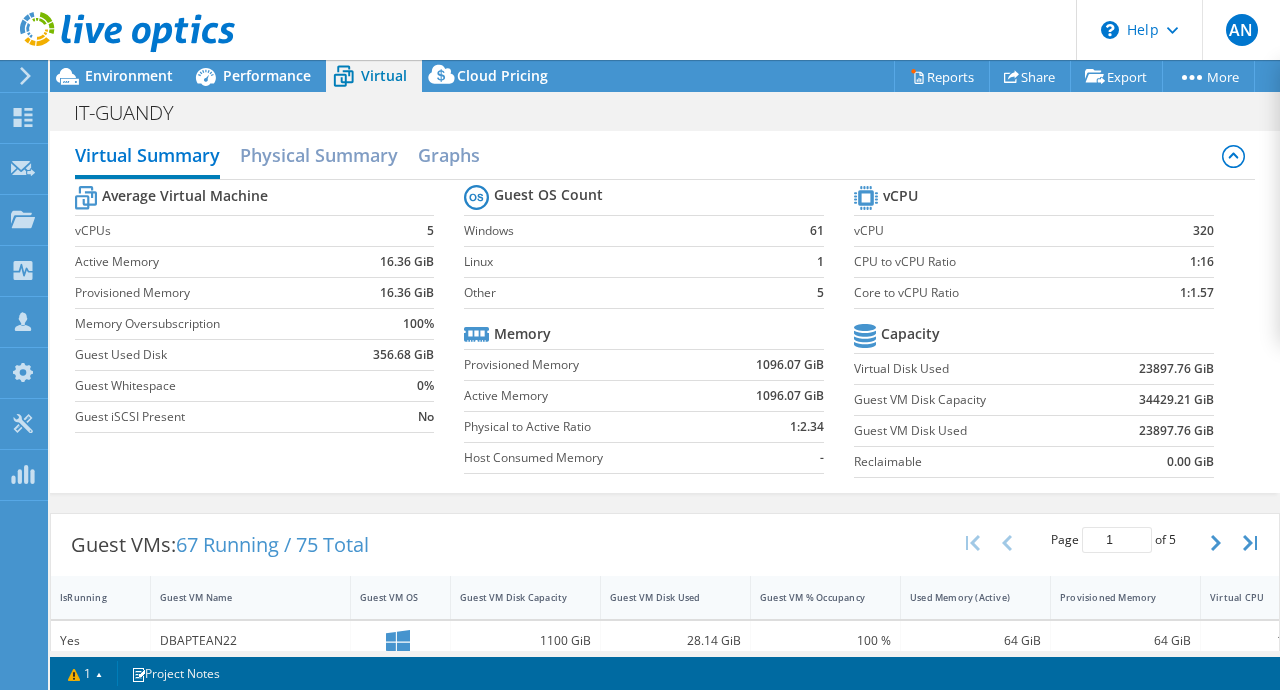 scroll, scrollTop: 0, scrollLeft: 0, axis: both 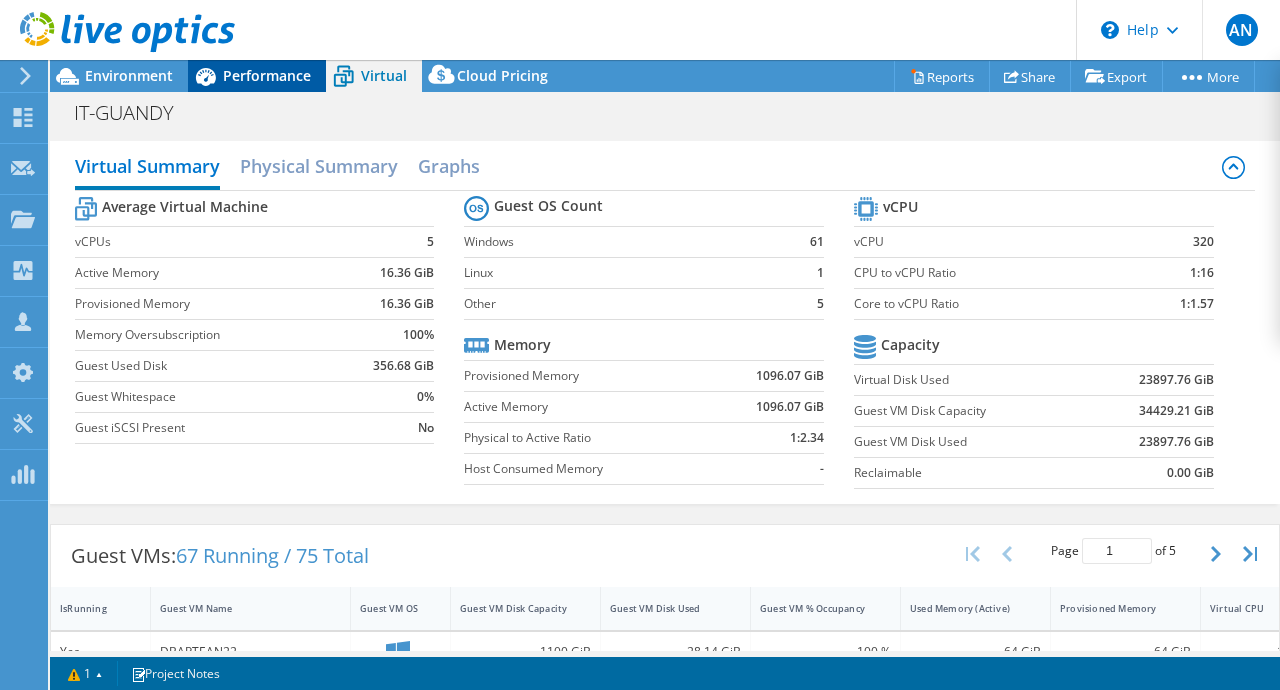 click on "Performance" at bounding box center (267, 75) 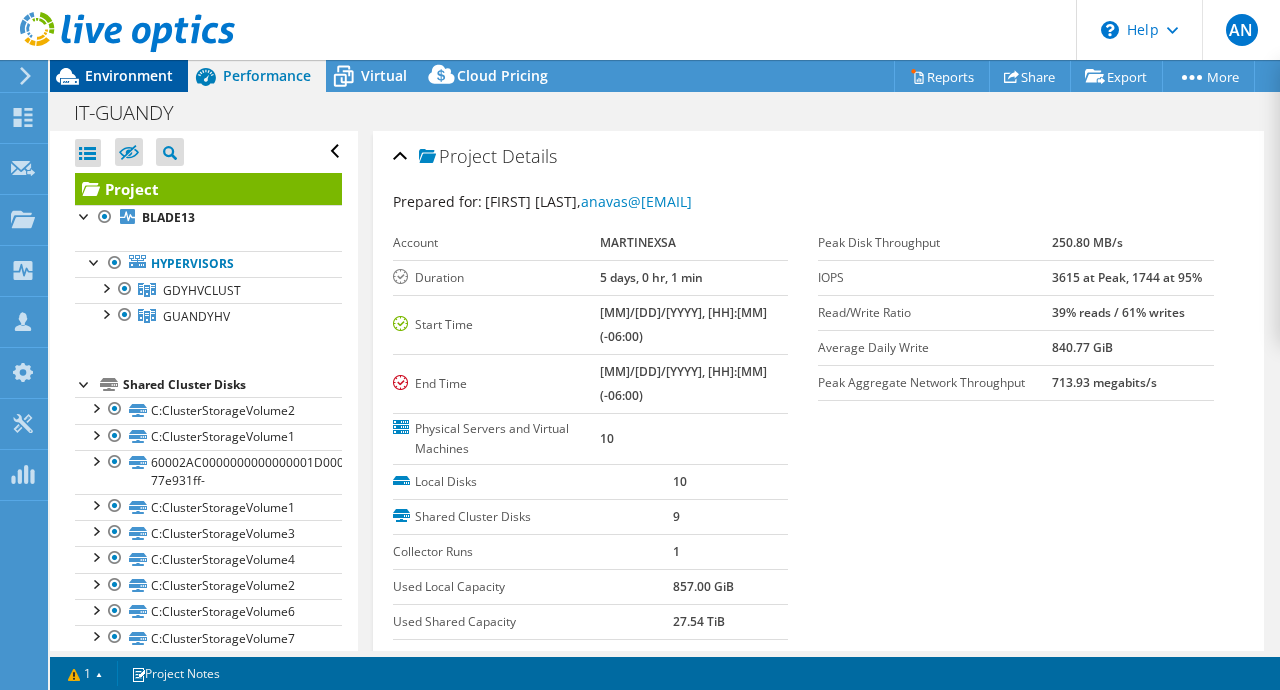 click on "Environment" at bounding box center (119, 76) 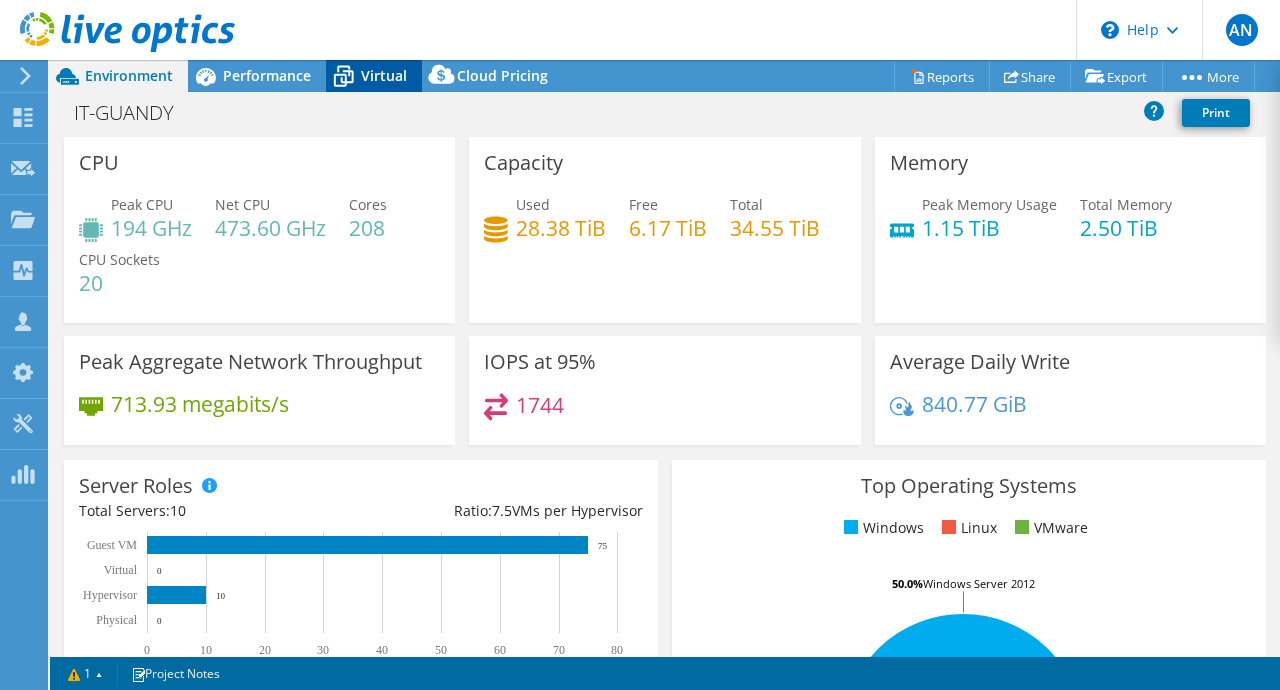 click on "Virtual" at bounding box center [384, 75] 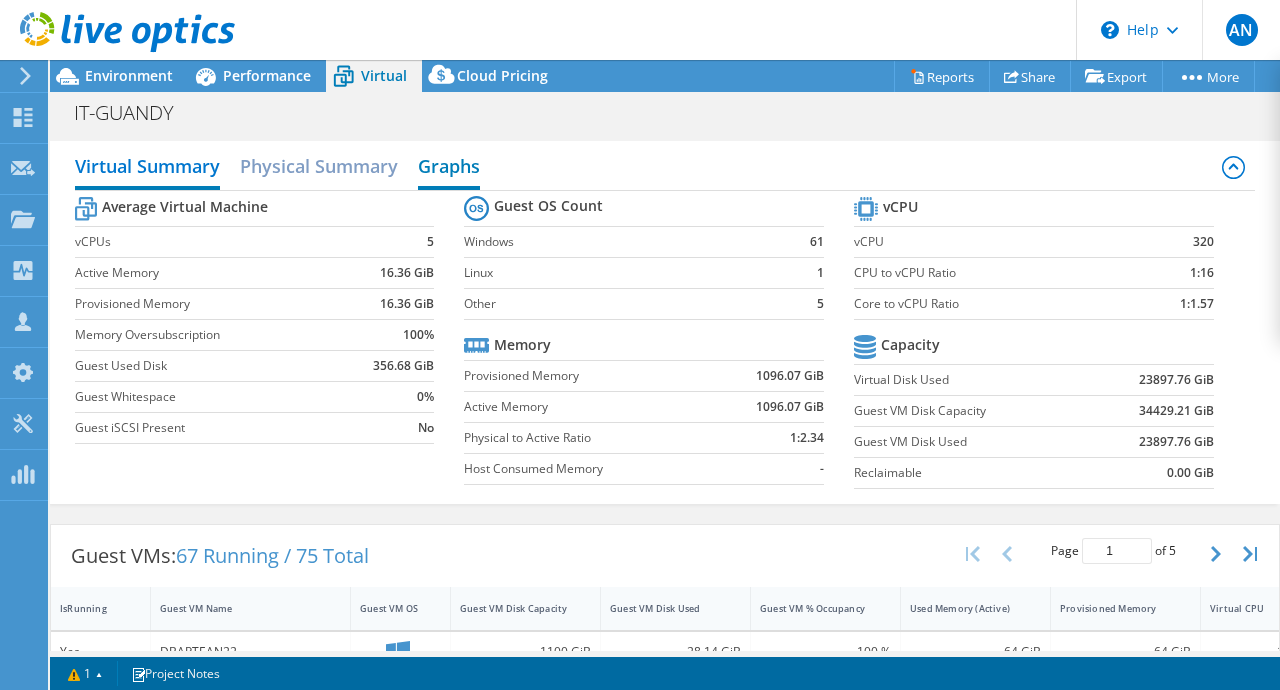click on "Graphs" at bounding box center [449, 168] 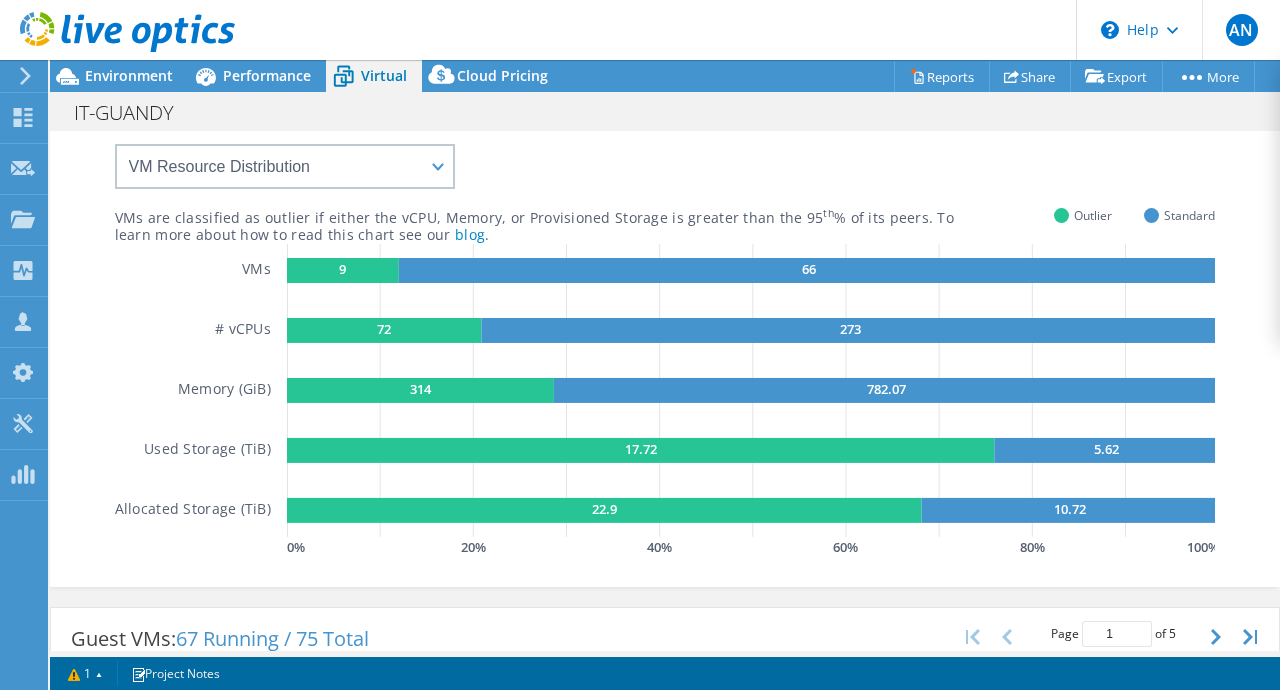 scroll, scrollTop: 0, scrollLeft: 0, axis: both 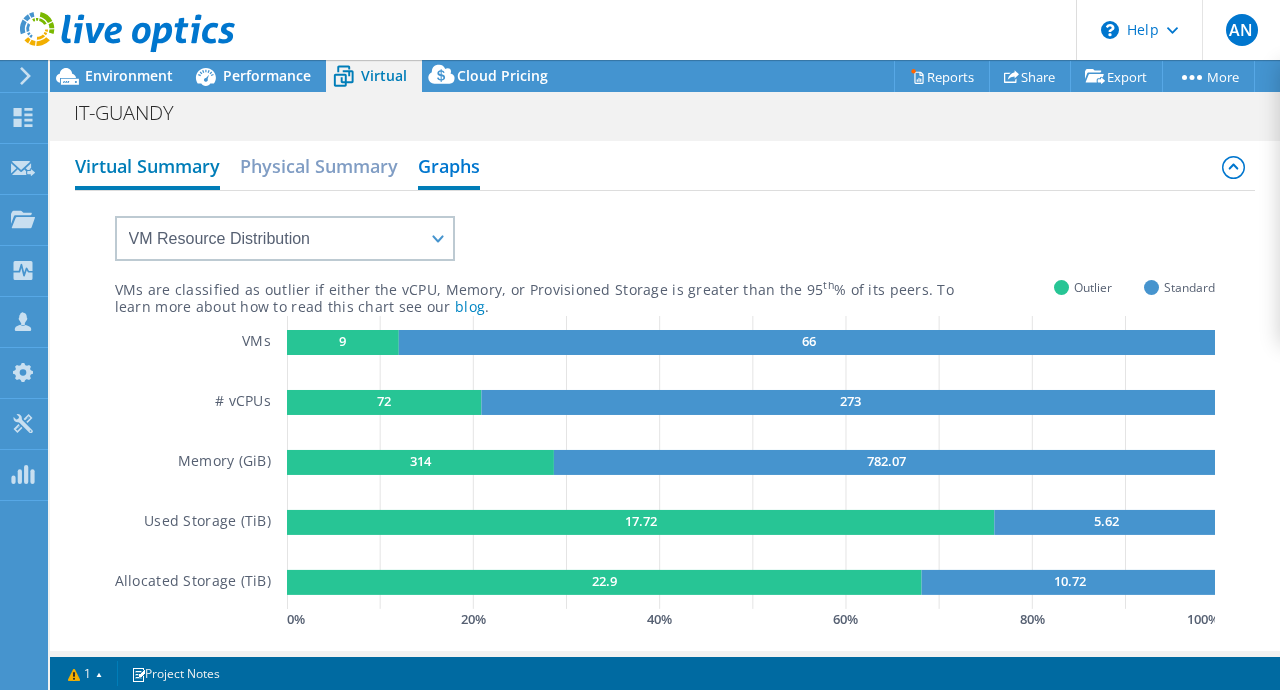 click on "Virtual Summary" at bounding box center (147, 168) 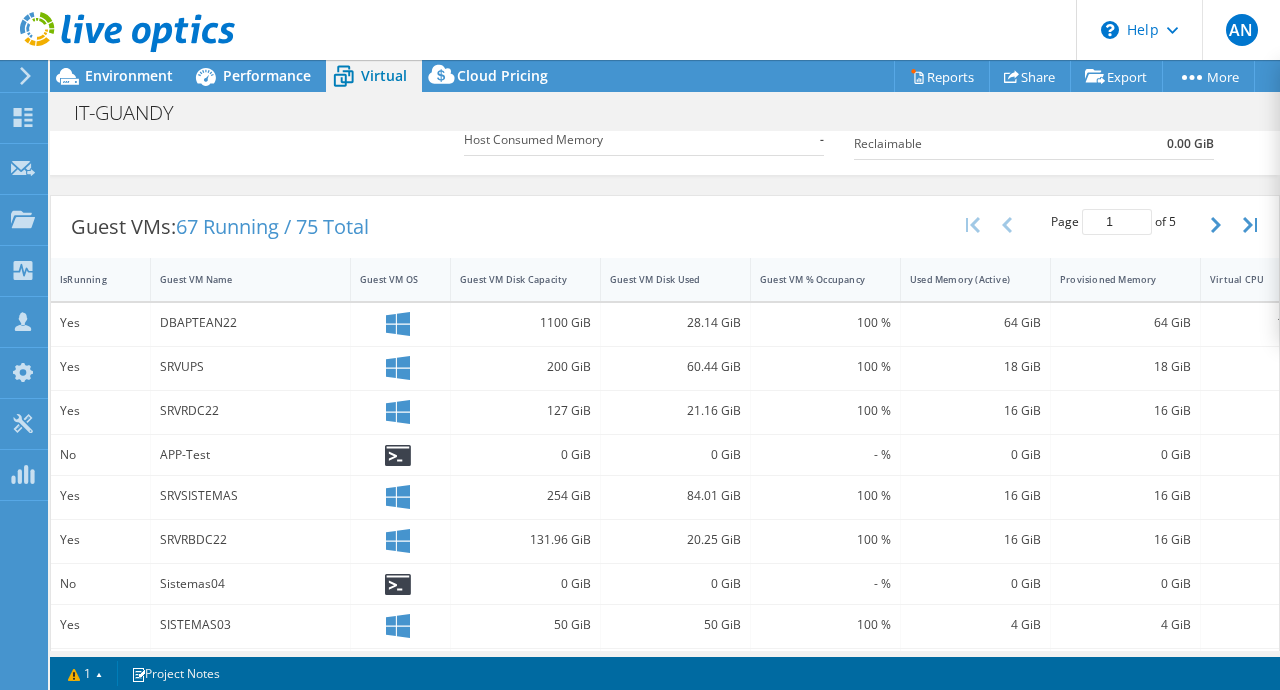 scroll, scrollTop: 304, scrollLeft: 0, axis: vertical 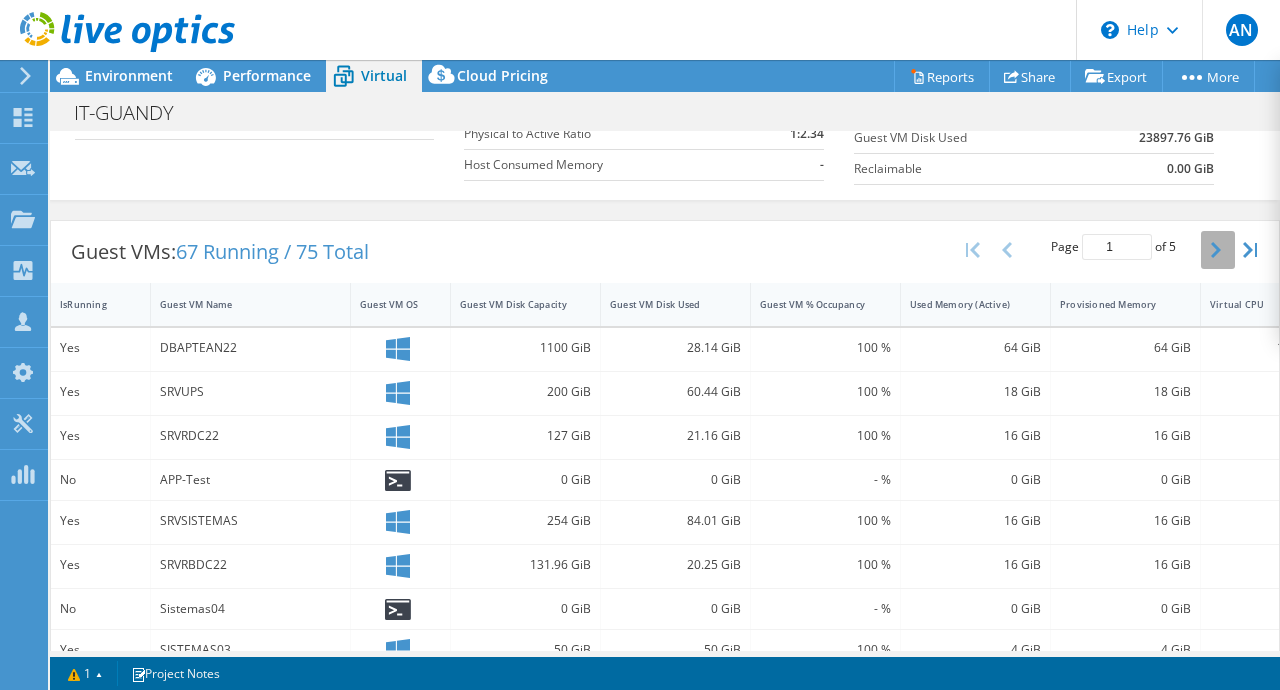 click 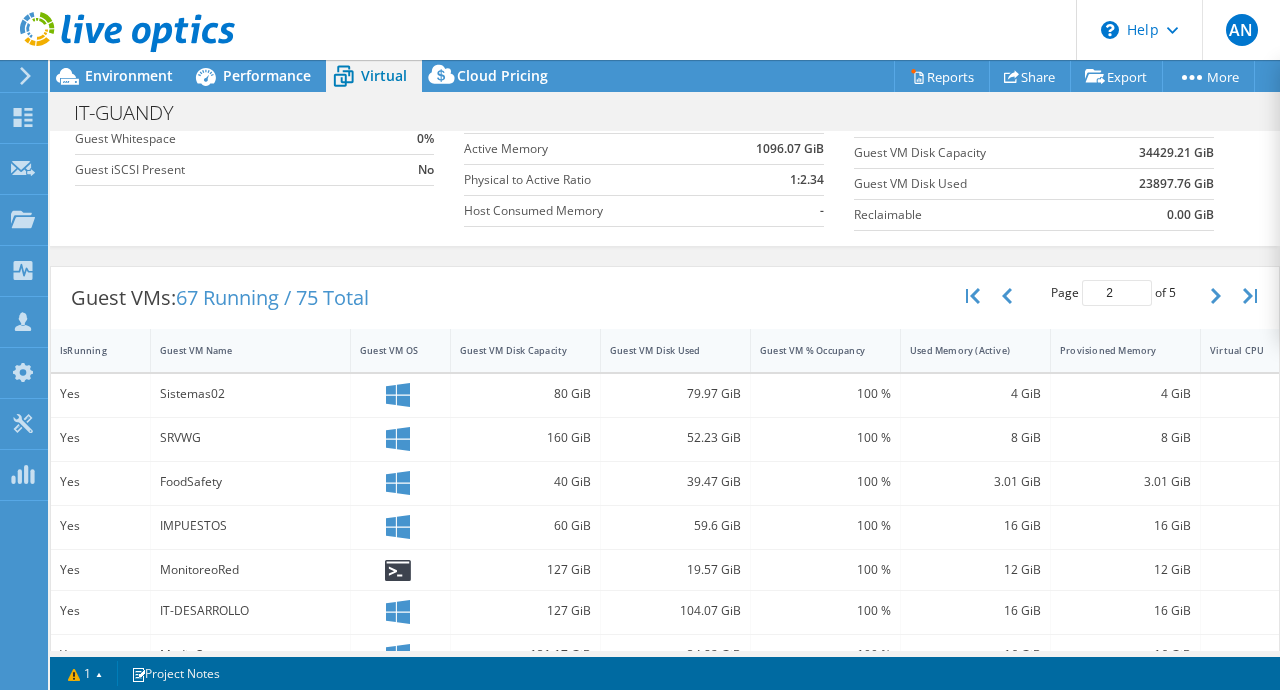 scroll, scrollTop: 184, scrollLeft: 0, axis: vertical 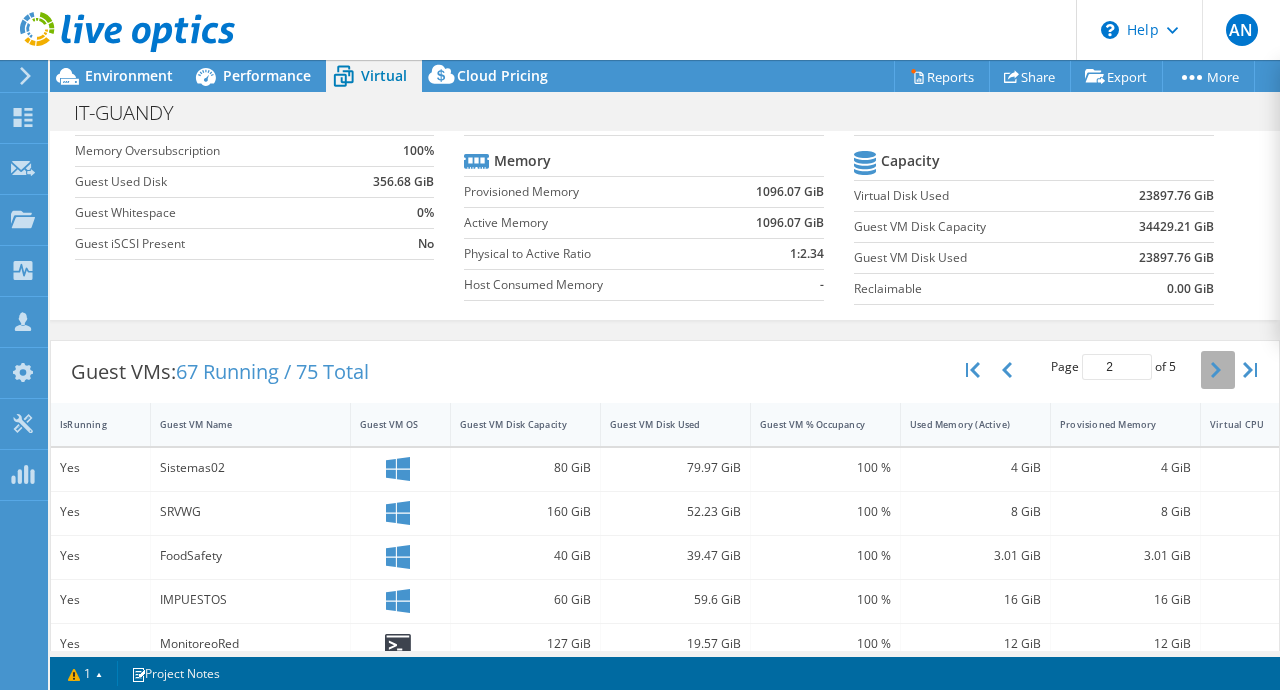 click 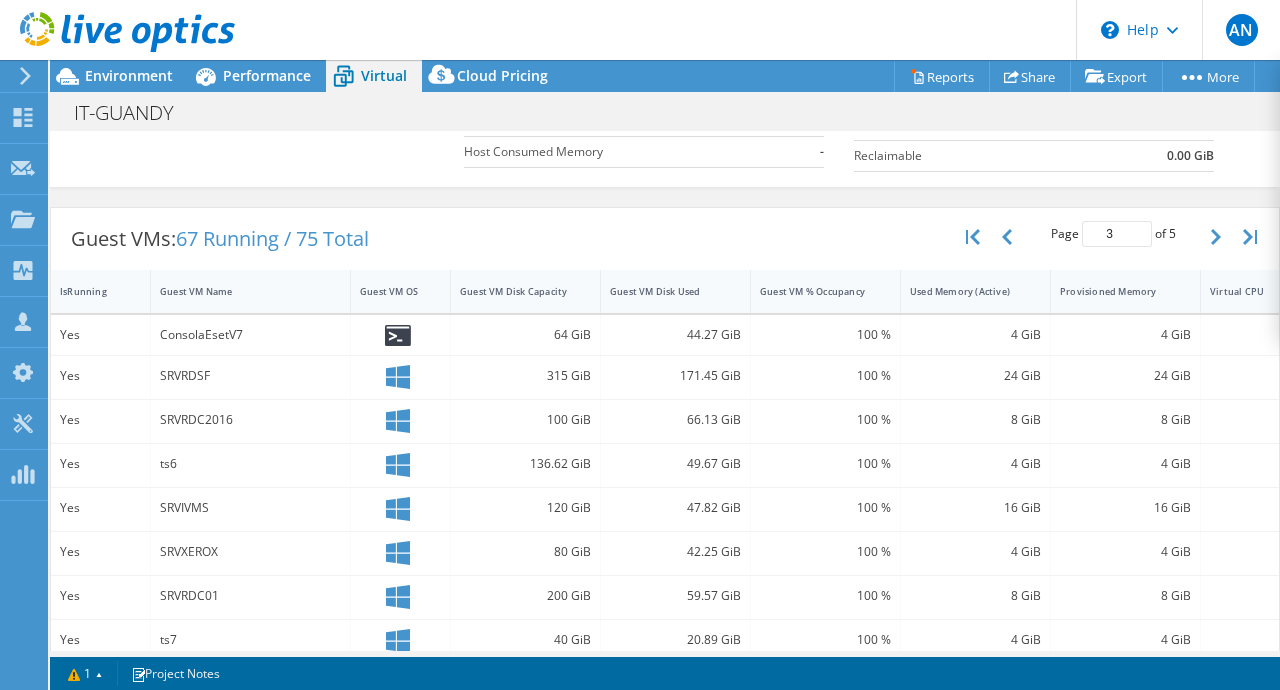 scroll, scrollTop: 304, scrollLeft: 0, axis: vertical 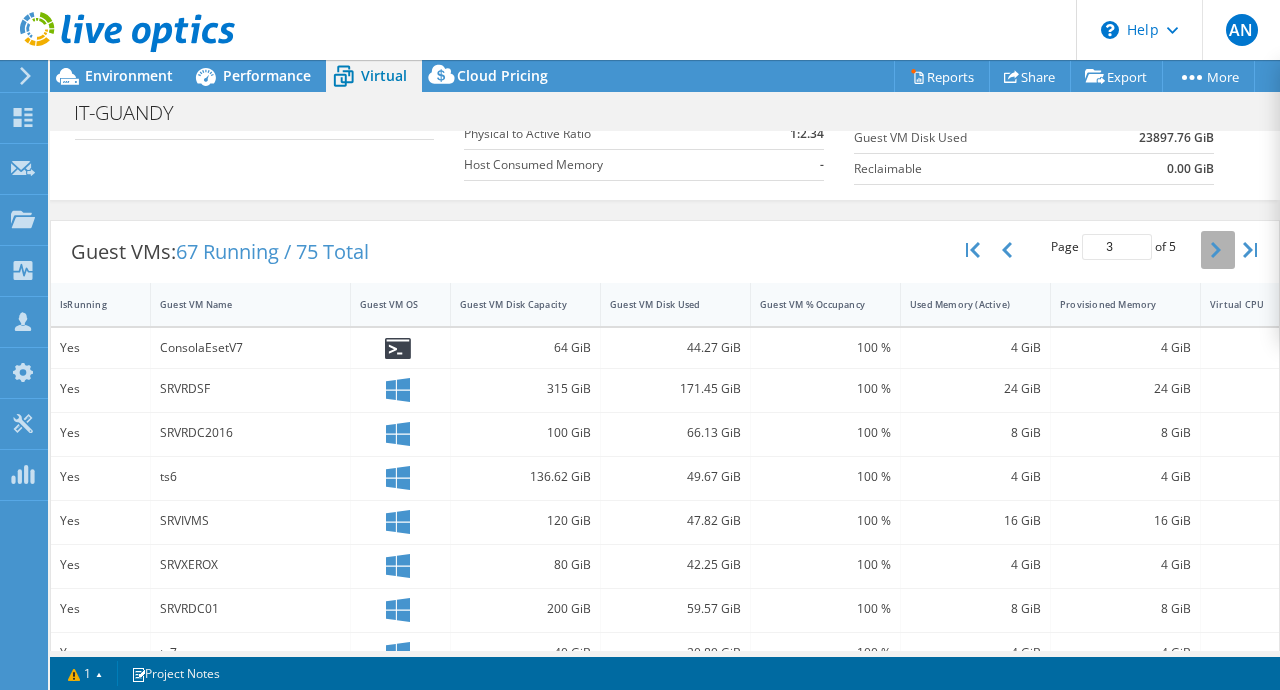 click at bounding box center [1218, 250] 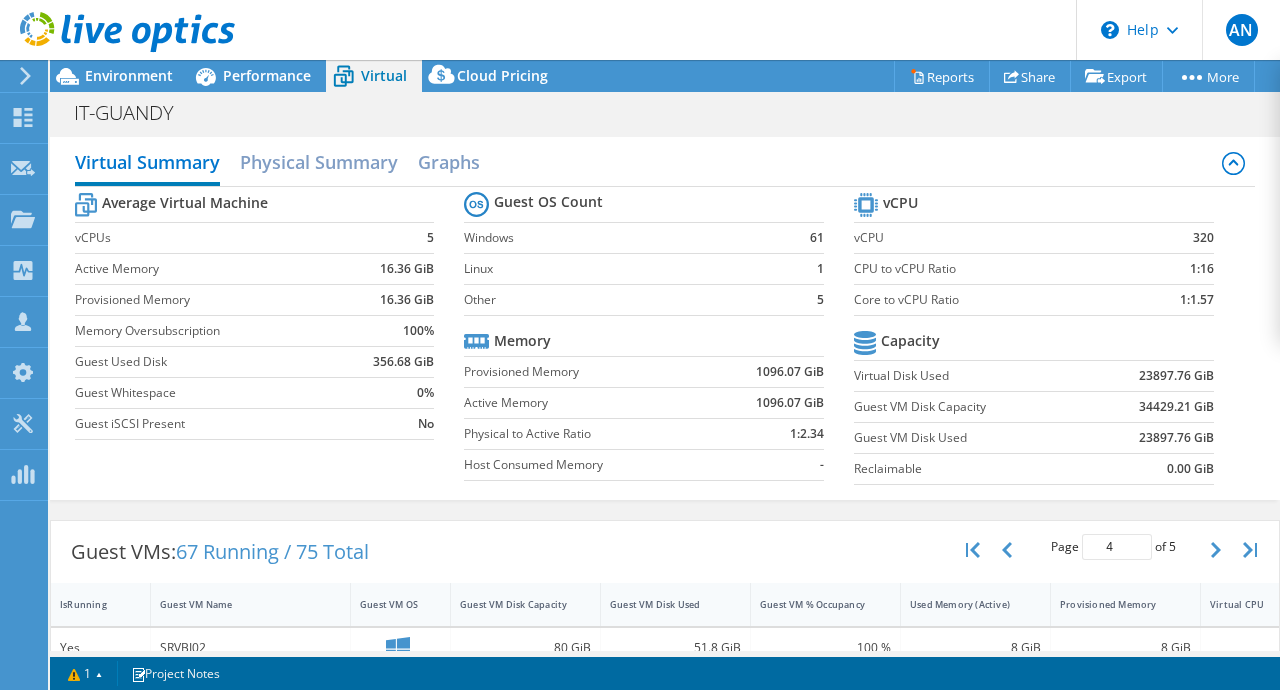 scroll, scrollTop: 0, scrollLeft: 0, axis: both 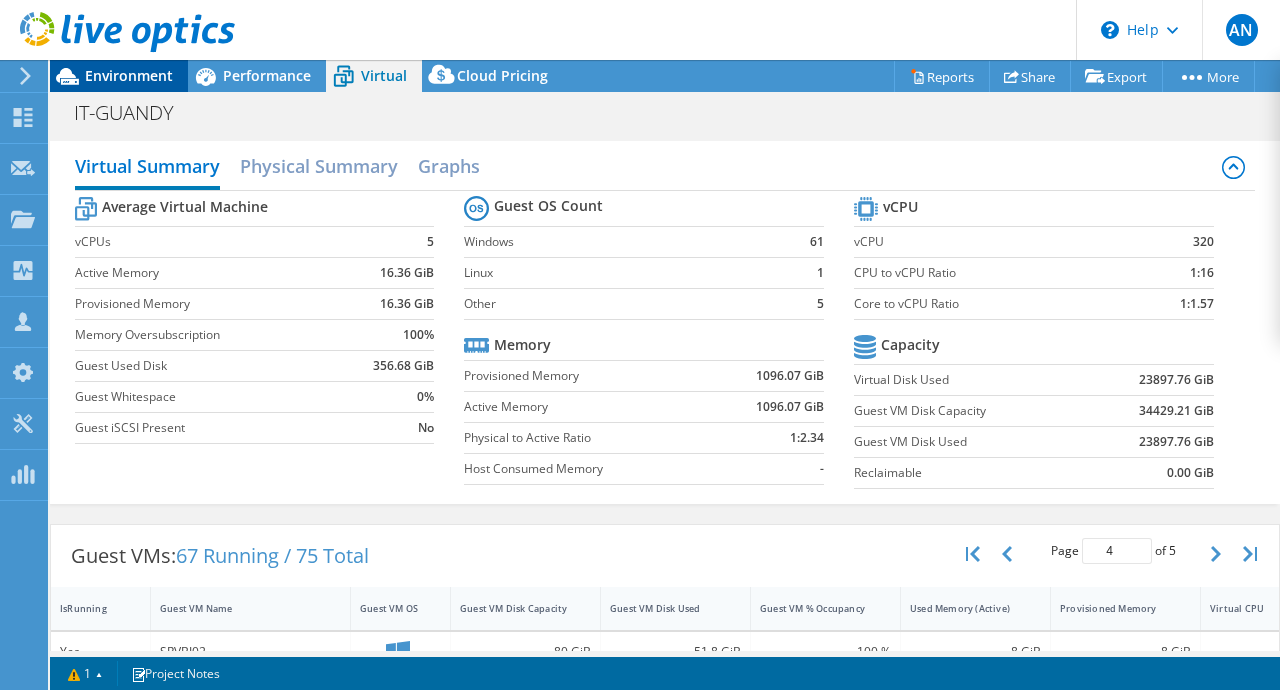 click on "Environment" at bounding box center [119, 76] 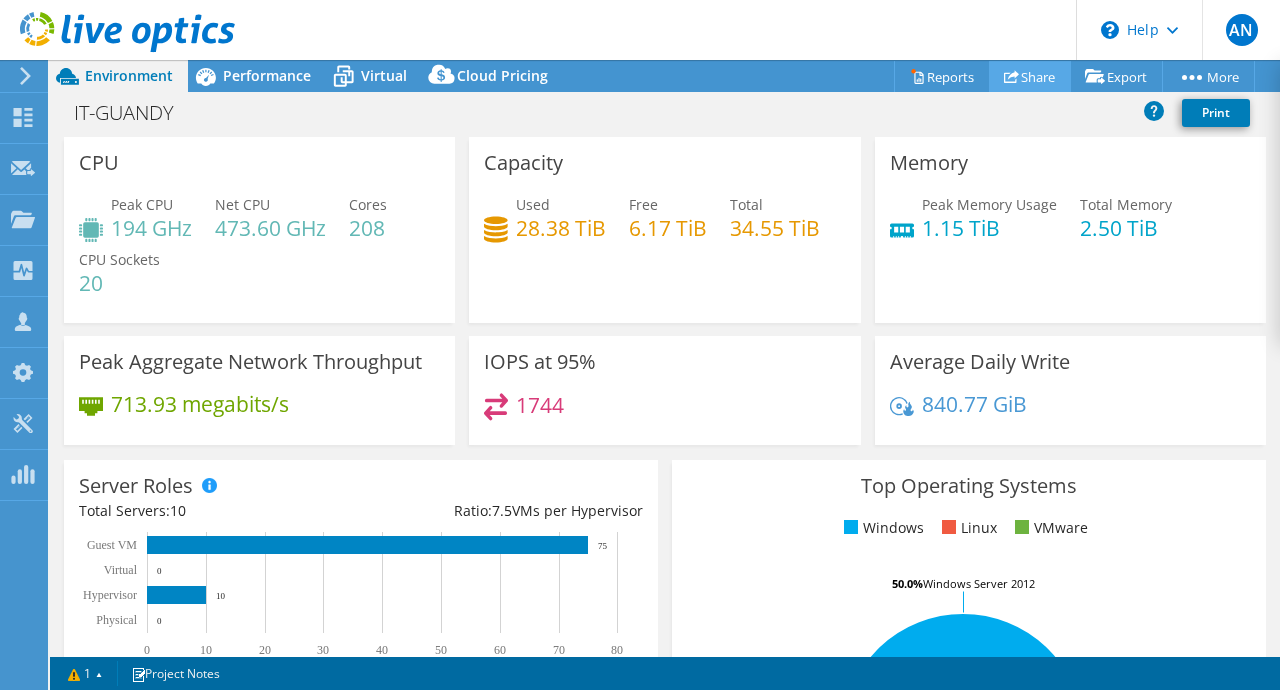 click on "Share" at bounding box center [1030, 76] 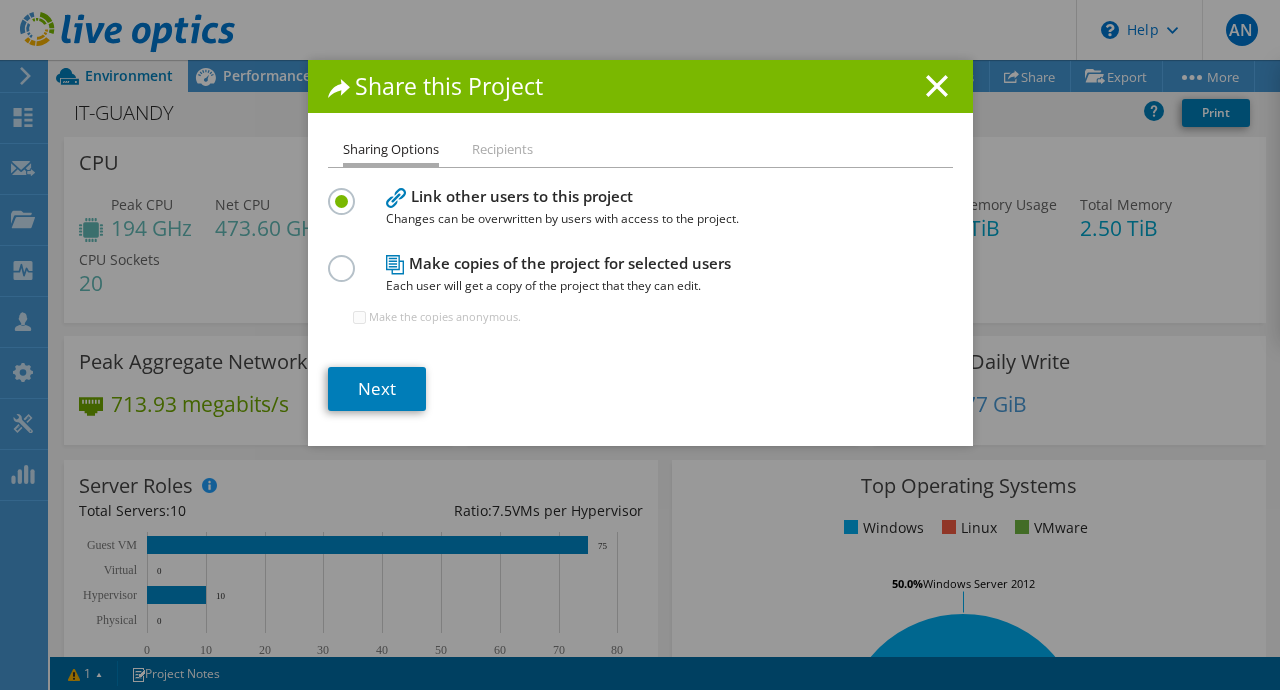 click at bounding box center [345, 257] 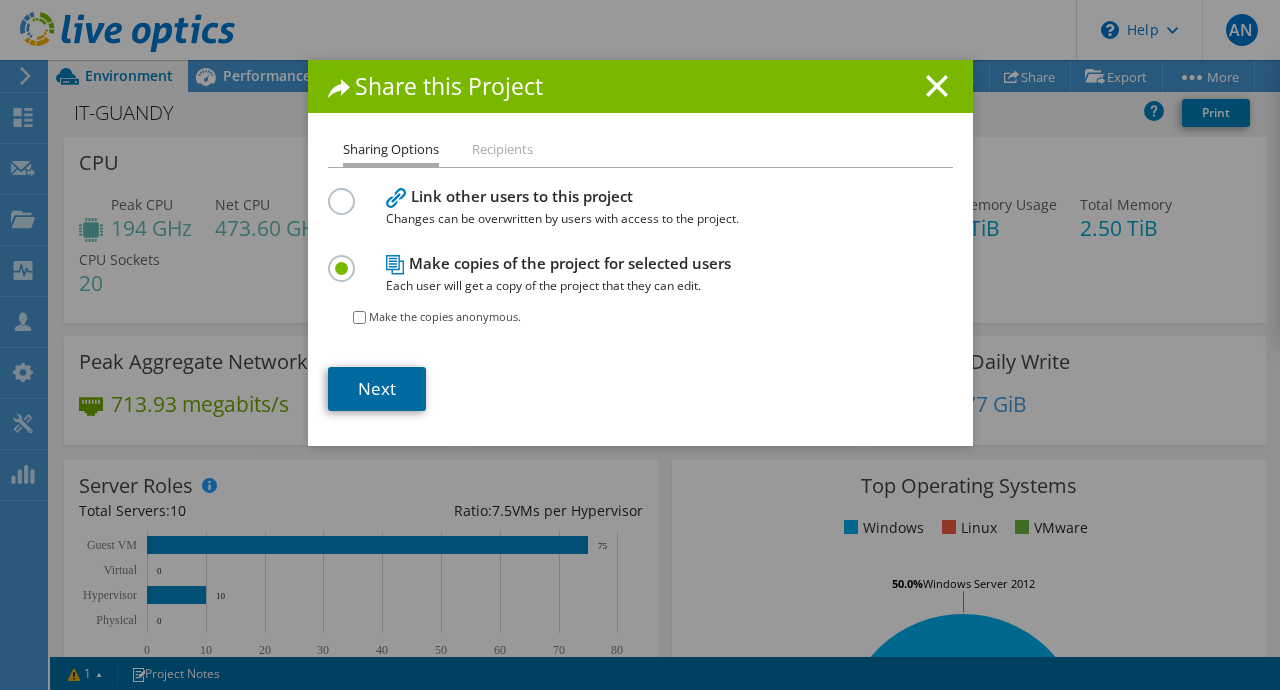 click on "Next" at bounding box center (377, 389) 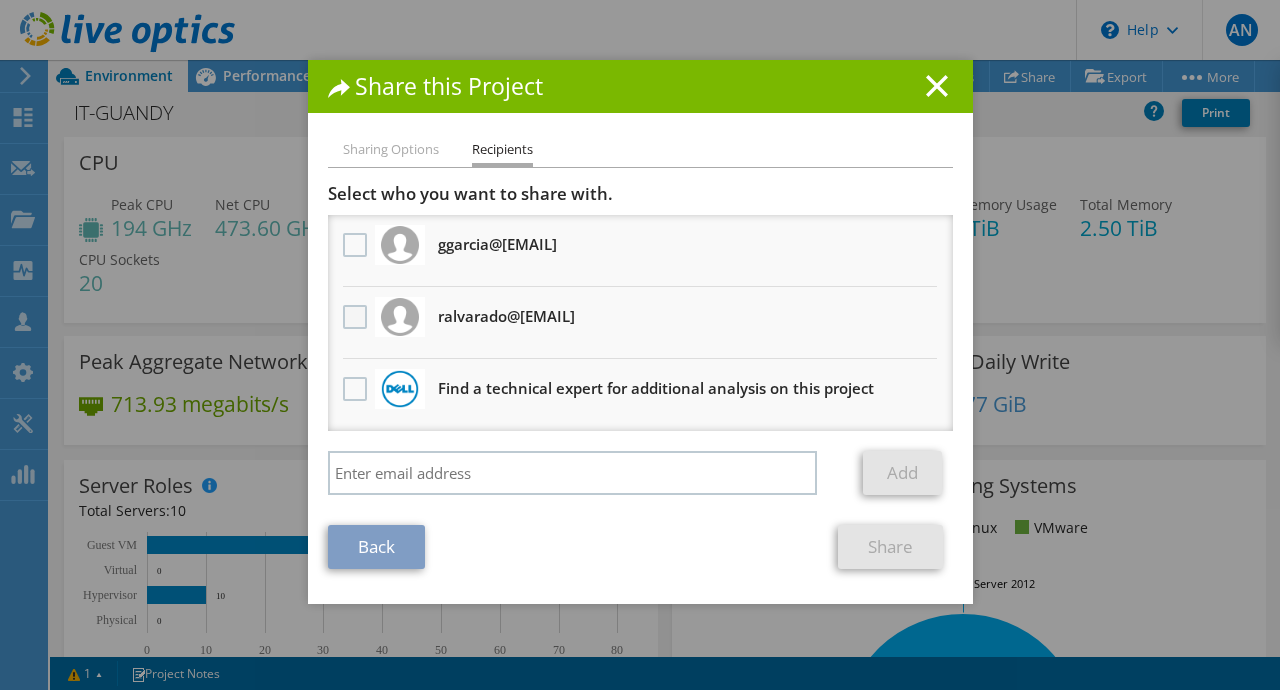 click at bounding box center [357, 317] 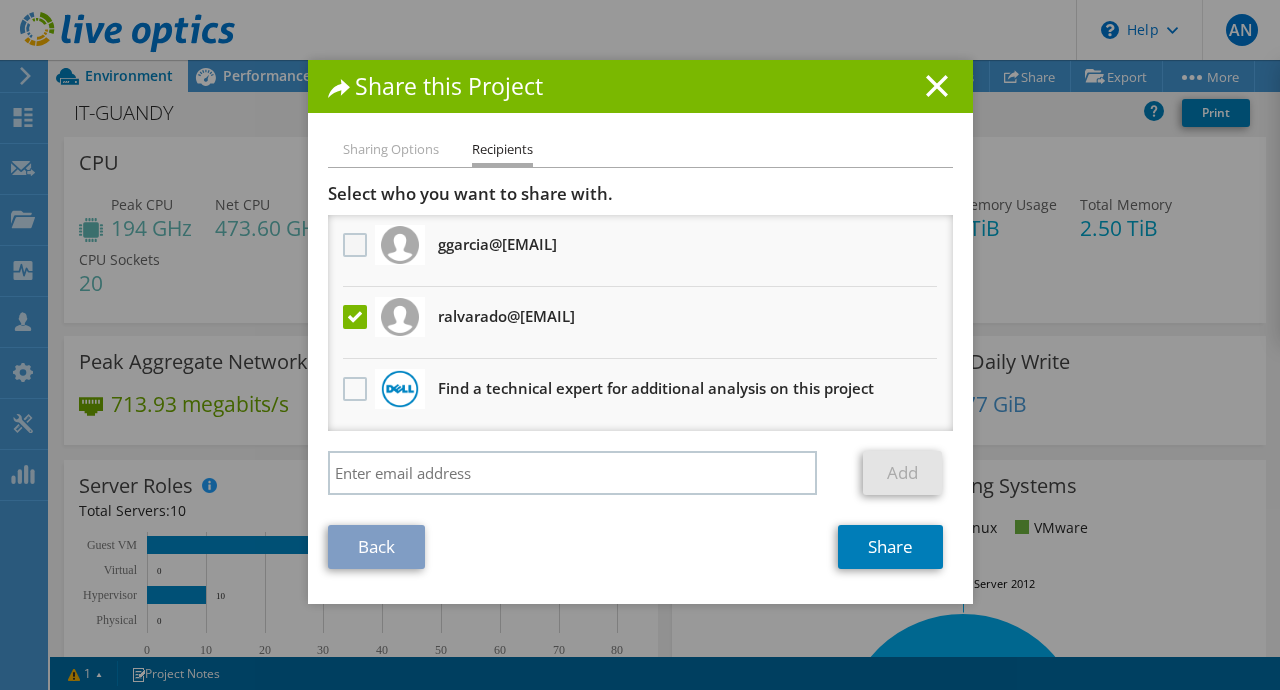 click at bounding box center (357, 245) 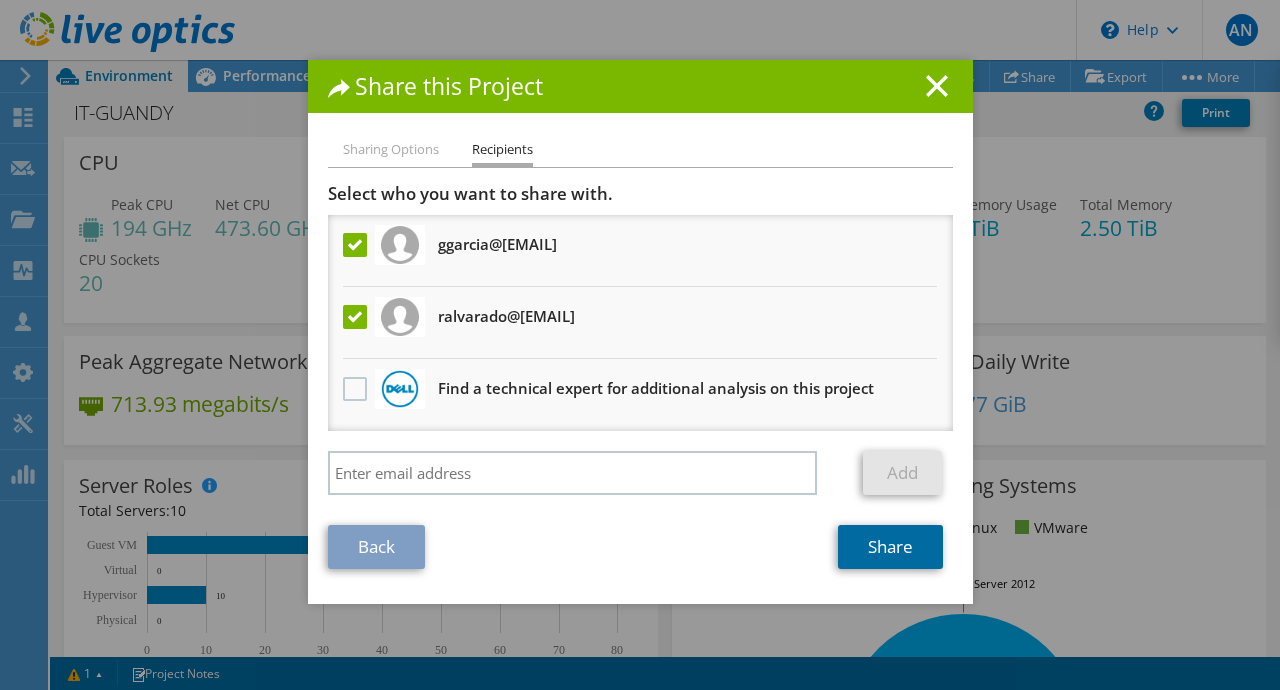 click on "Share" at bounding box center (890, 547) 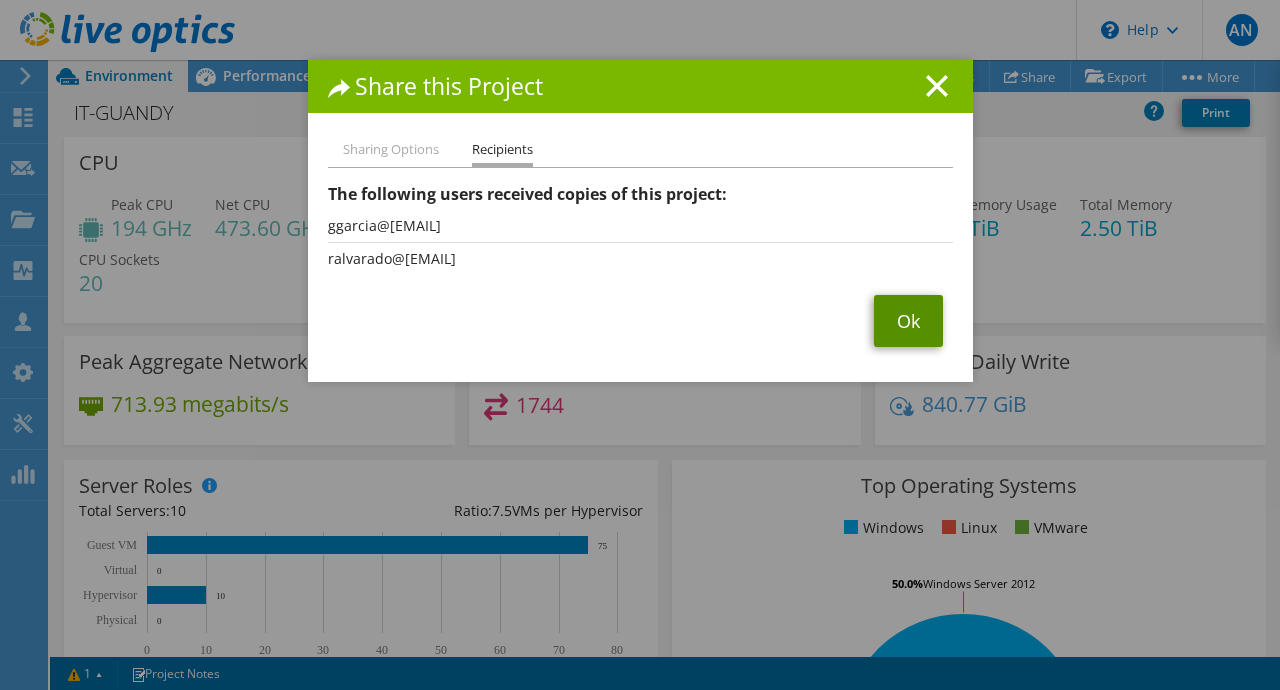click on "Ok" at bounding box center (908, 321) 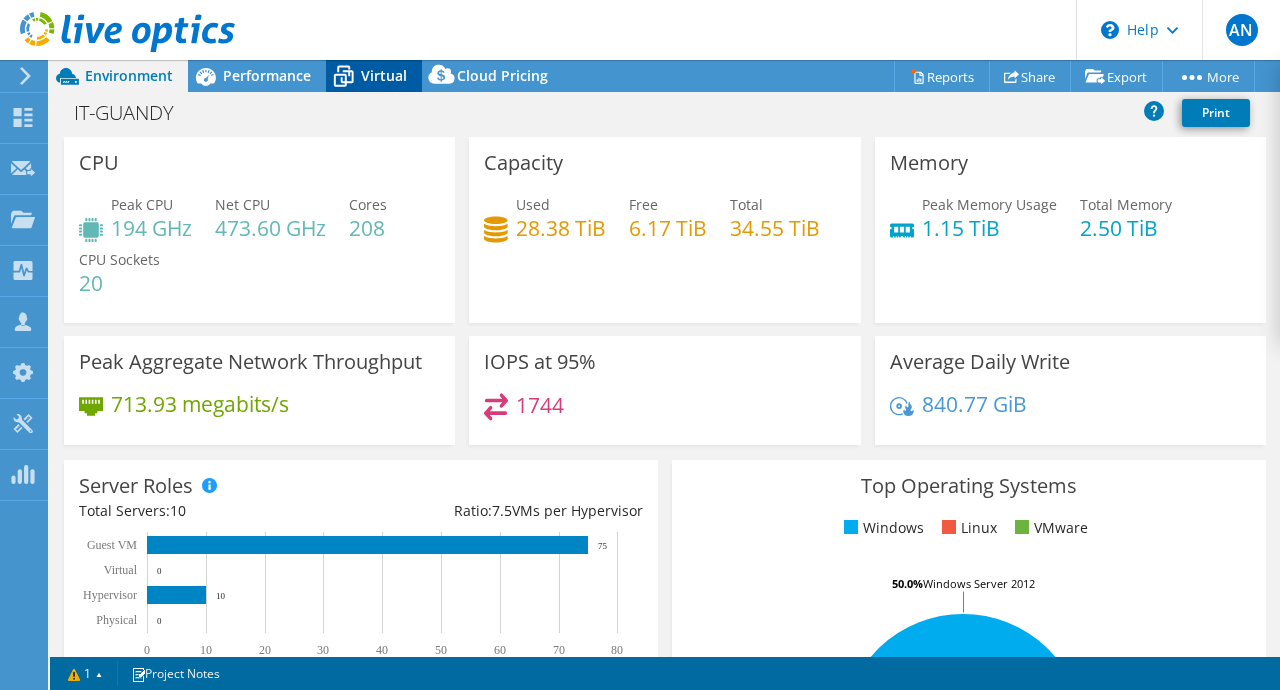 click on "Virtual" at bounding box center (374, 76) 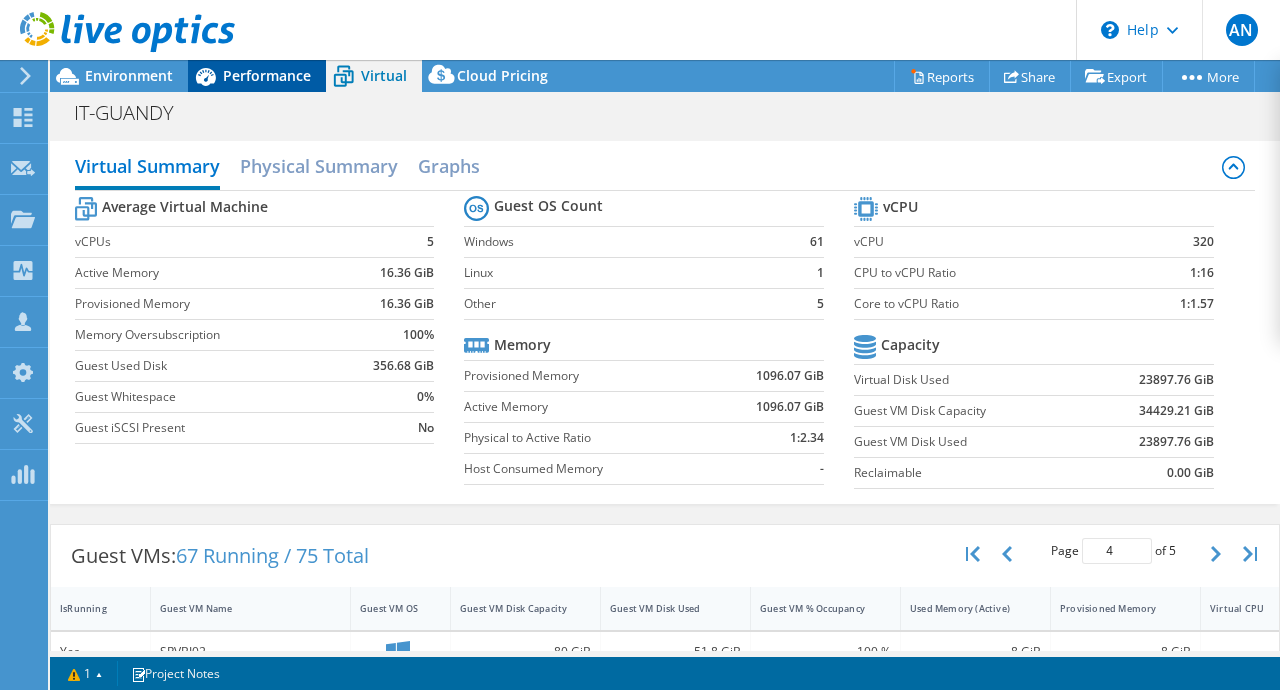click on "Performance" at bounding box center [267, 75] 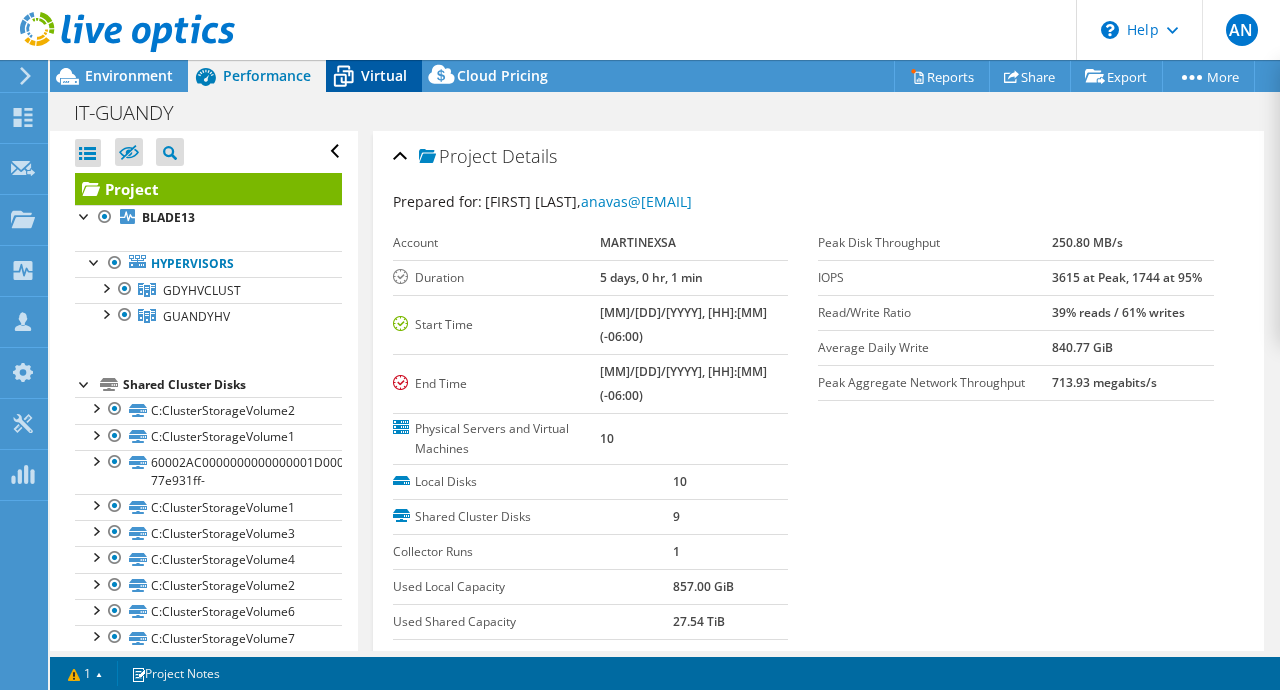 click on "Virtual" at bounding box center [384, 75] 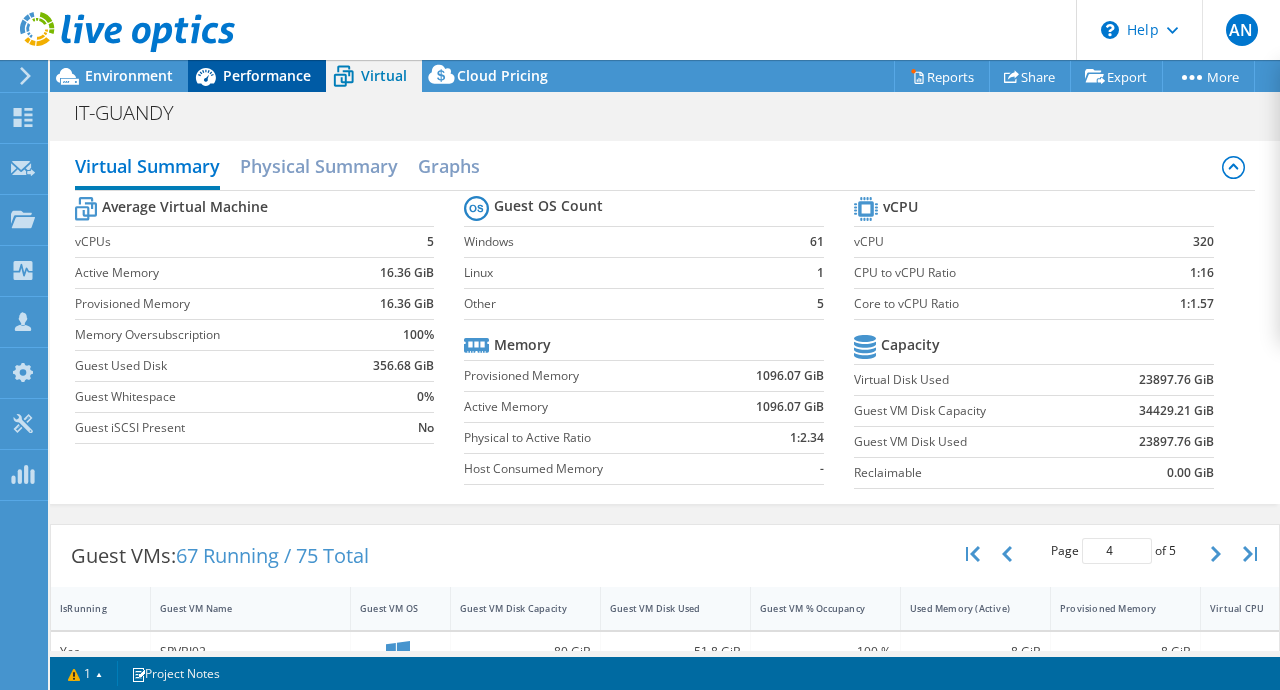 click on "Performance" at bounding box center (267, 75) 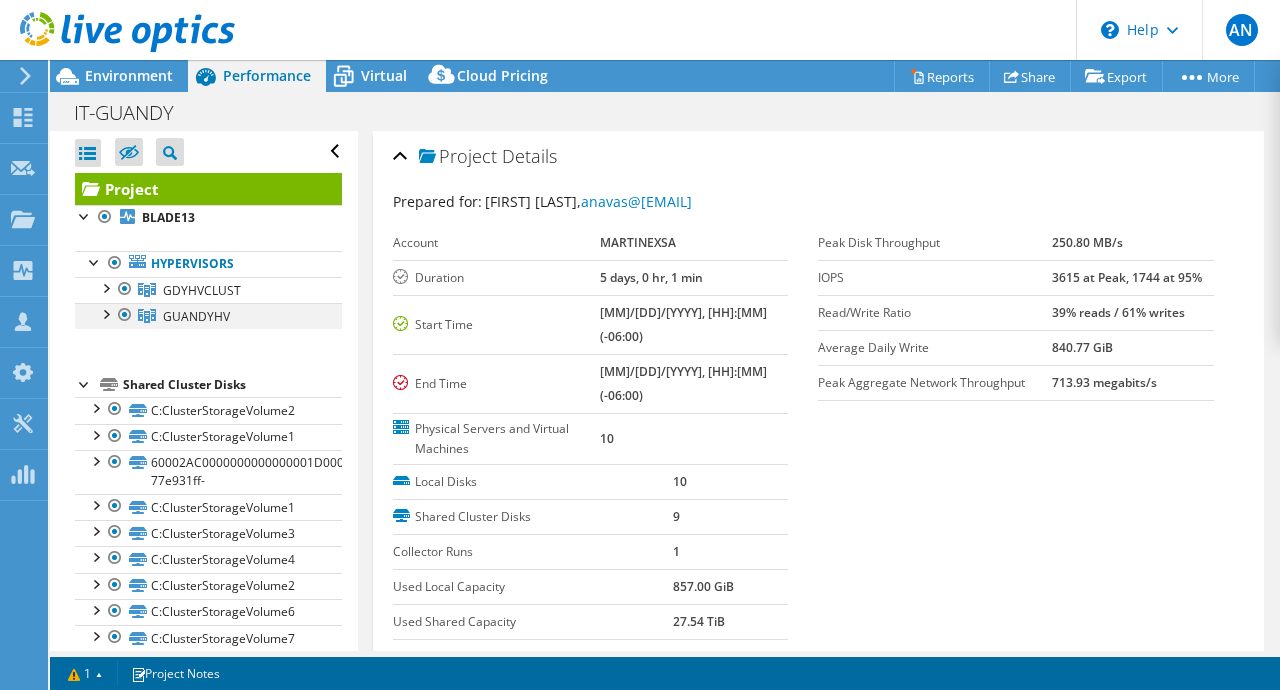 click at bounding box center (105, 313) 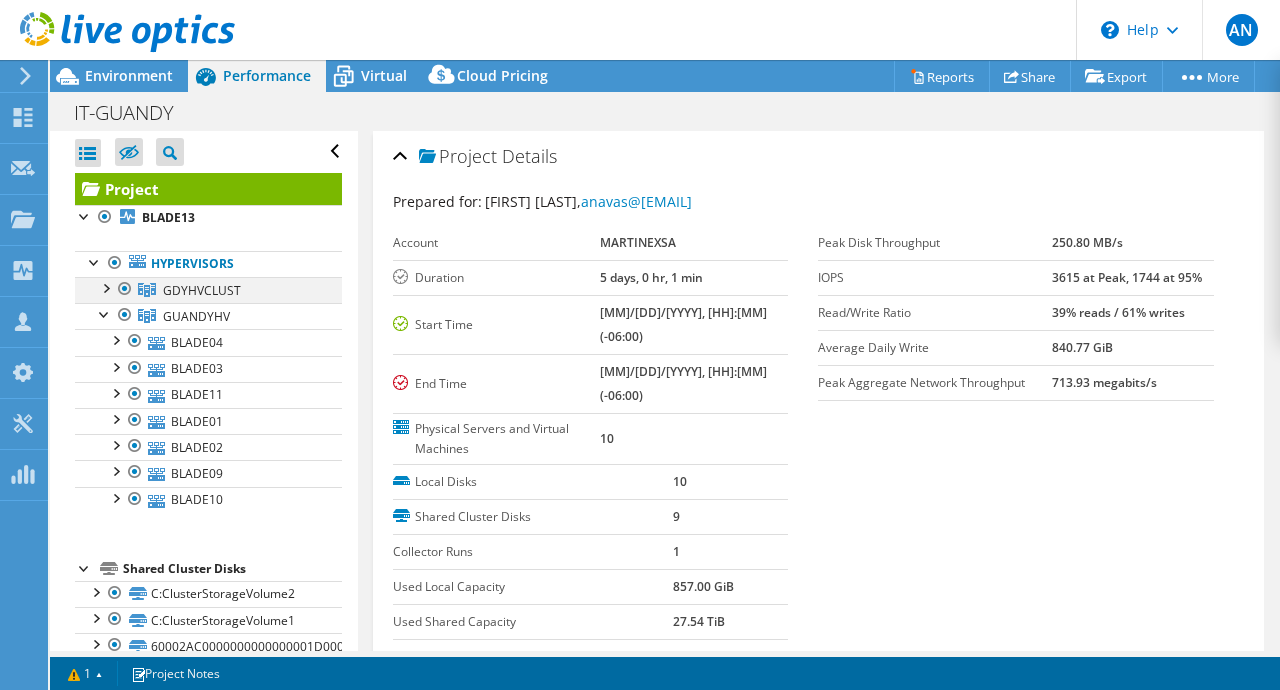 click at bounding box center [105, 287] 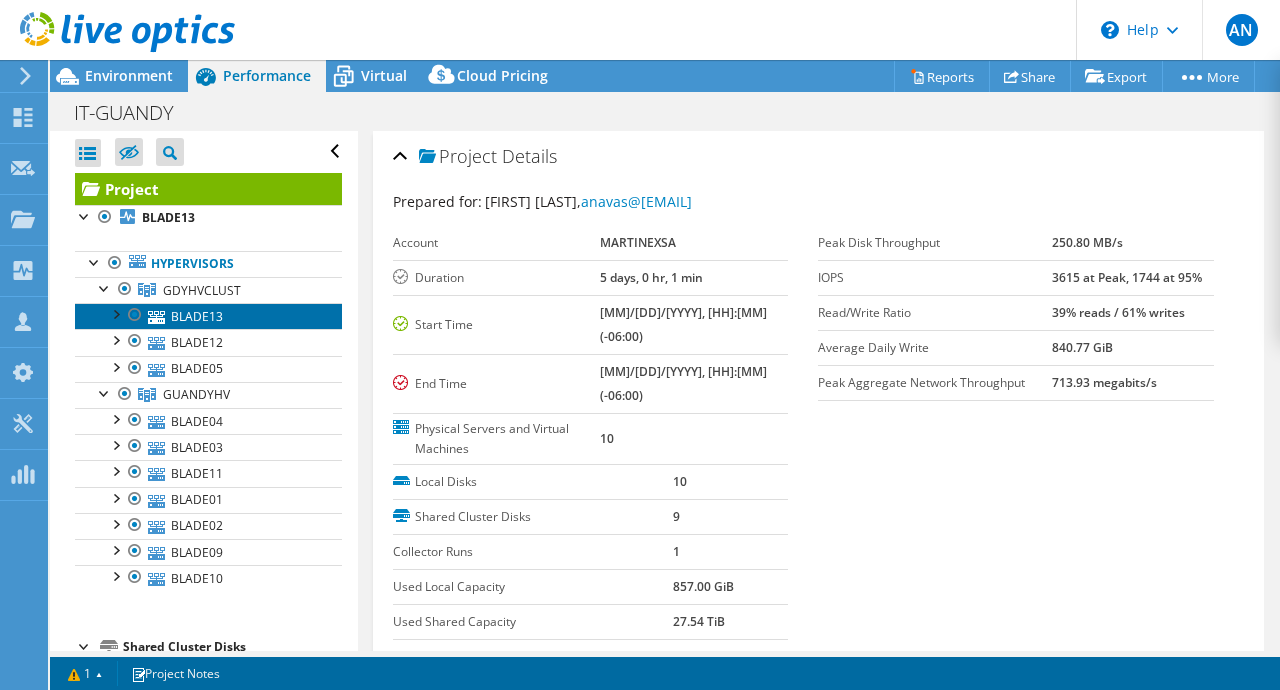 click on "BLADE13" at bounding box center (208, 316) 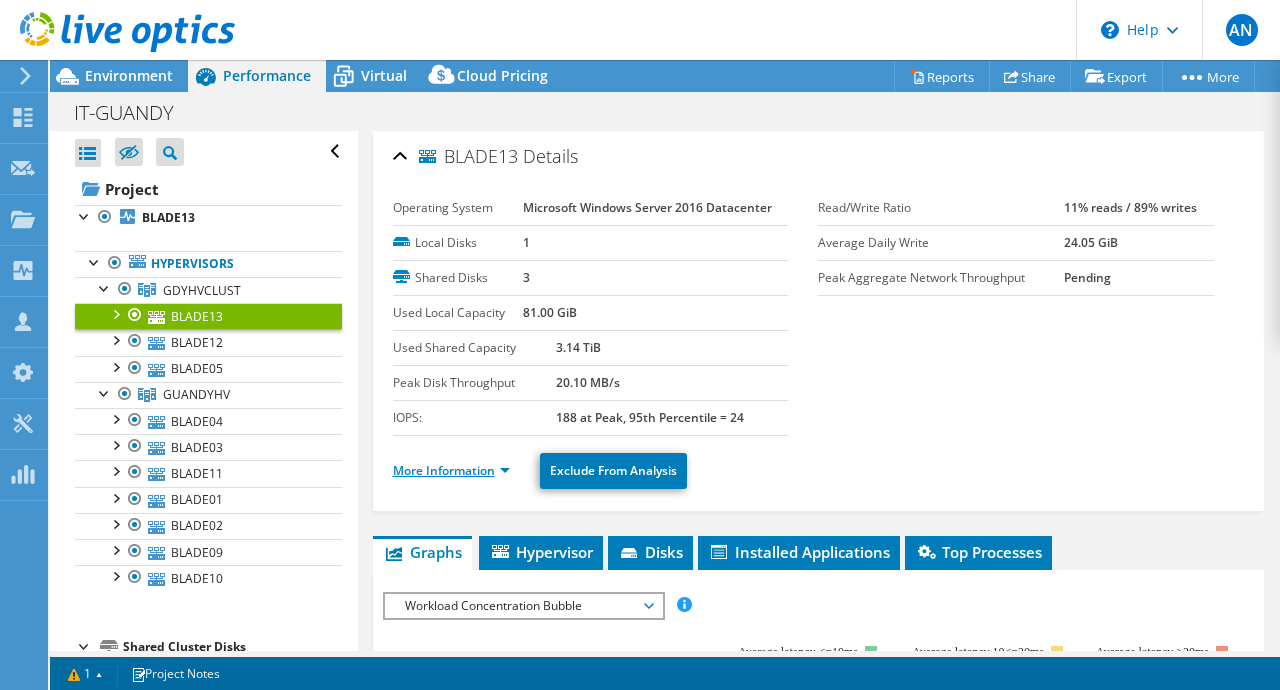 click on "More Information" at bounding box center (451, 470) 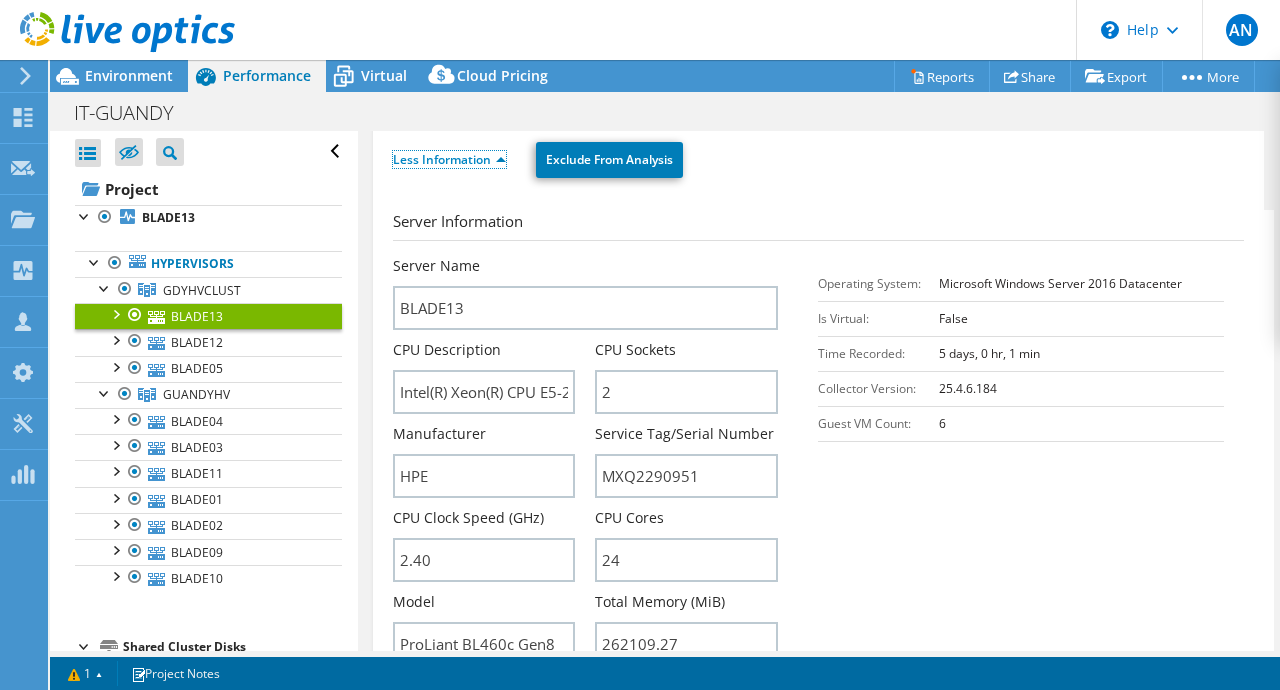 scroll, scrollTop: 366, scrollLeft: 0, axis: vertical 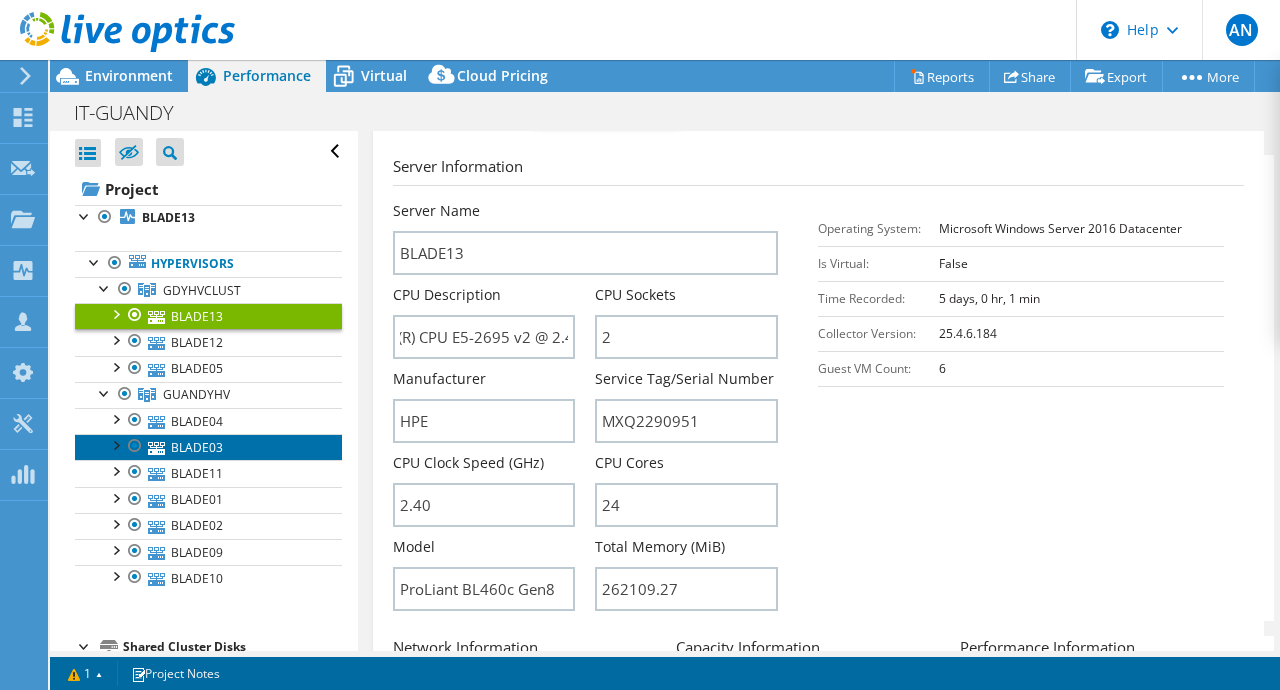 click on "BLADE03" at bounding box center [208, 447] 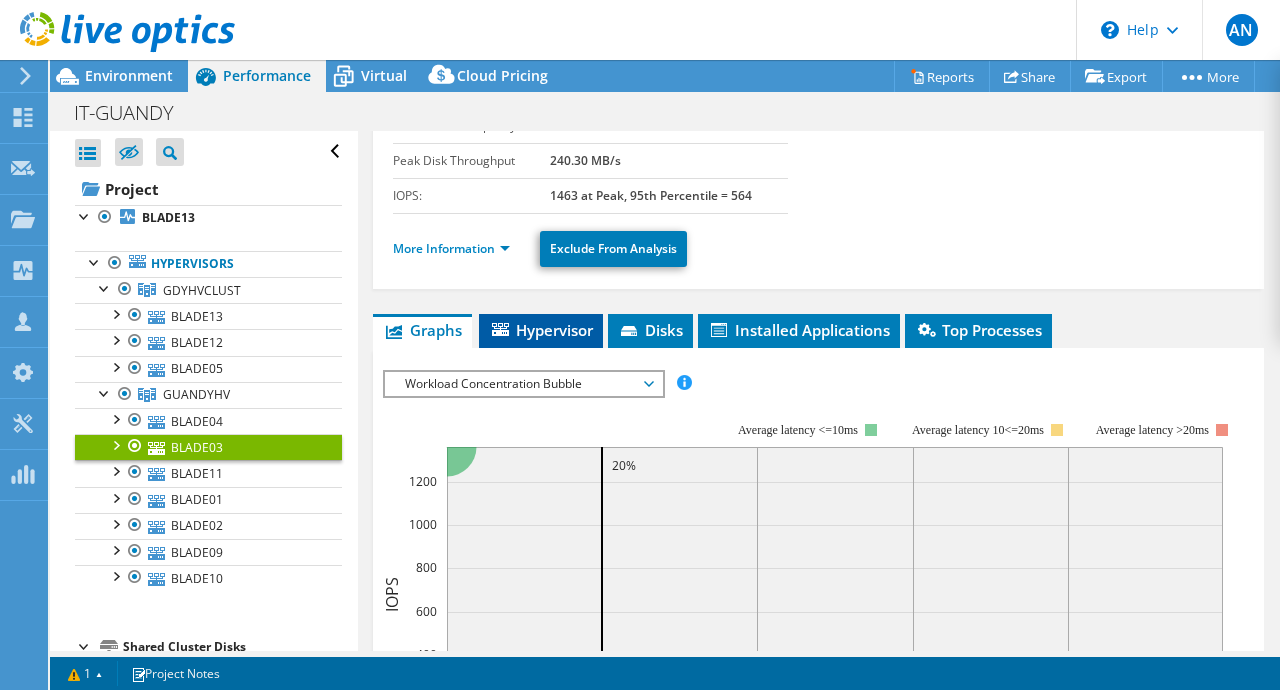 scroll, scrollTop: 225, scrollLeft: 0, axis: vertical 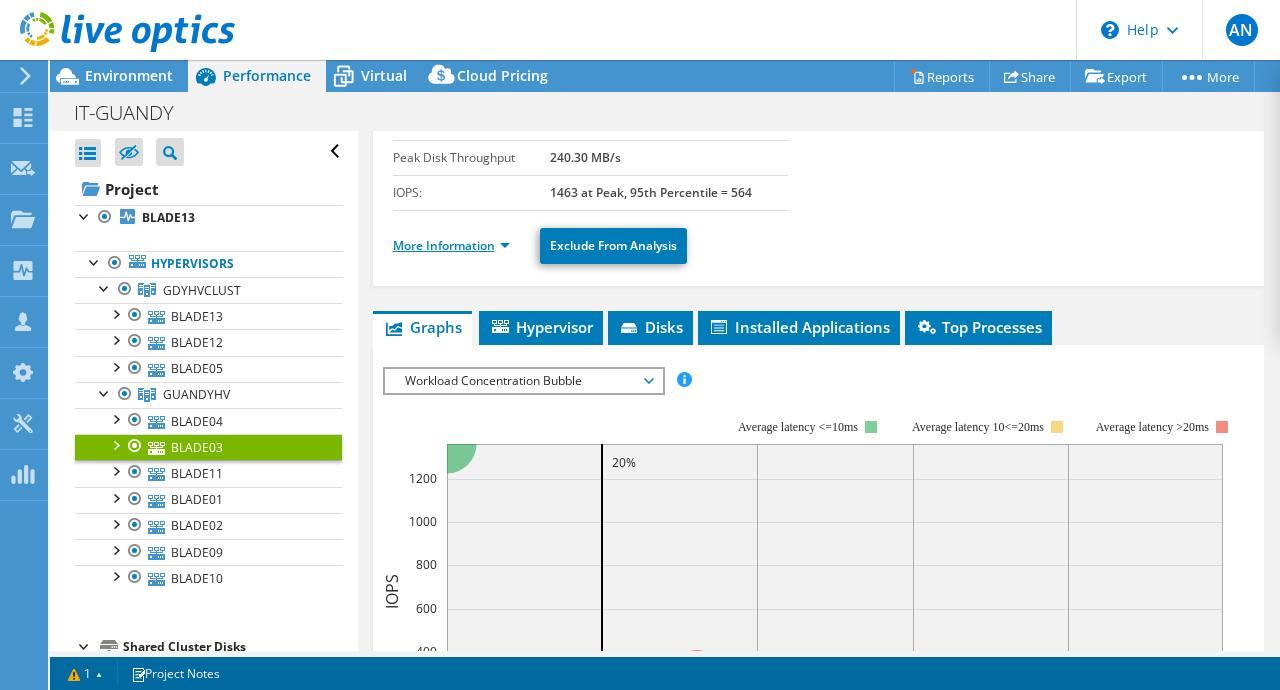 click on "More Information" at bounding box center [451, 245] 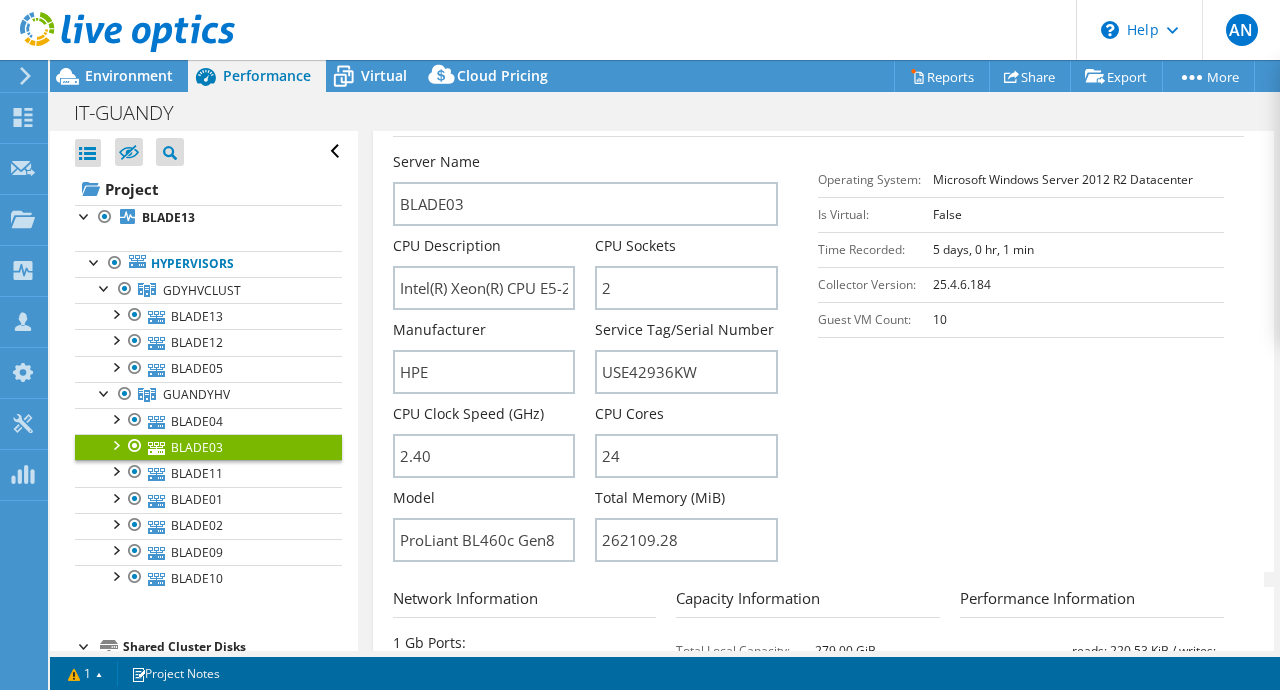 scroll, scrollTop: 425, scrollLeft: 0, axis: vertical 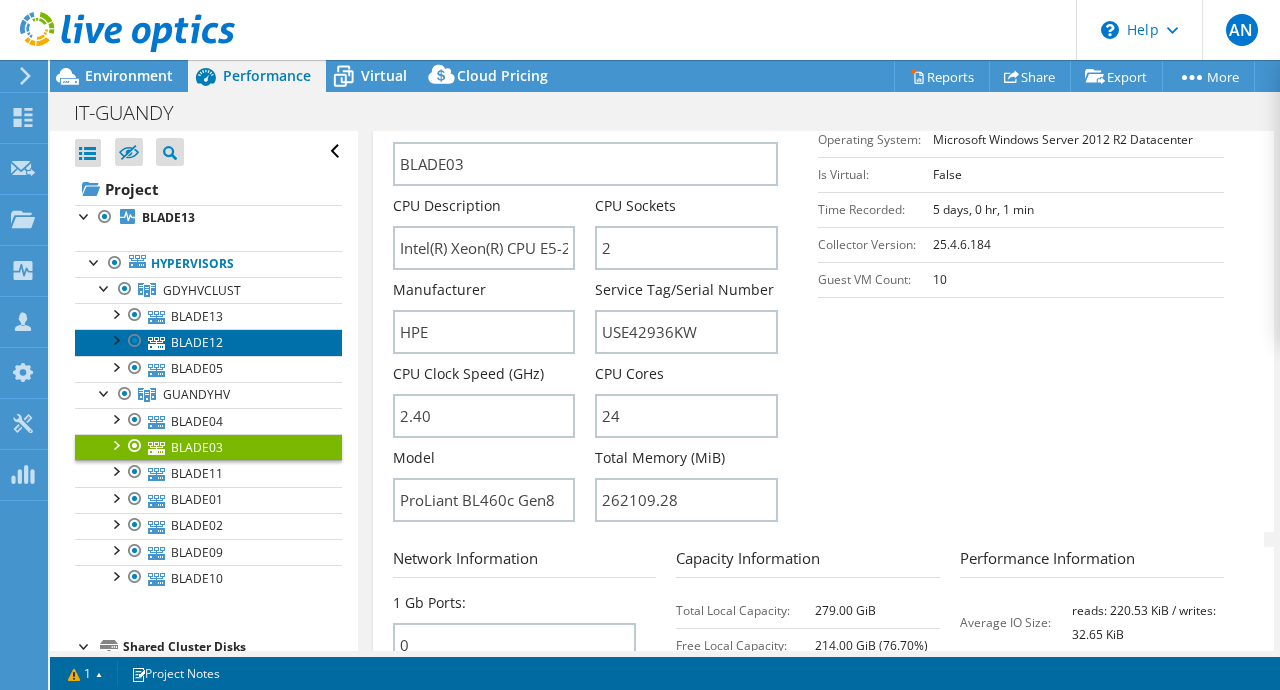 click on "BLADE12" at bounding box center [208, 342] 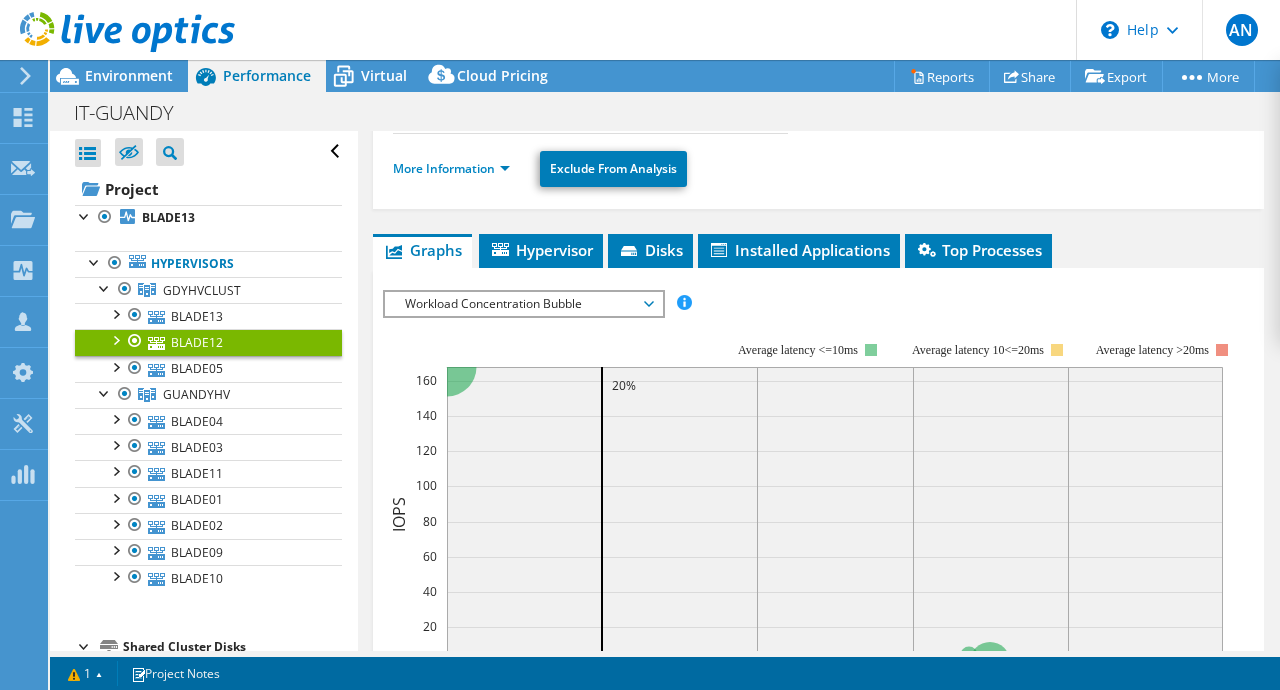 scroll, scrollTop: 266, scrollLeft: 0, axis: vertical 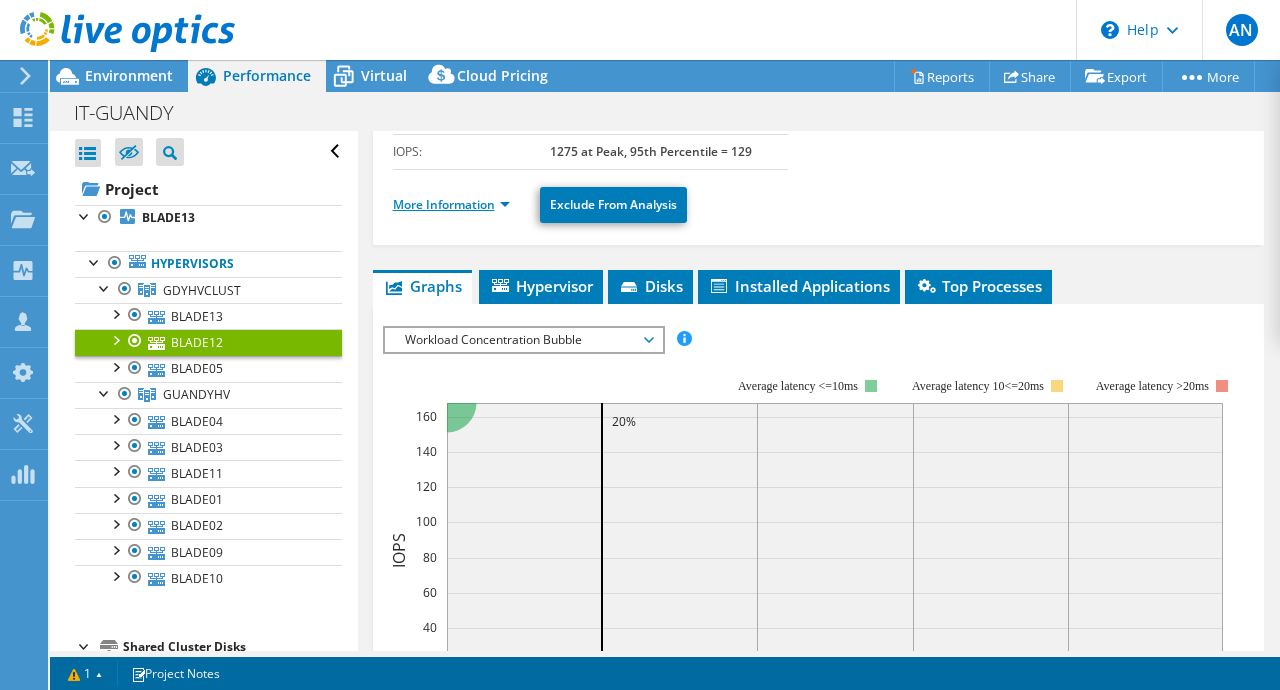 click on "More Information" at bounding box center [451, 204] 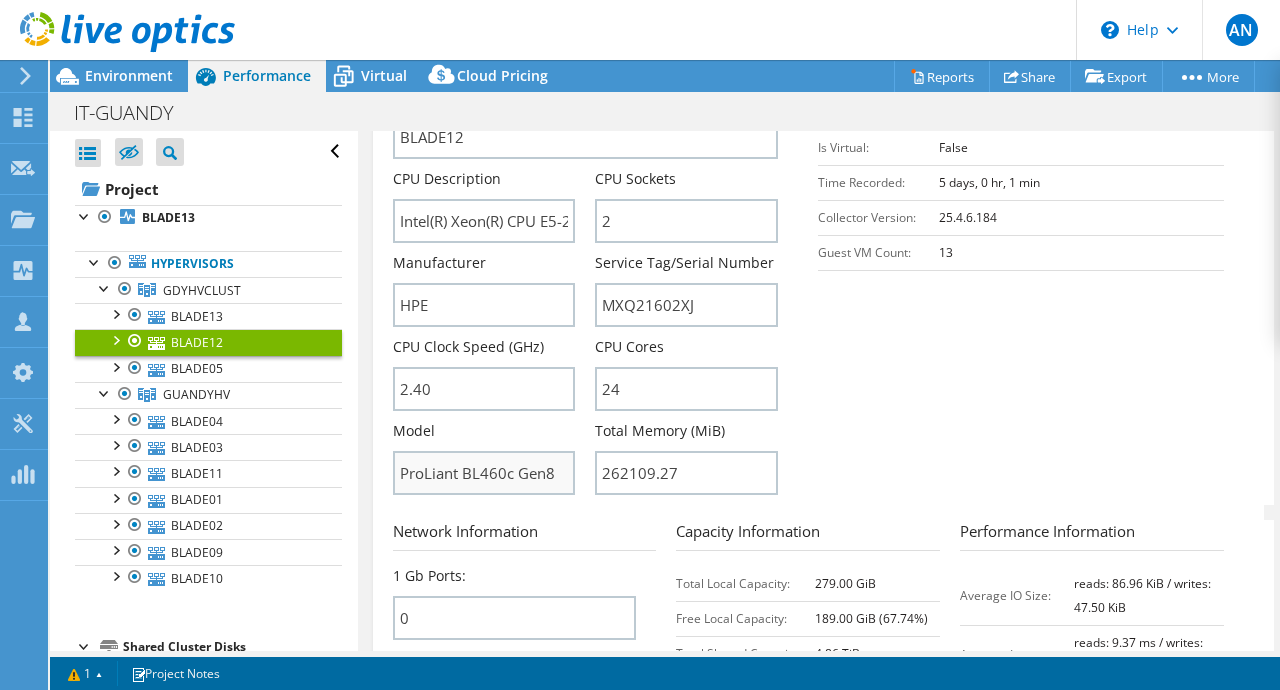 scroll, scrollTop: 476, scrollLeft: 0, axis: vertical 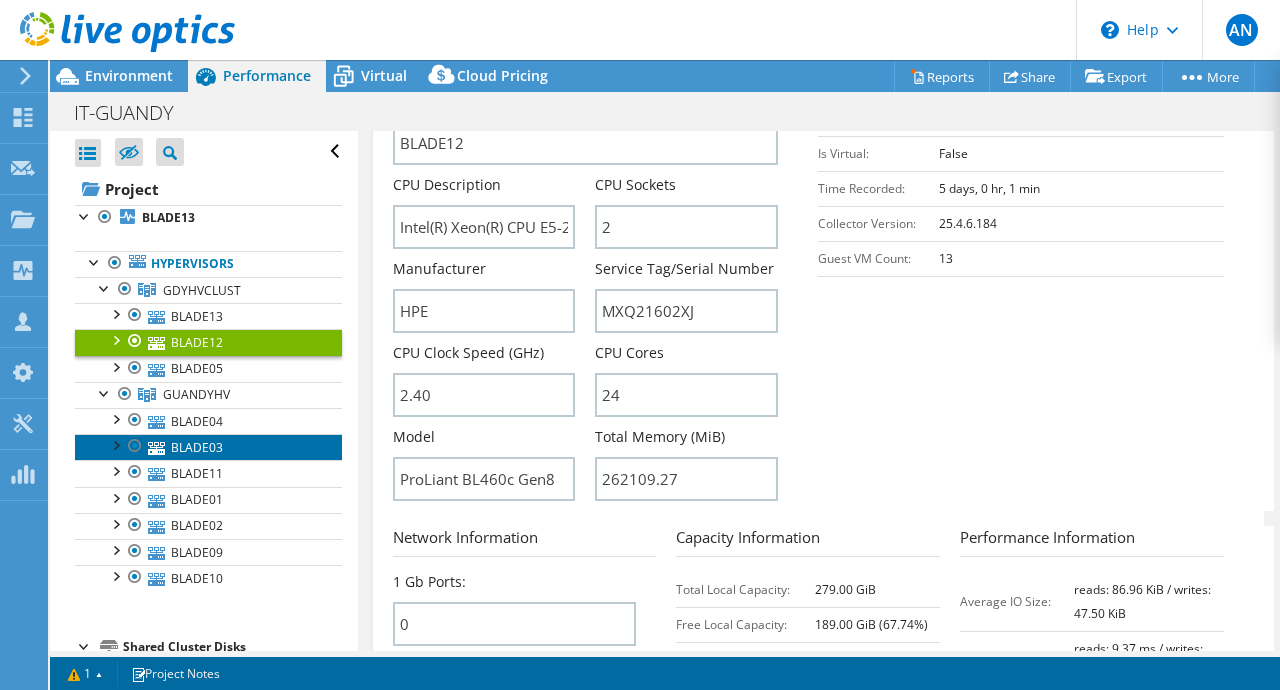 click on "BLADE03" at bounding box center [208, 447] 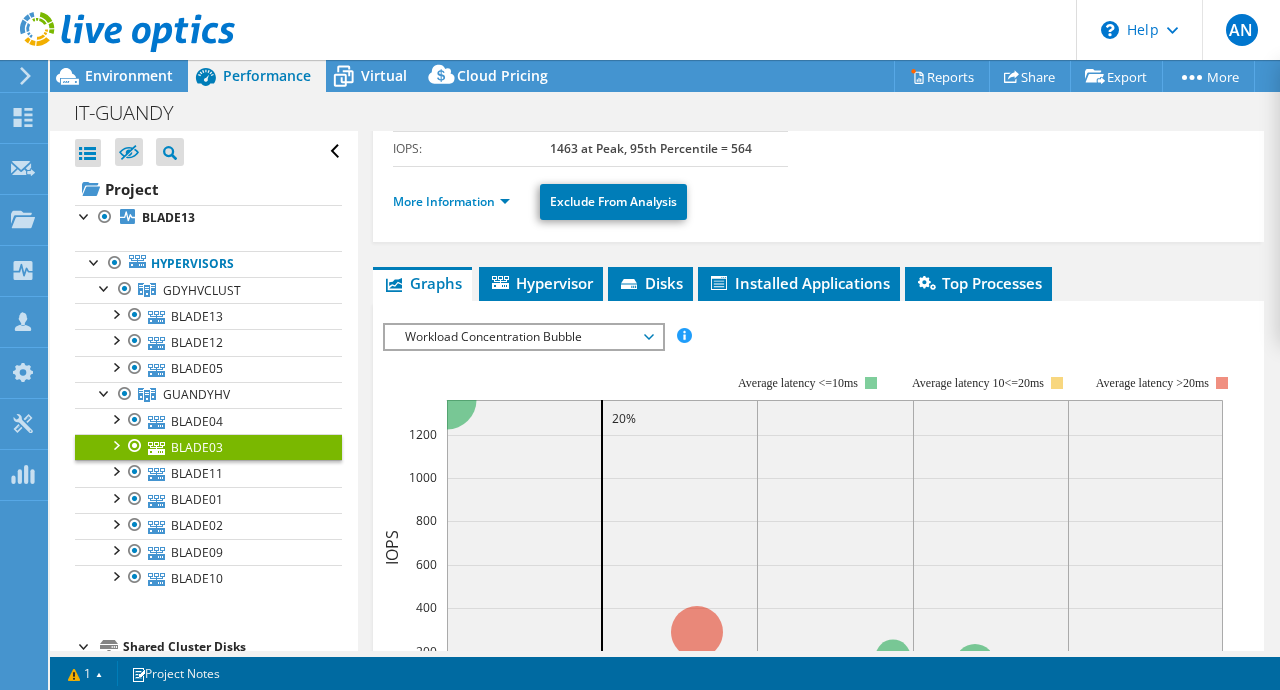 scroll, scrollTop: 267, scrollLeft: 0, axis: vertical 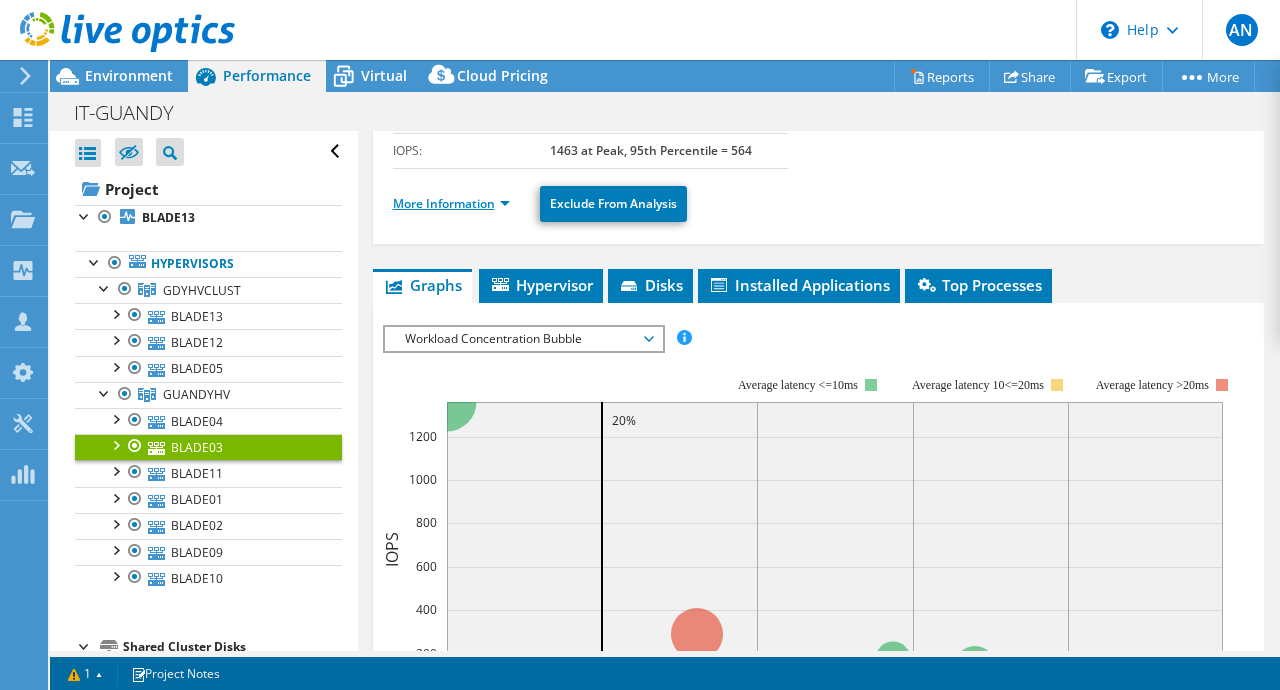 click on "More Information" at bounding box center [451, 203] 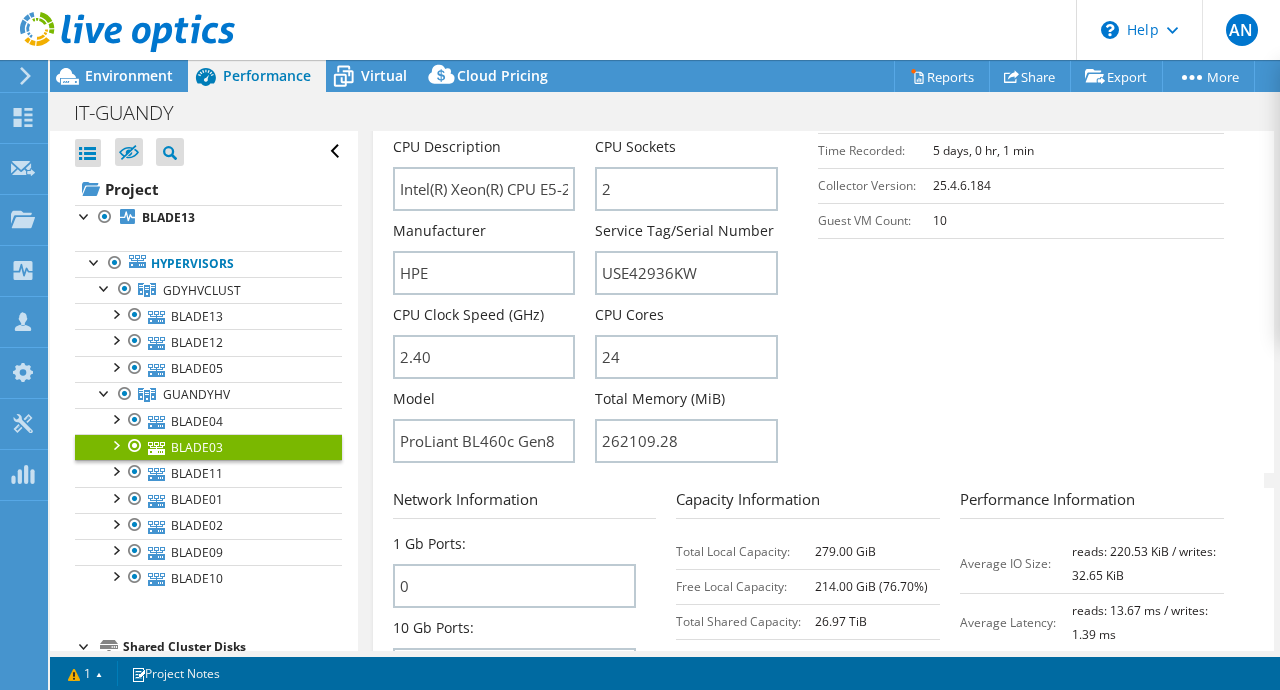 scroll, scrollTop: 499, scrollLeft: 0, axis: vertical 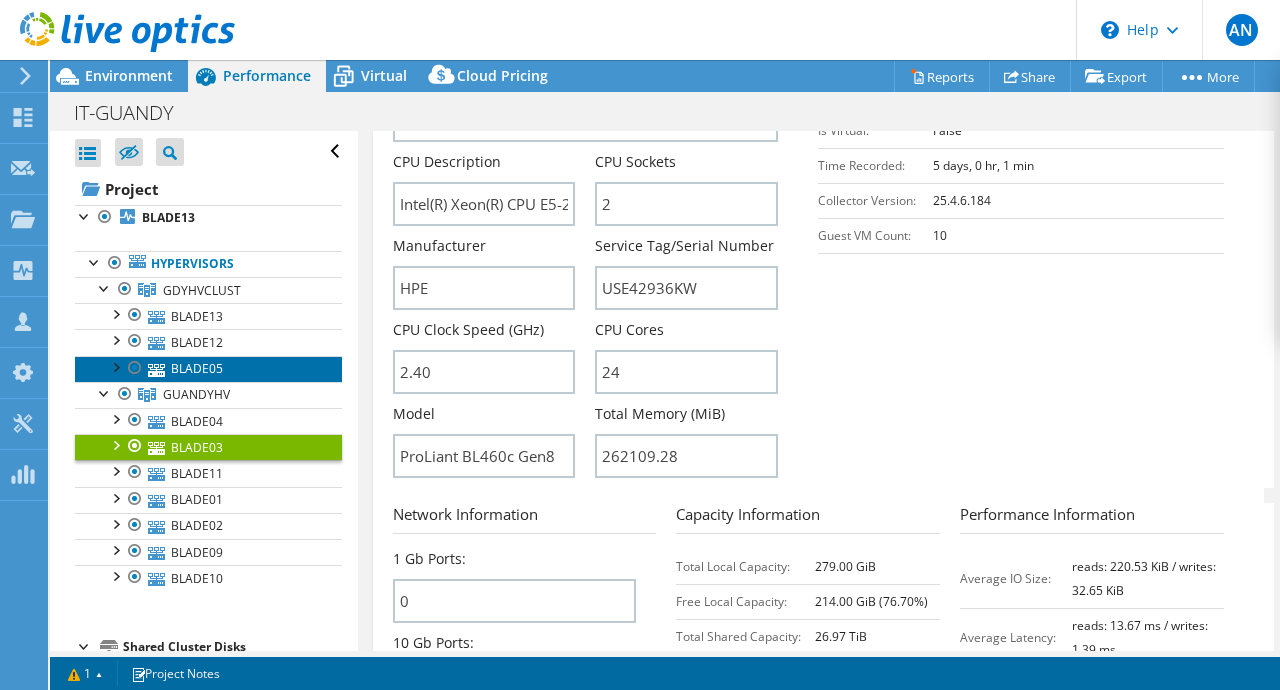 click on "BLADE05" at bounding box center (208, 369) 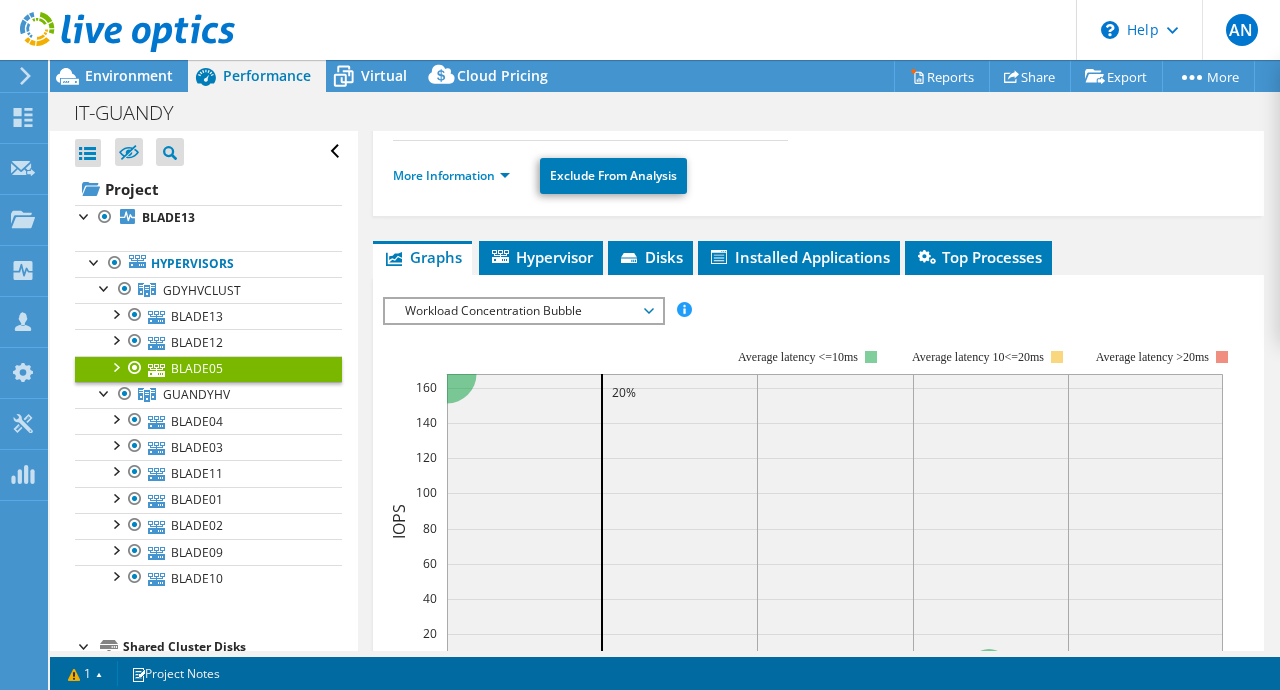 scroll, scrollTop: 298, scrollLeft: 0, axis: vertical 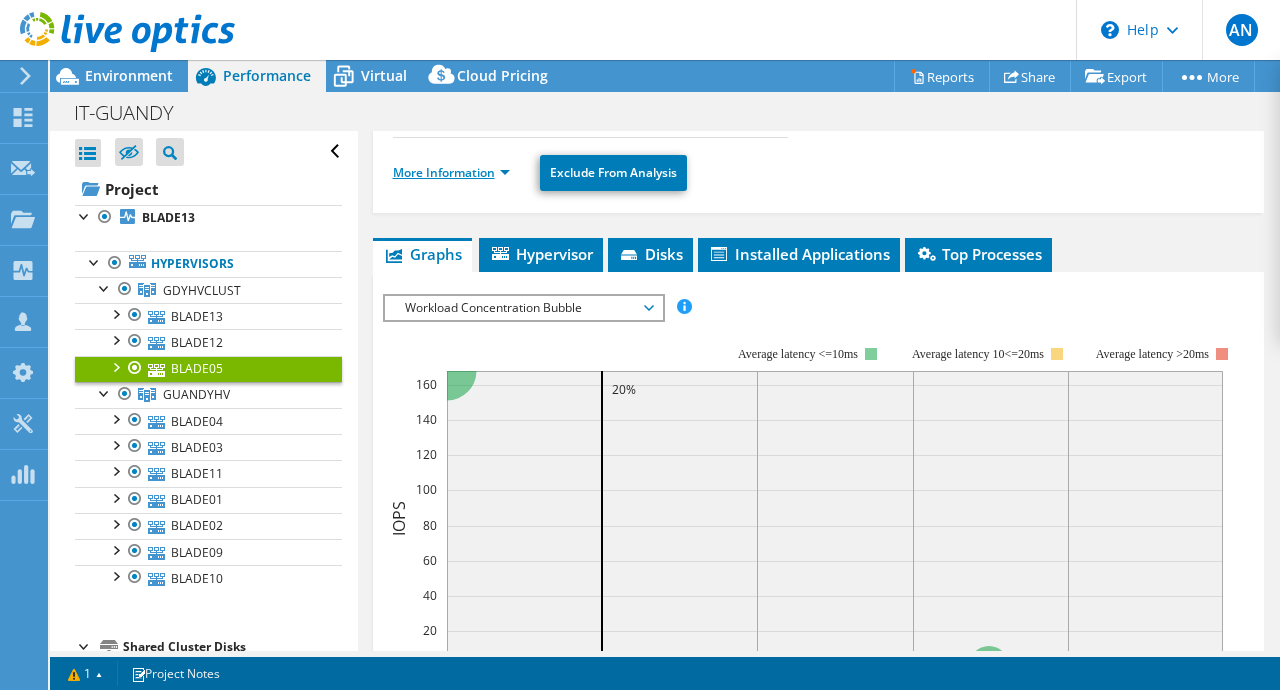 click on "More Information" at bounding box center [451, 172] 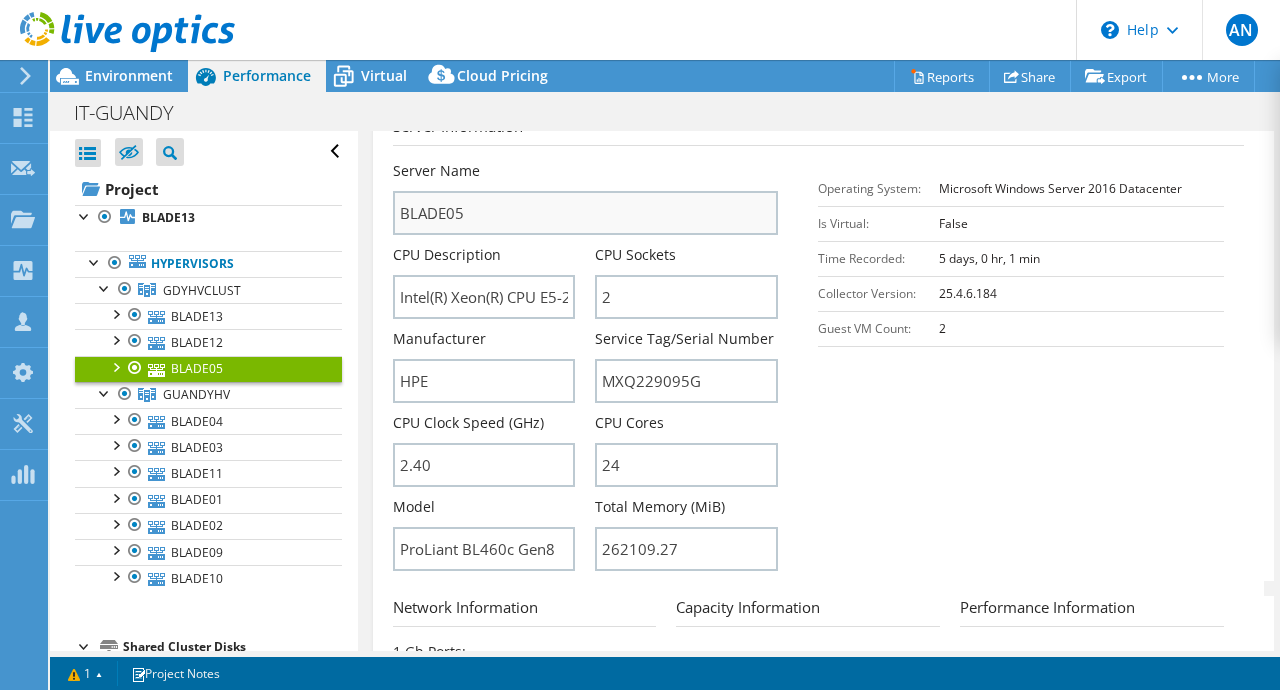 scroll, scrollTop: 407, scrollLeft: 0, axis: vertical 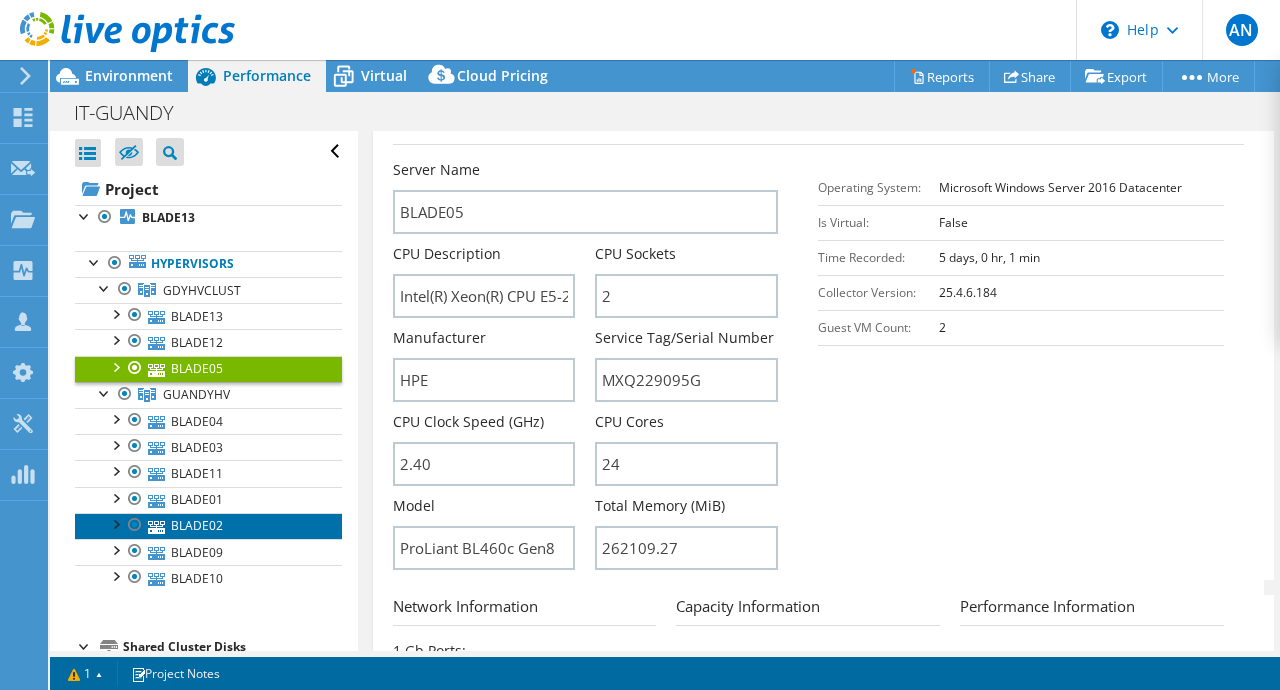 click on "BLADE02" at bounding box center [208, 526] 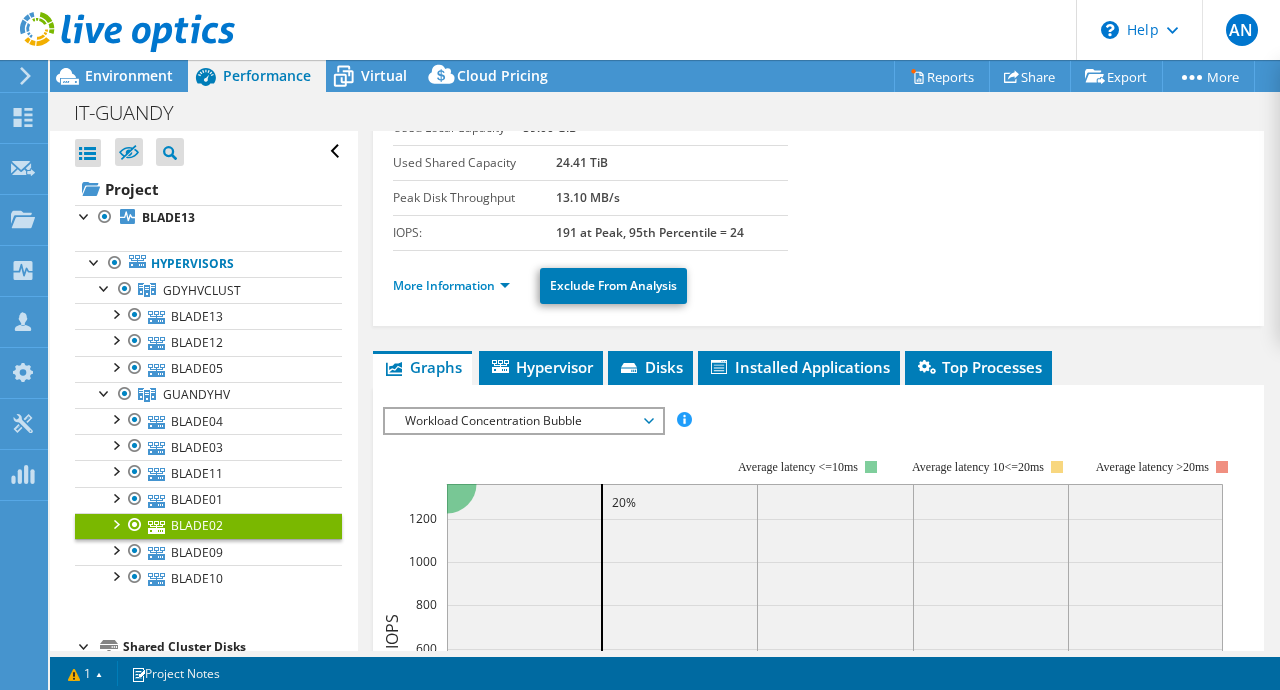 scroll, scrollTop: 187, scrollLeft: 0, axis: vertical 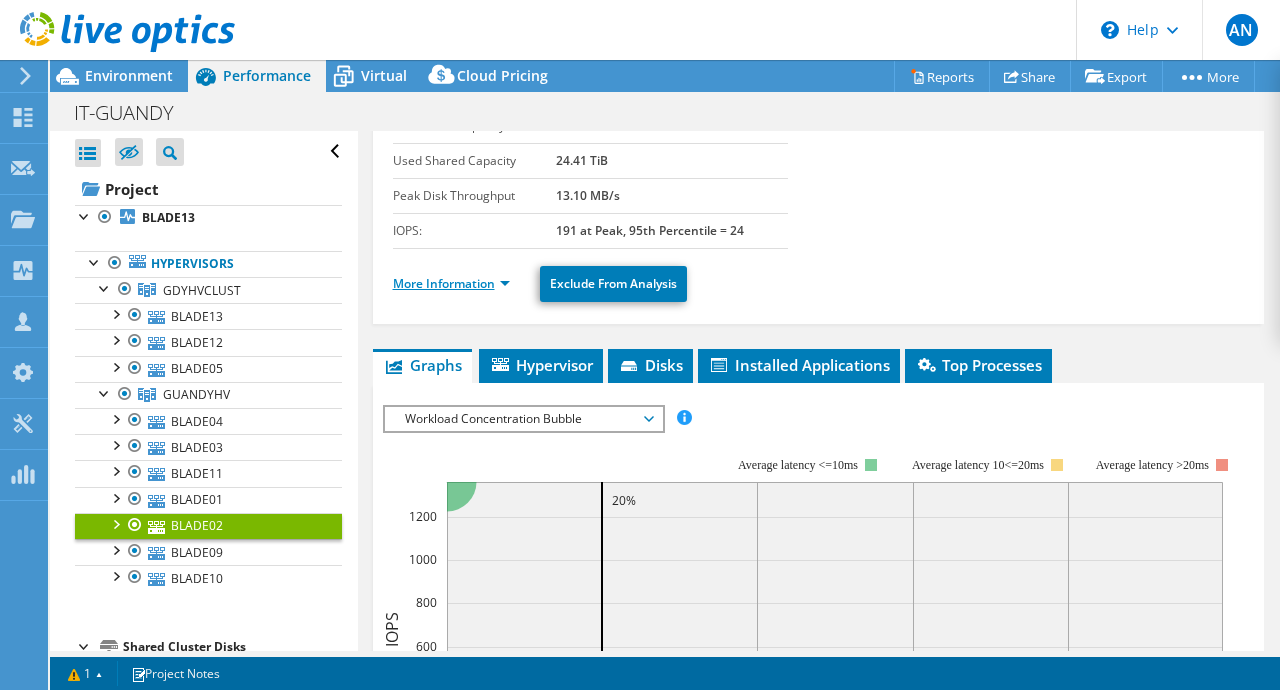 click on "More Information" at bounding box center (451, 283) 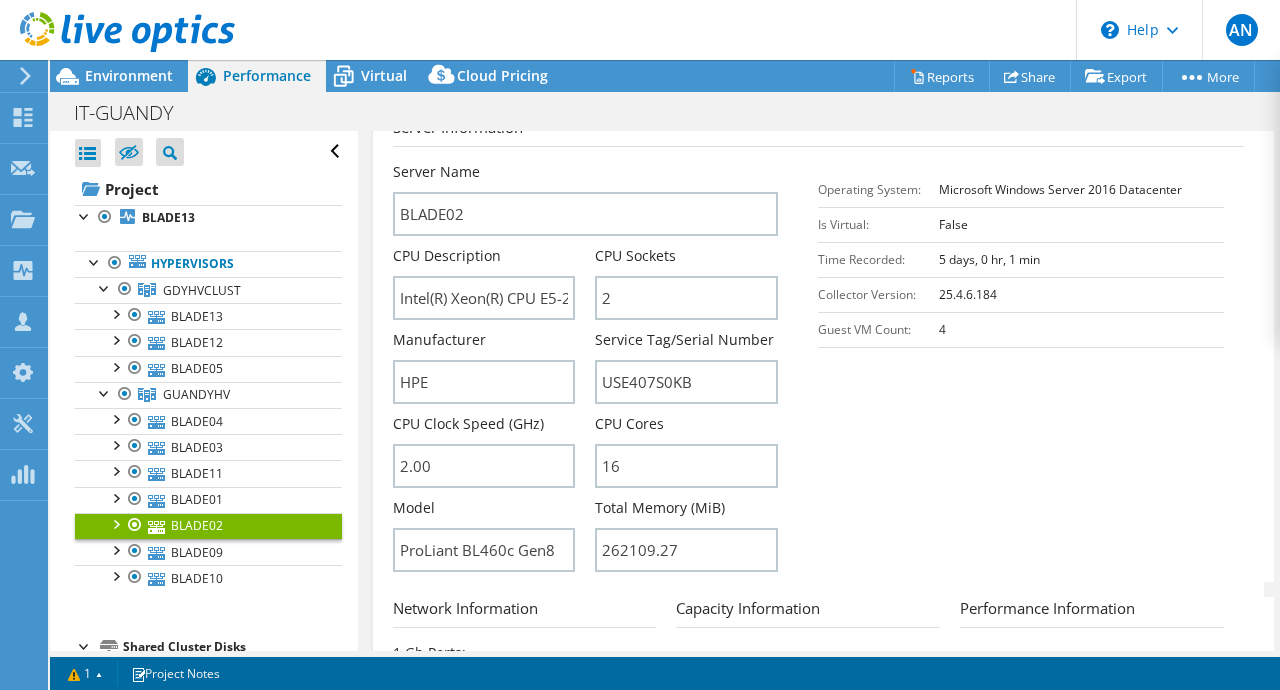 scroll, scrollTop: 412, scrollLeft: 0, axis: vertical 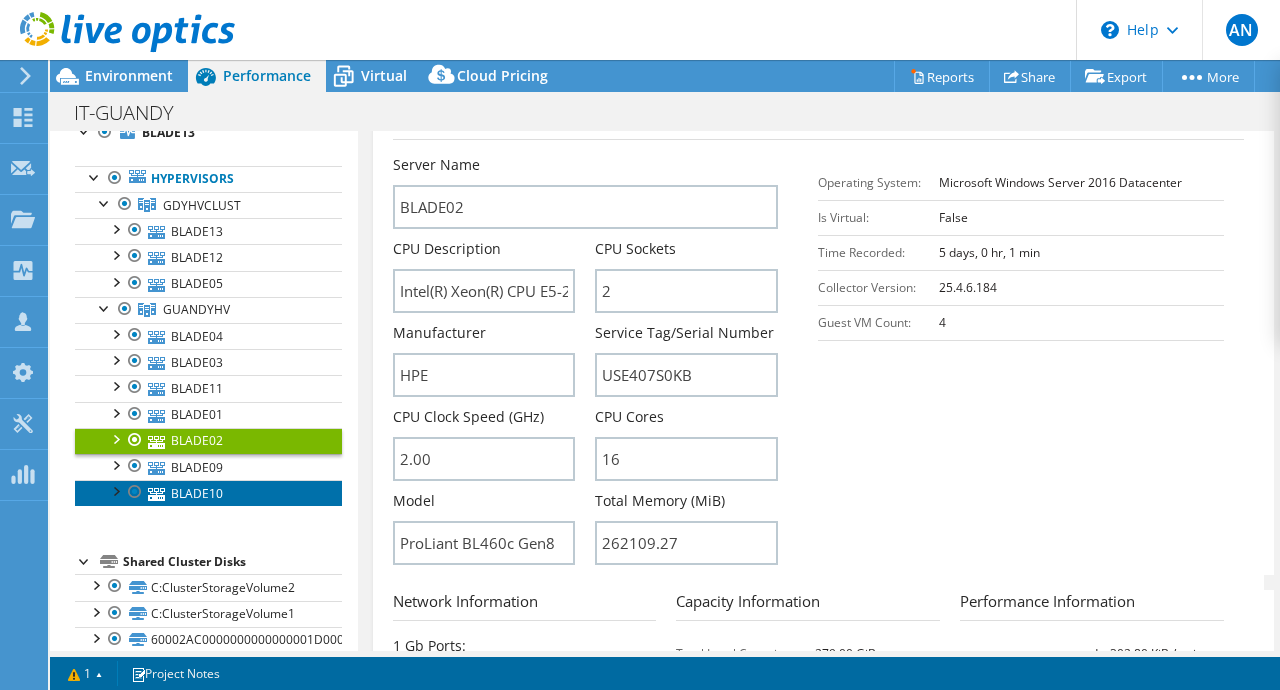 click on "BLADE10" at bounding box center (208, 493) 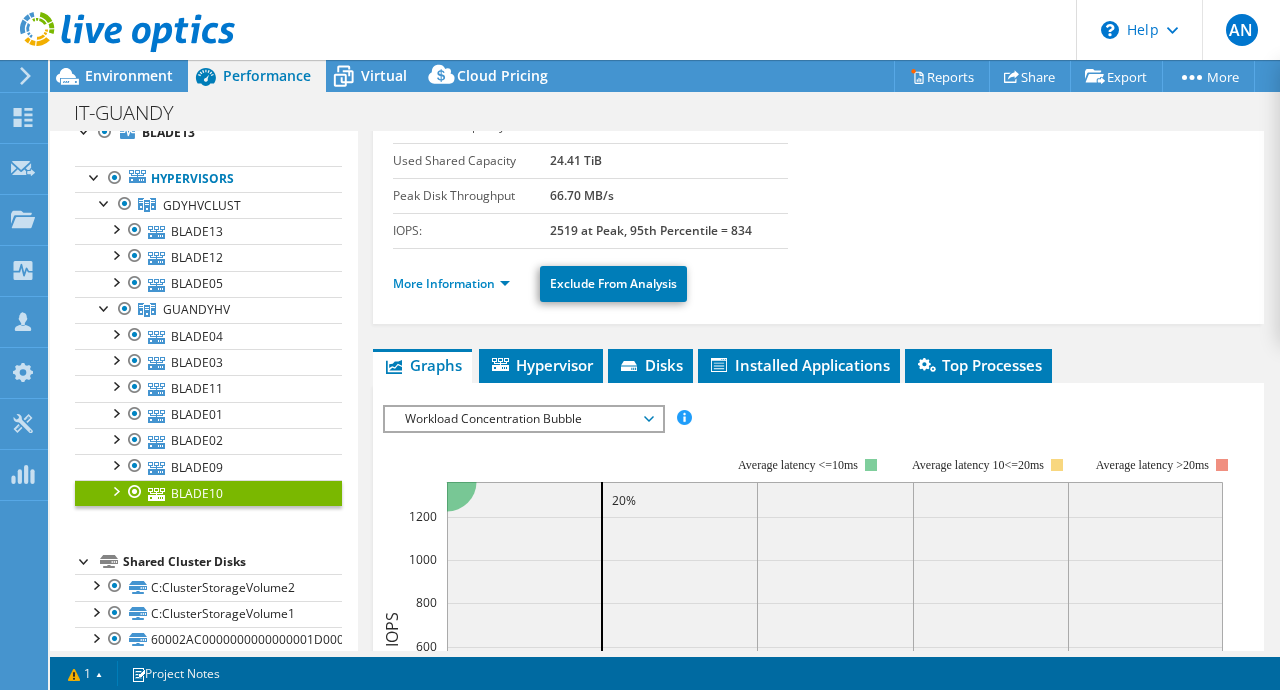 scroll, scrollTop: 148, scrollLeft: 0, axis: vertical 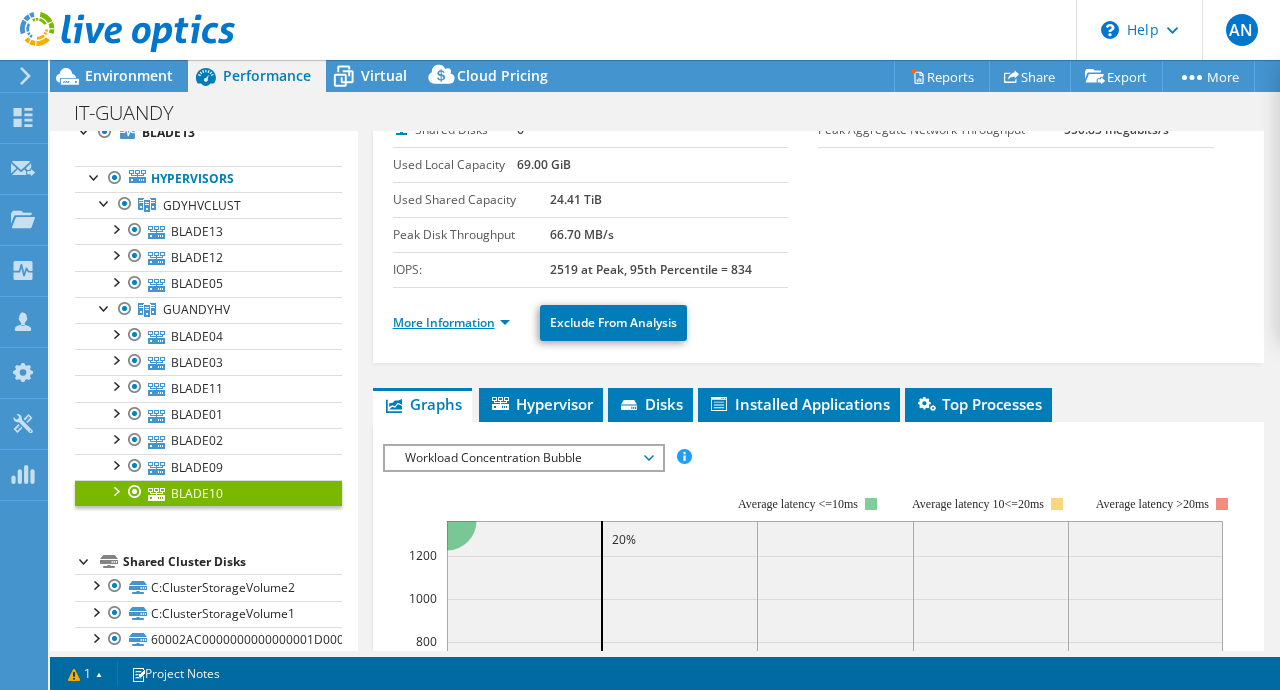 click on "More Information" at bounding box center (451, 322) 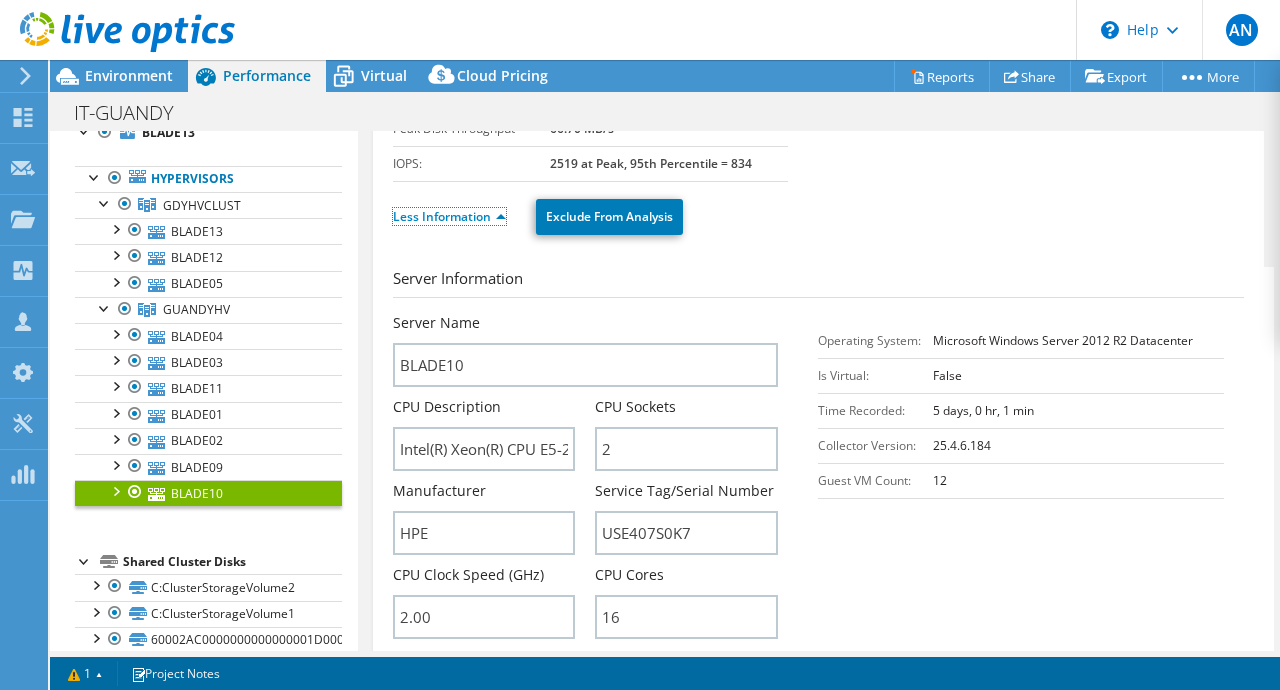 scroll, scrollTop: 252, scrollLeft: 0, axis: vertical 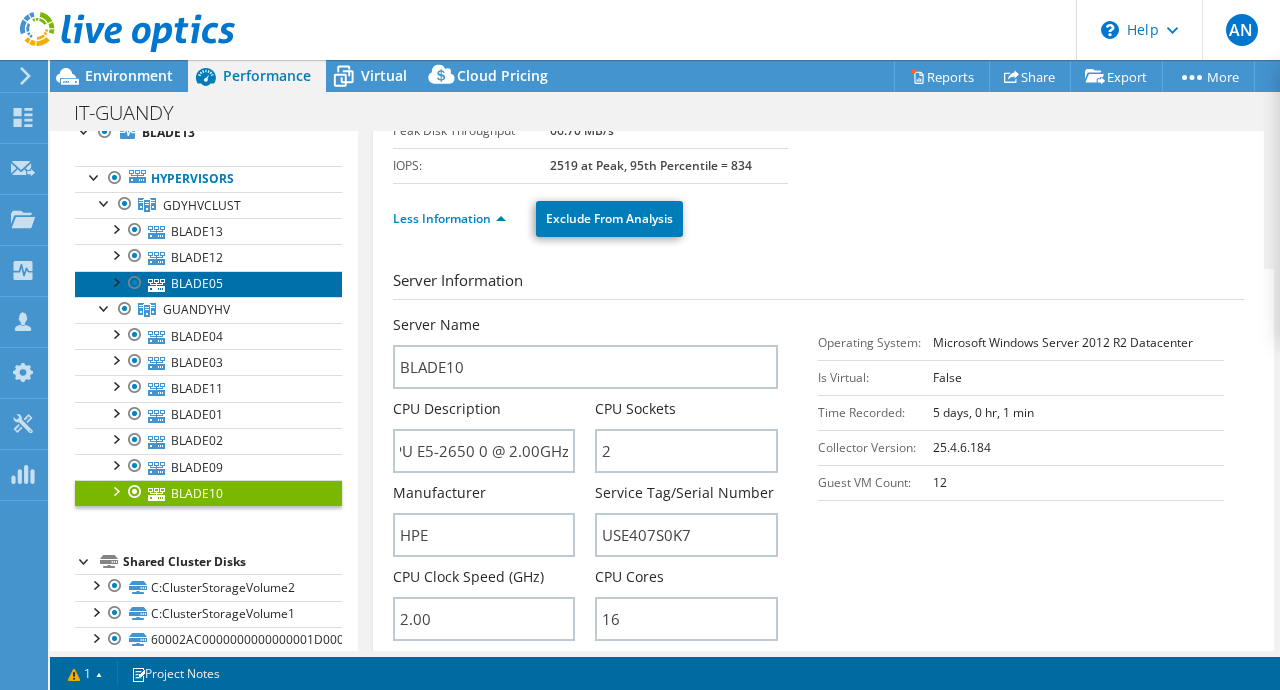 click on "BLADE05" at bounding box center (208, 284) 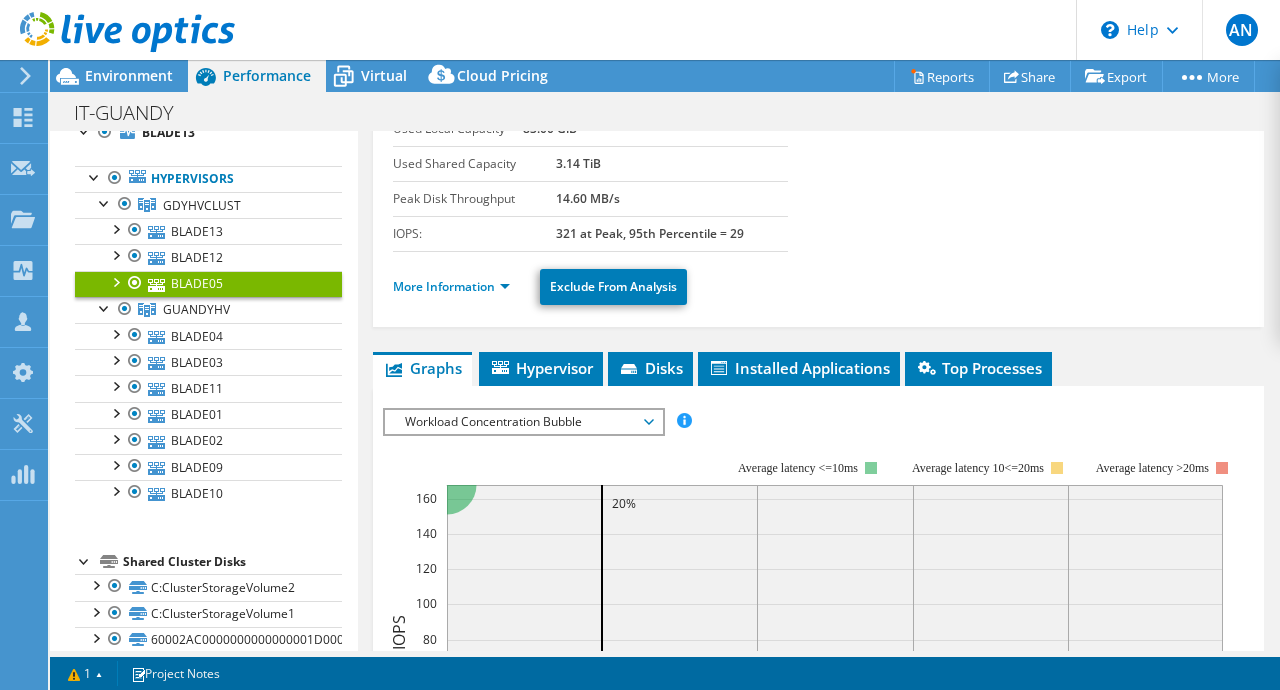 scroll, scrollTop: 183, scrollLeft: 0, axis: vertical 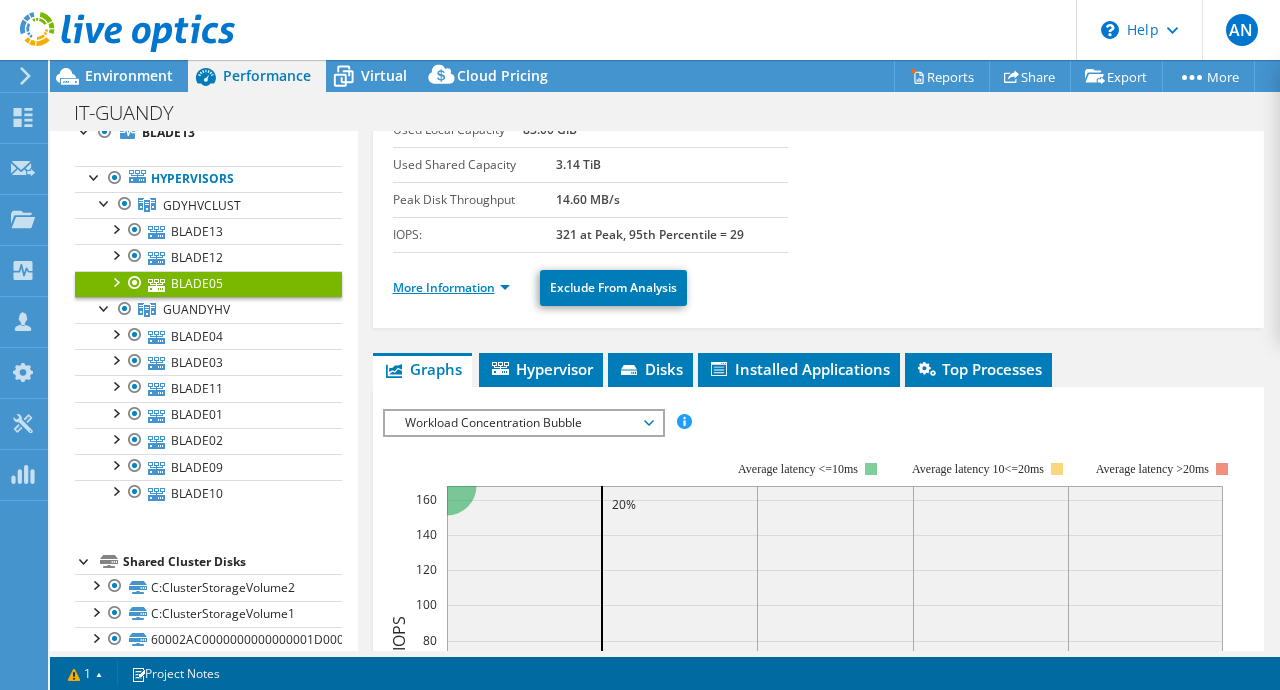 click on "More Information" at bounding box center (451, 287) 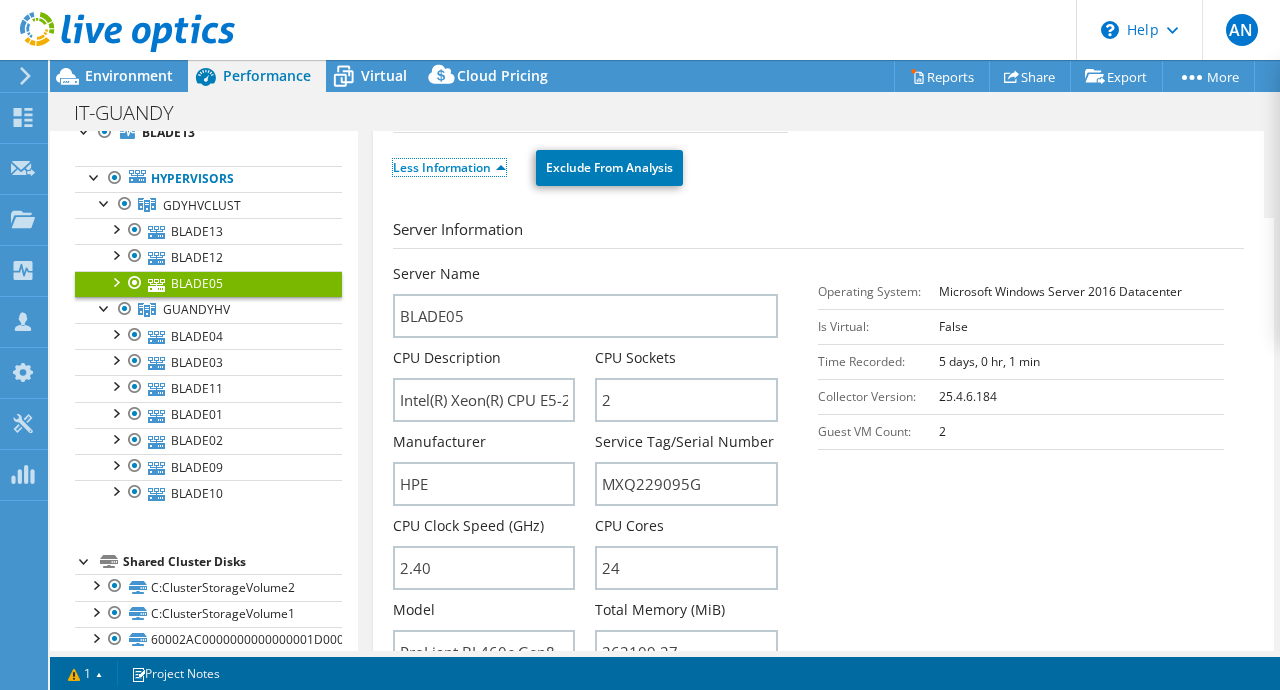 scroll, scrollTop: 304, scrollLeft: 0, axis: vertical 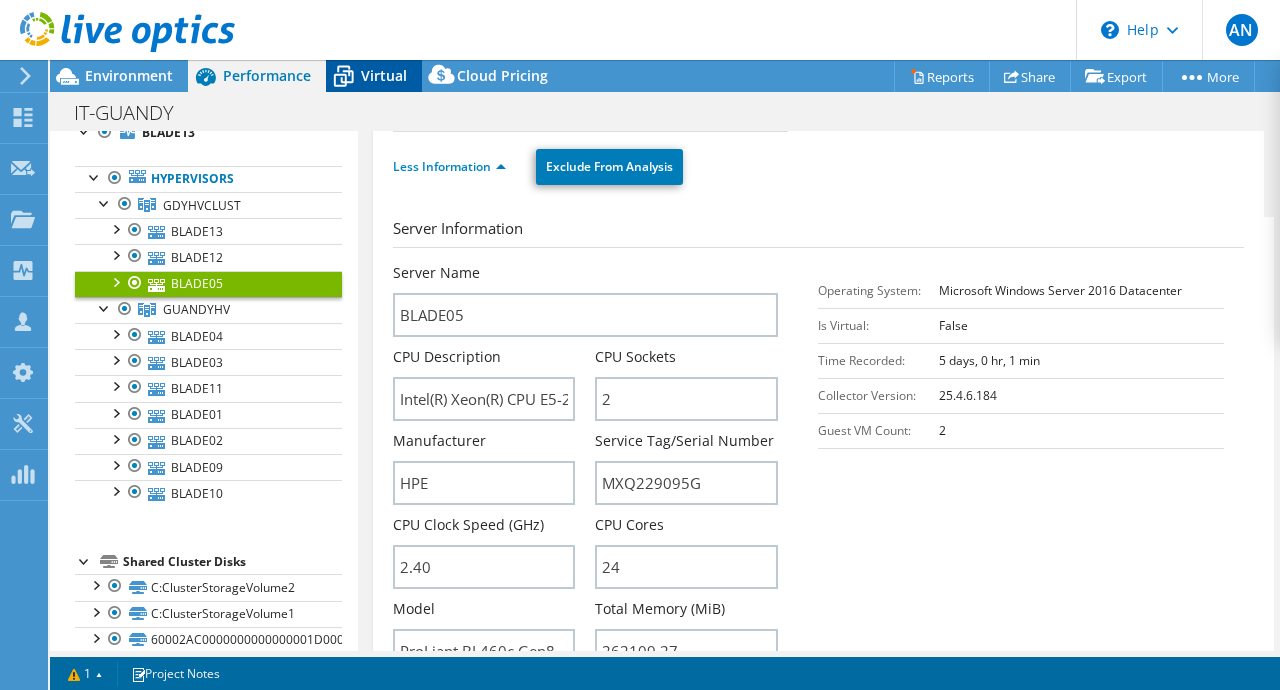 click on "Virtual" at bounding box center [384, 75] 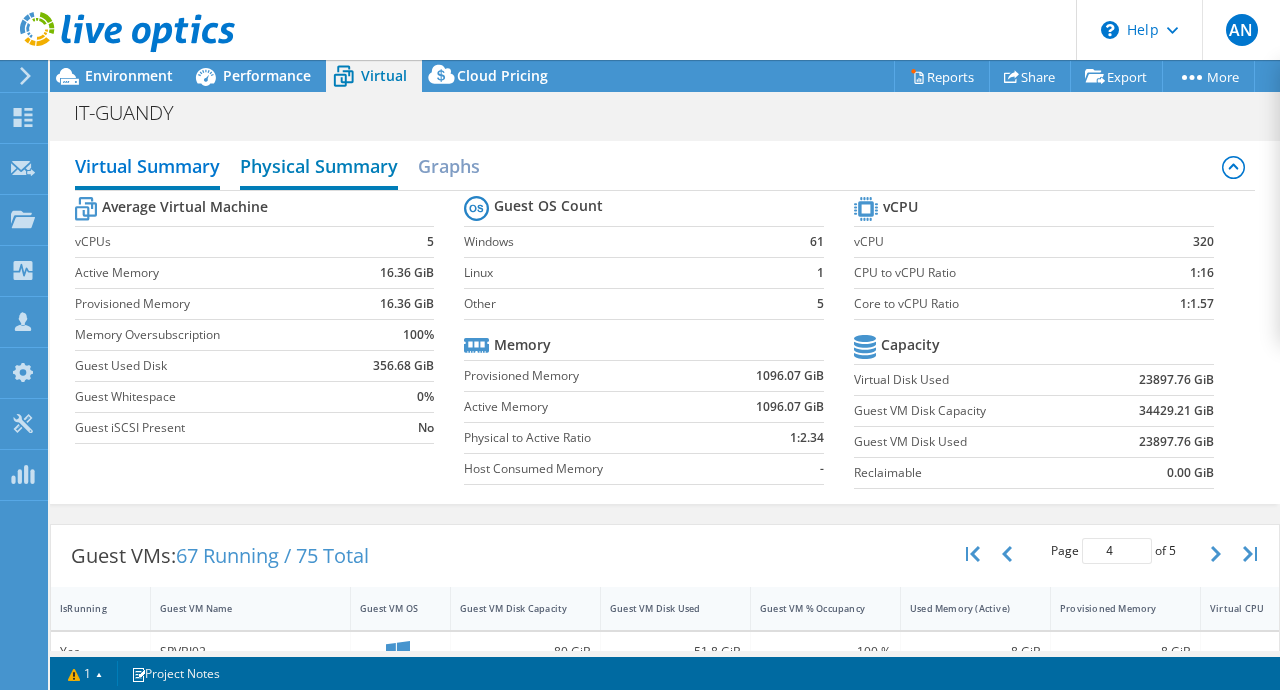click on "Physical Summary" at bounding box center (319, 168) 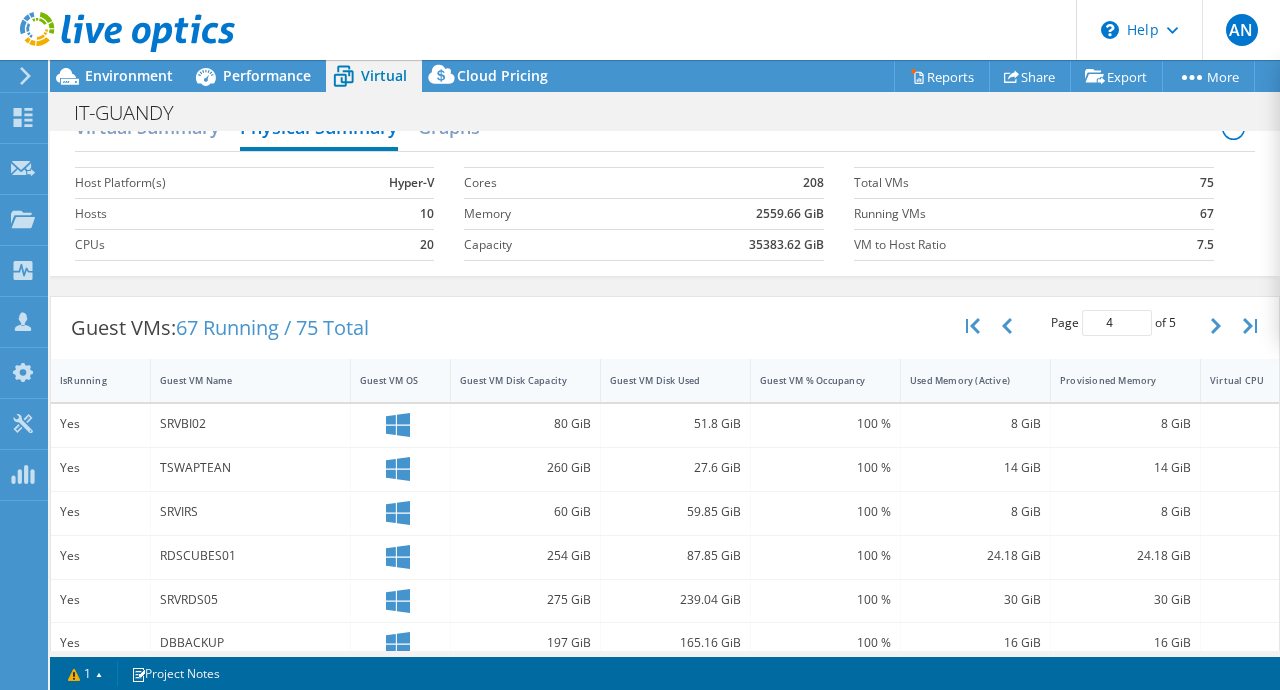 scroll, scrollTop: 0, scrollLeft: 0, axis: both 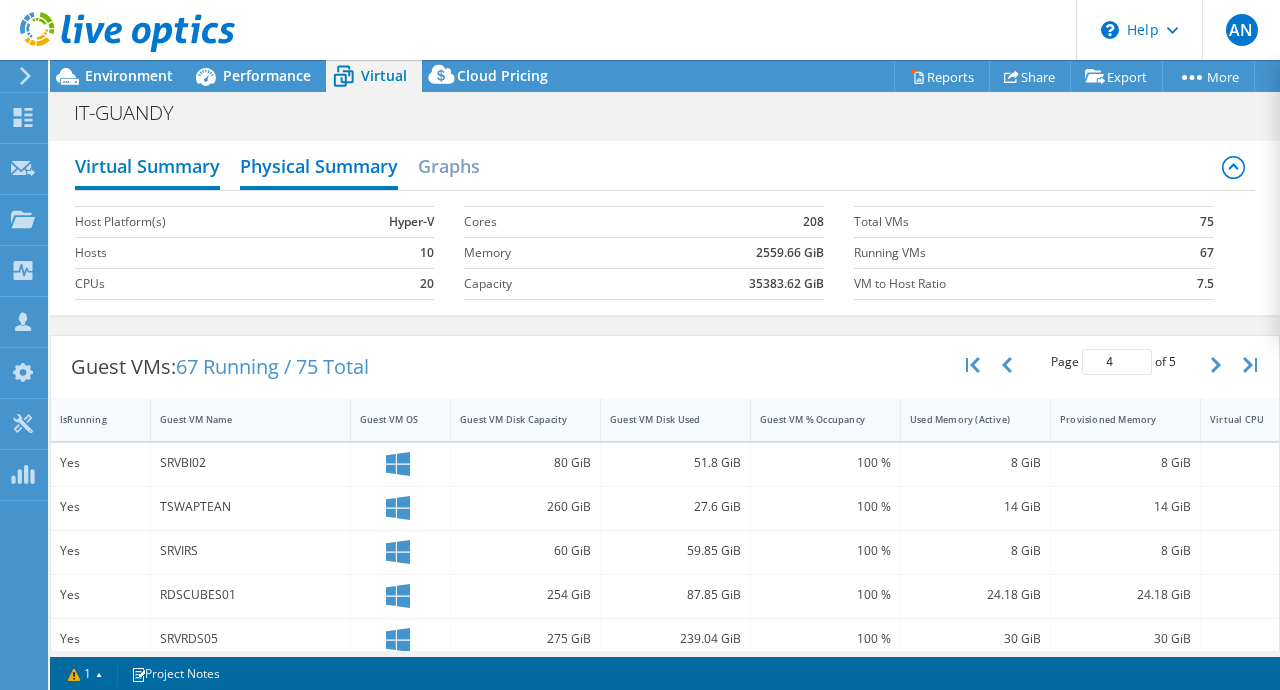 click on "Virtual Summary" at bounding box center (147, 168) 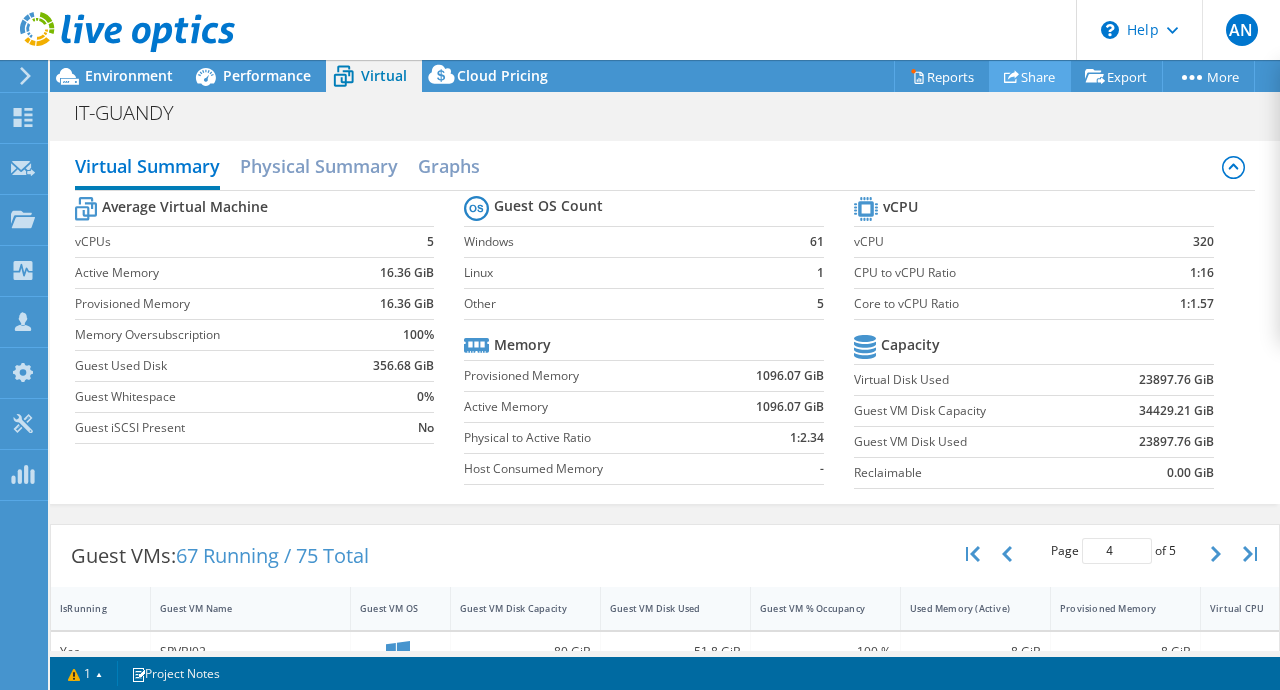 click on "Share" at bounding box center [1030, 76] 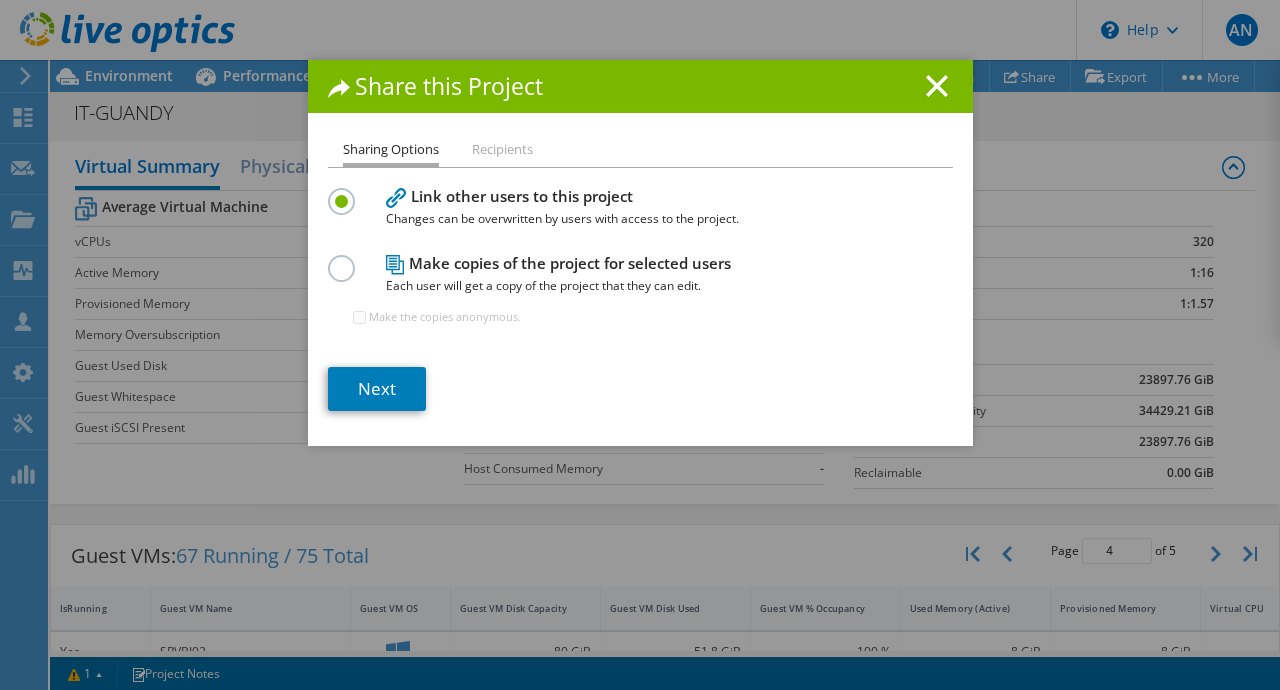 click at bounding box center (345, 257) 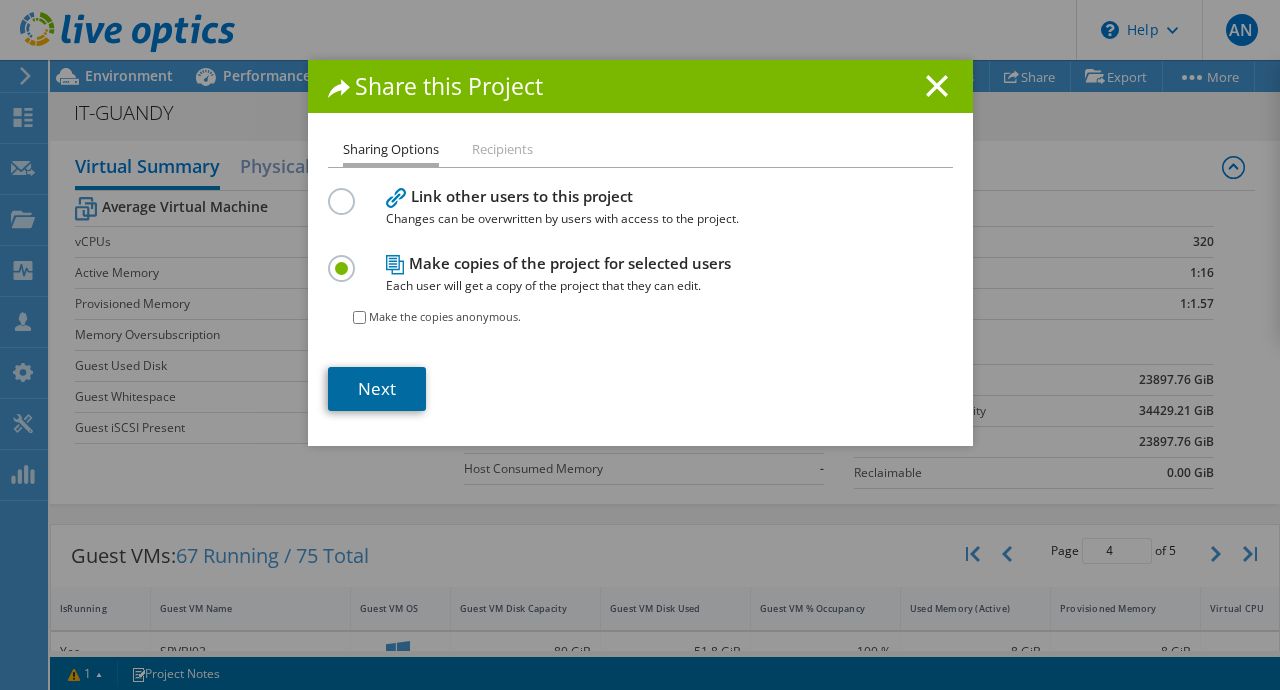 click on "Next" at bounding box center [377, 389] 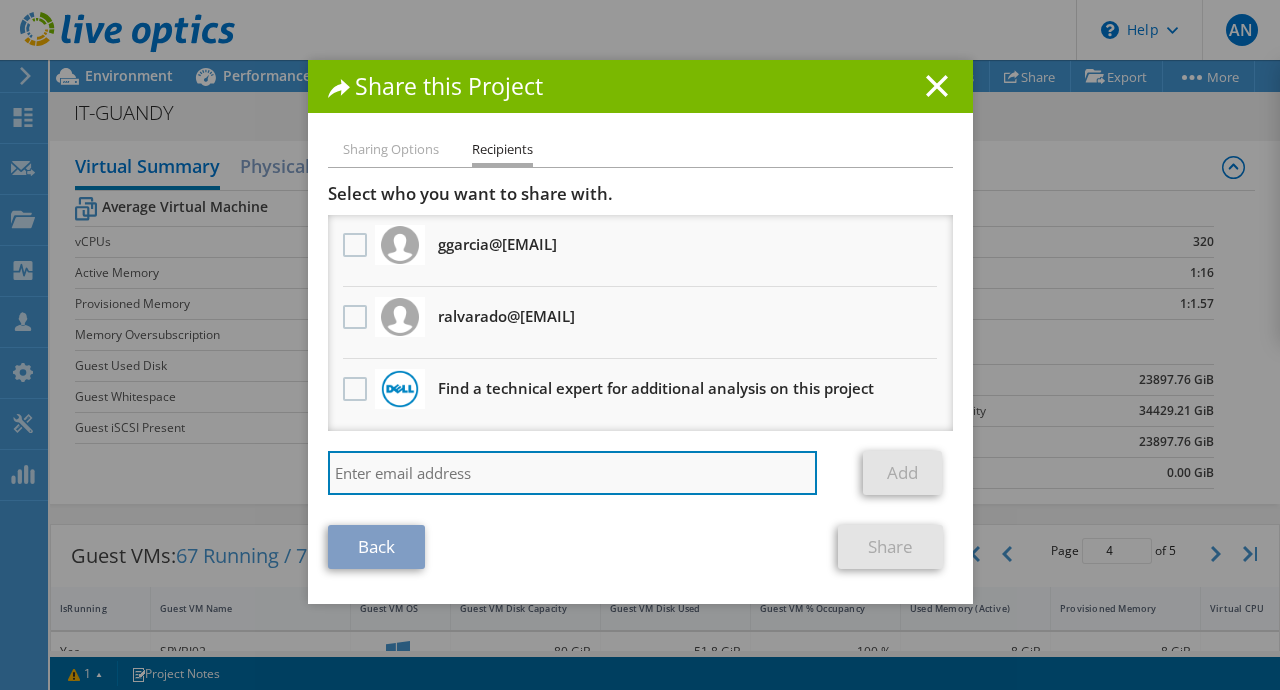 click at bounding box center (573, 473) 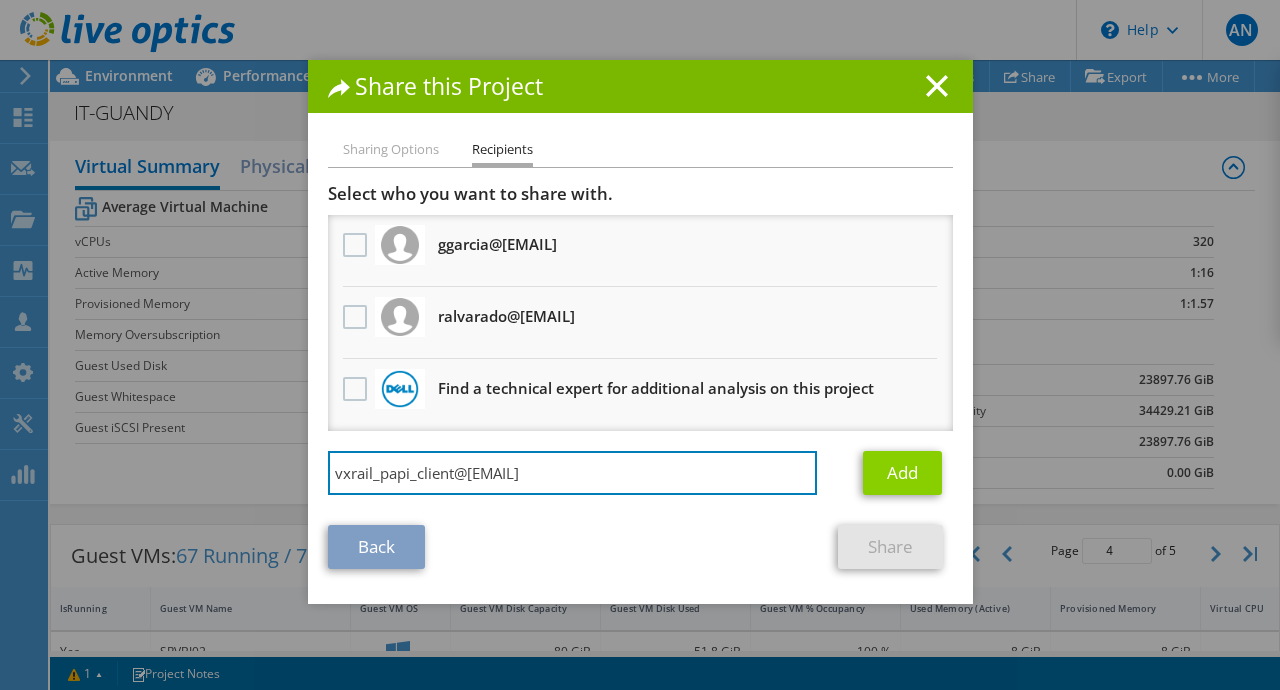 type on "vxrail_papi_client@liveoptics.com" 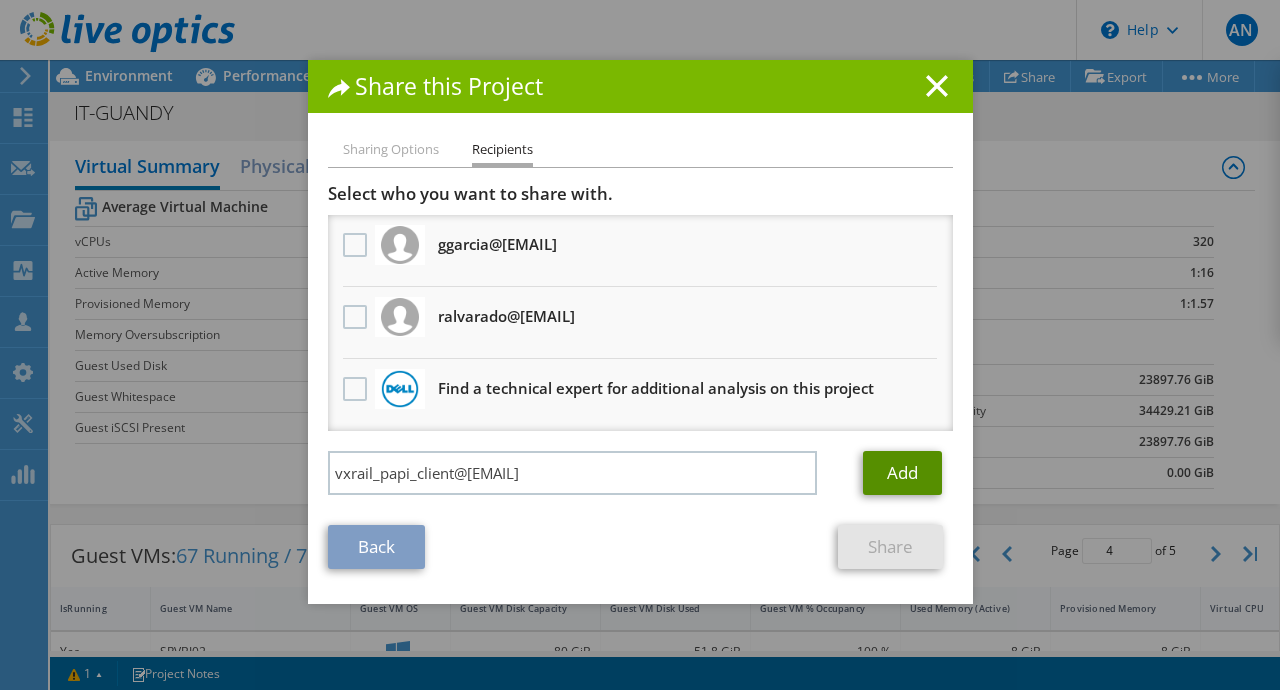 click on "Add" at bounding box center [902, 473] 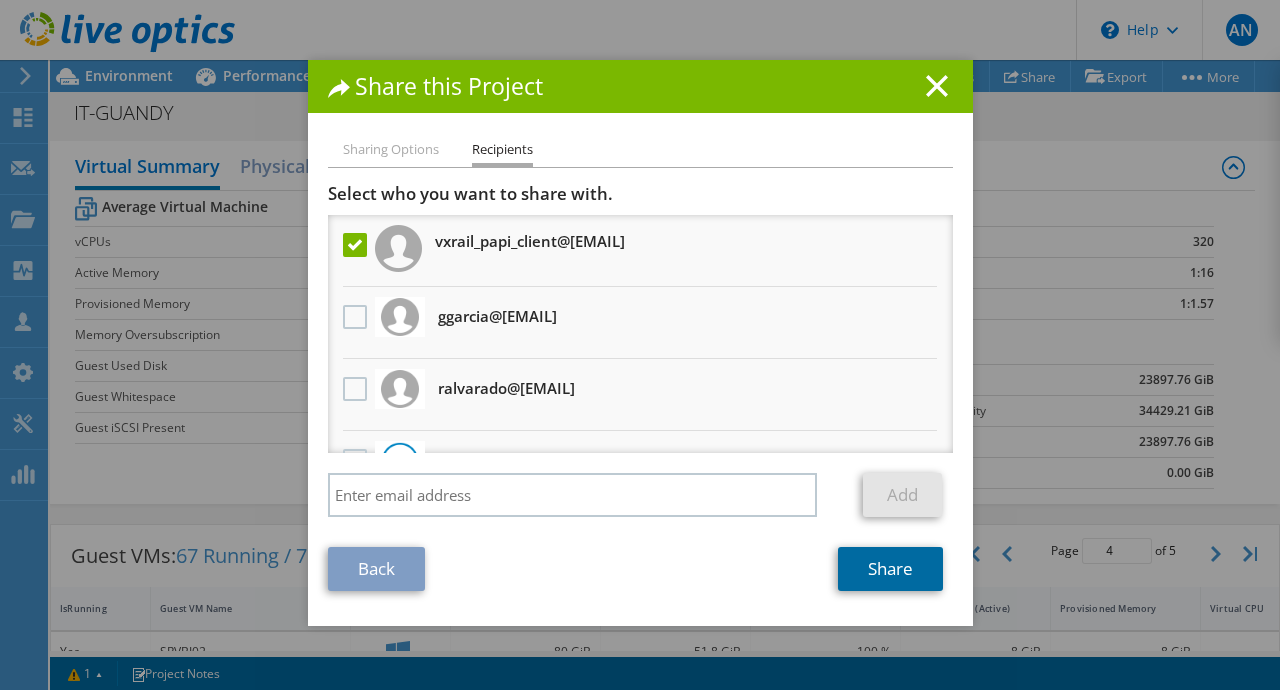 click on "Share" at bounding box center [890, 569] 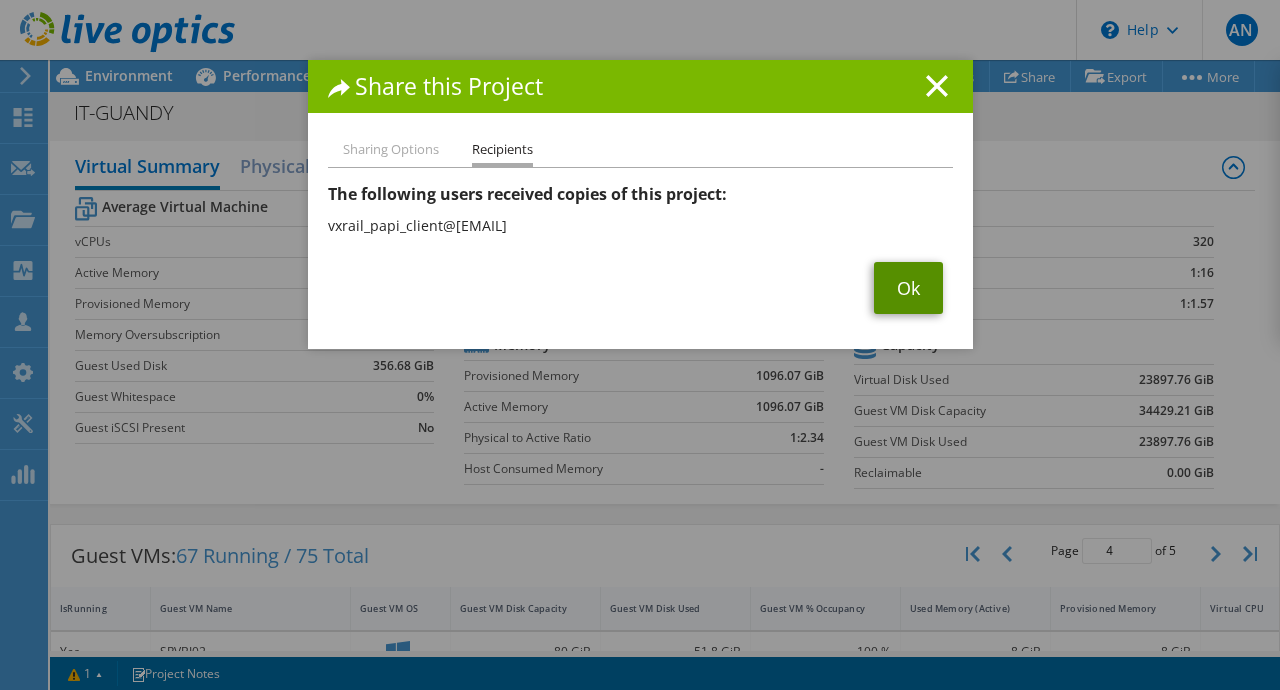 click on "Ok" at bounding box center [908, 288] 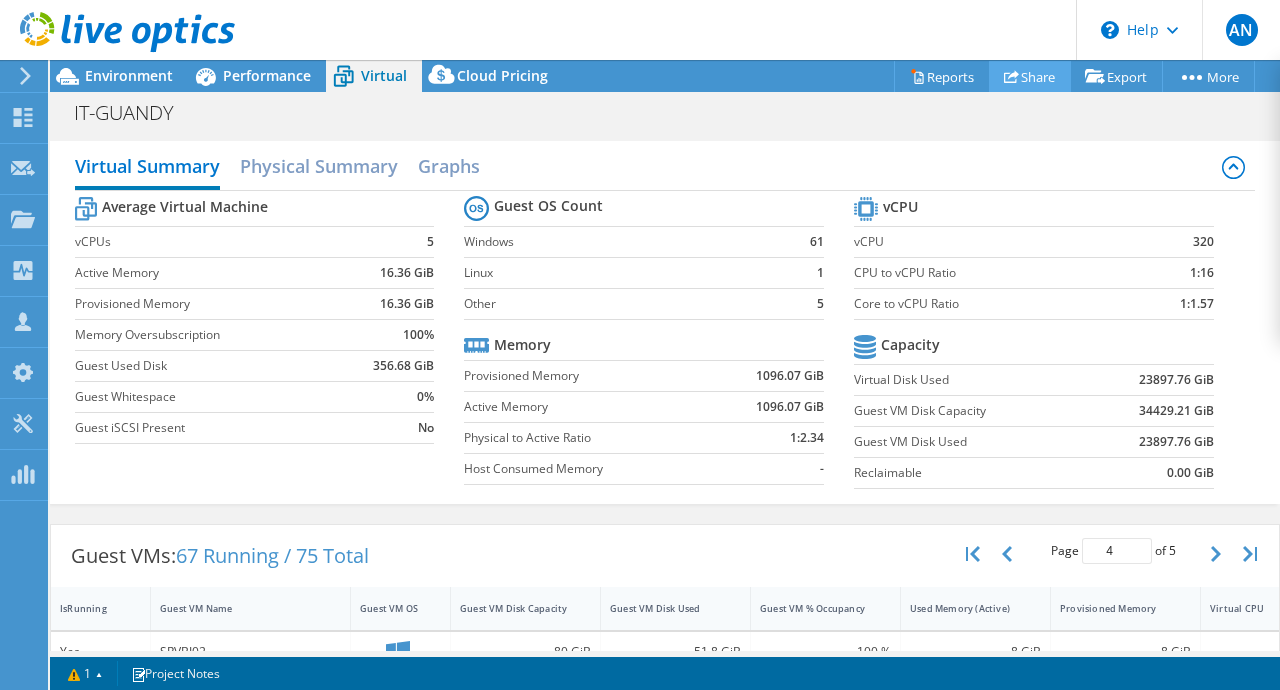 click on "Share" at bounding box center [1030, 76] 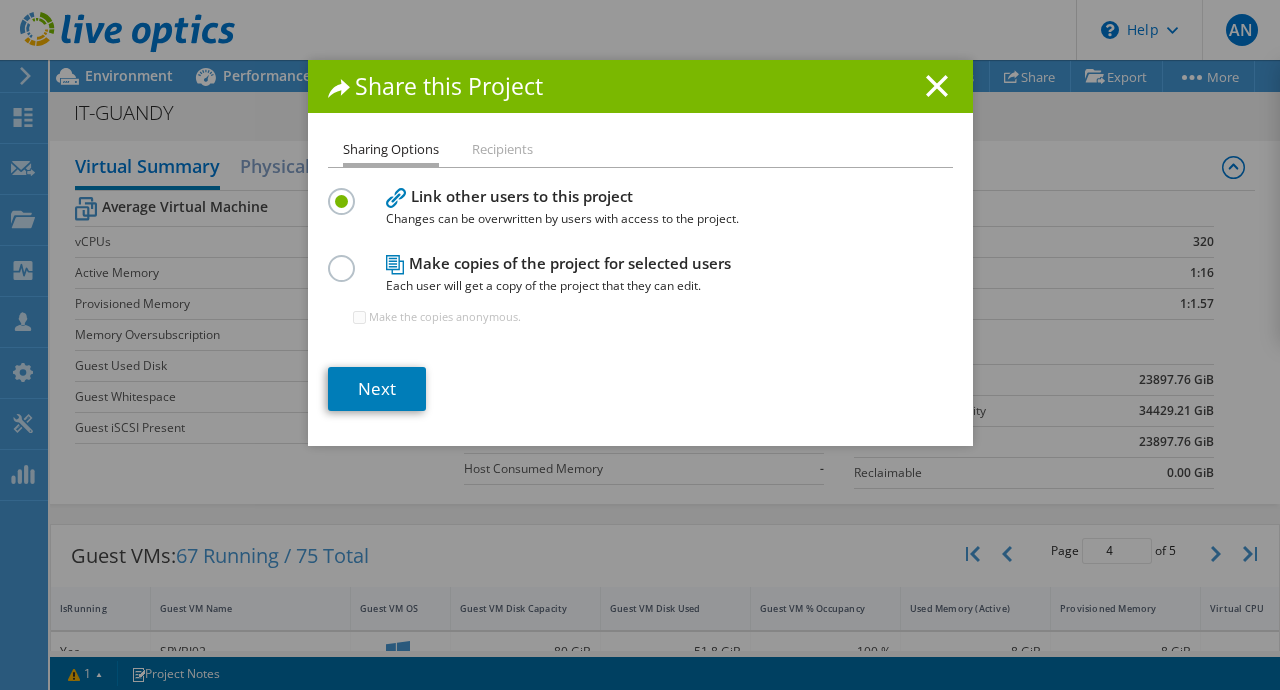 click on "Recipients" at bounding box center (502, 150) 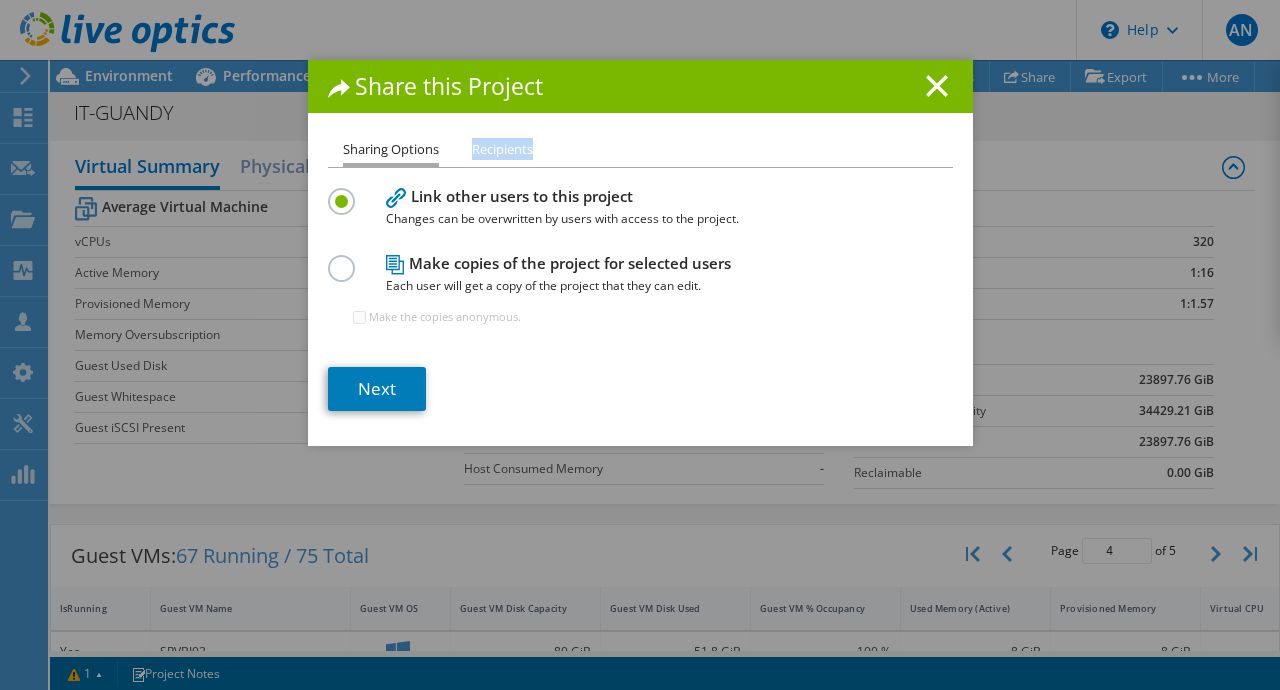 click at bounding box center [345, 257] 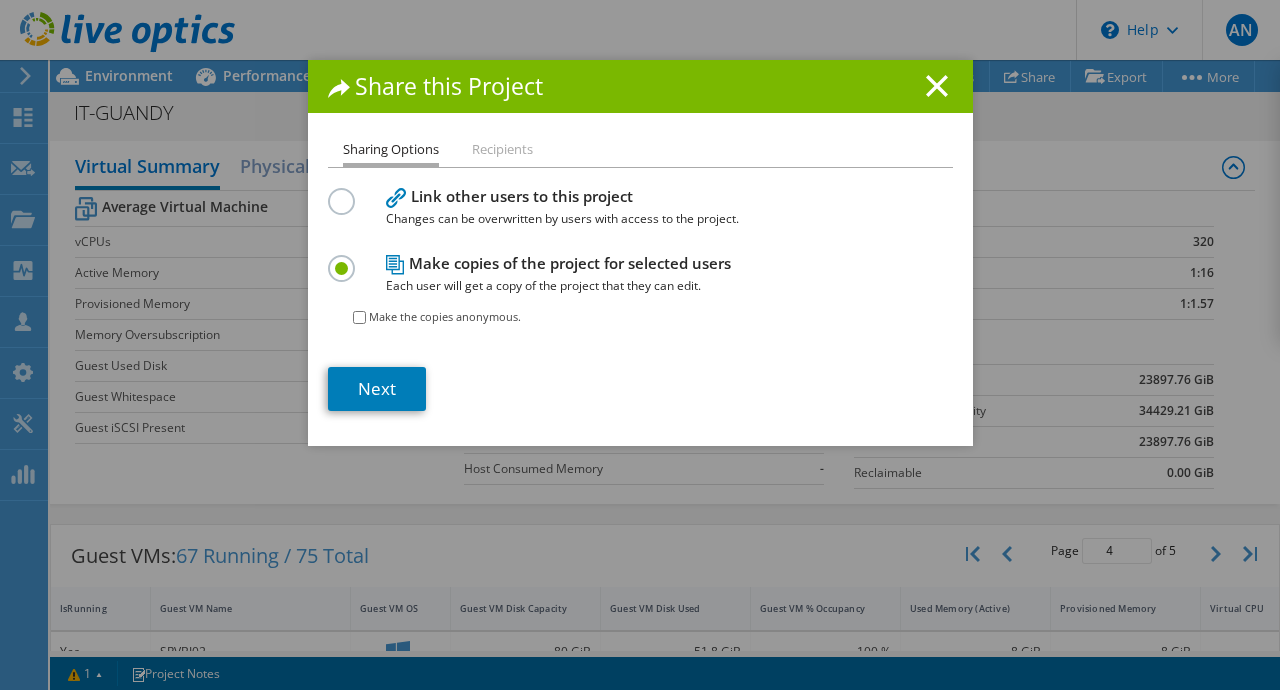 click at bounding box center (345, 190) 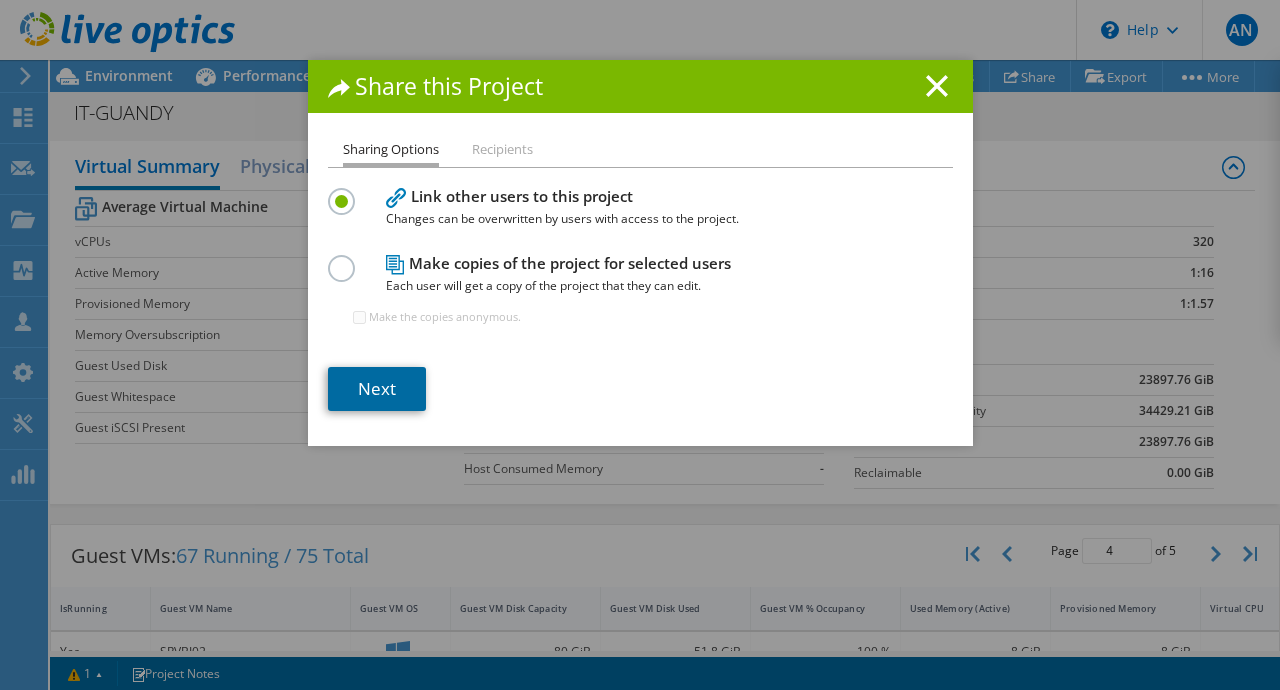 click on "Next" at bounding box center (377, 389) 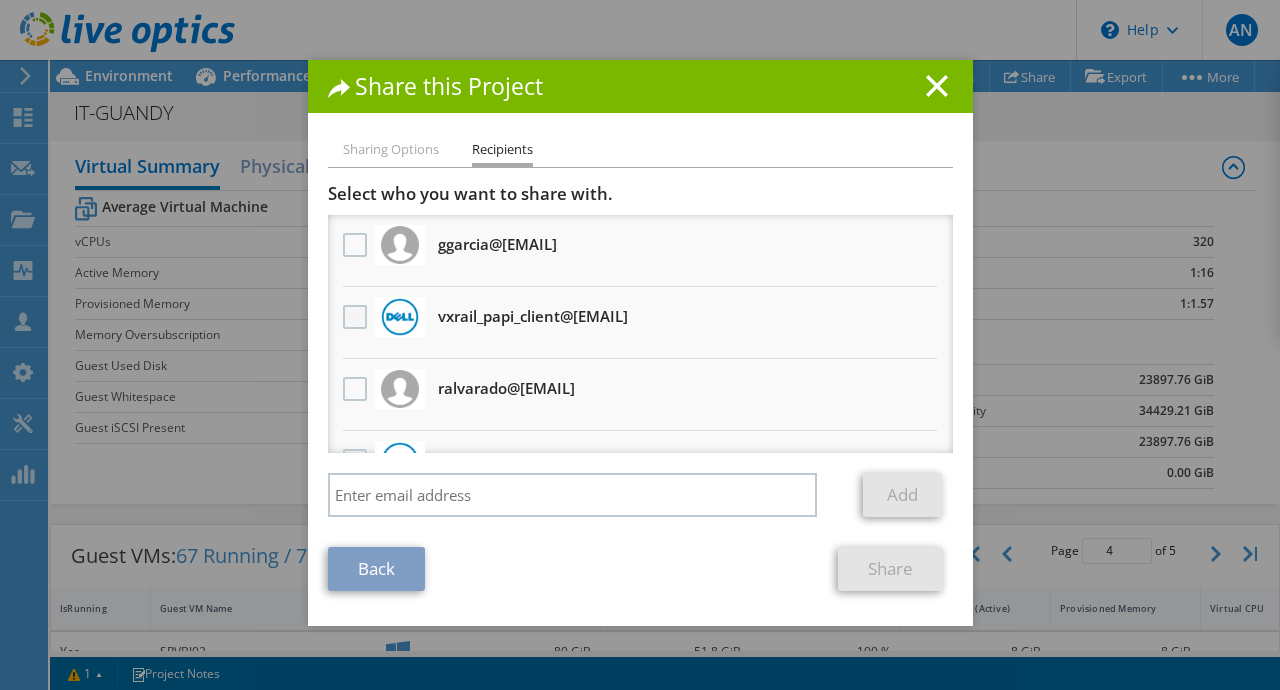 click at bounding box center [357, 317] 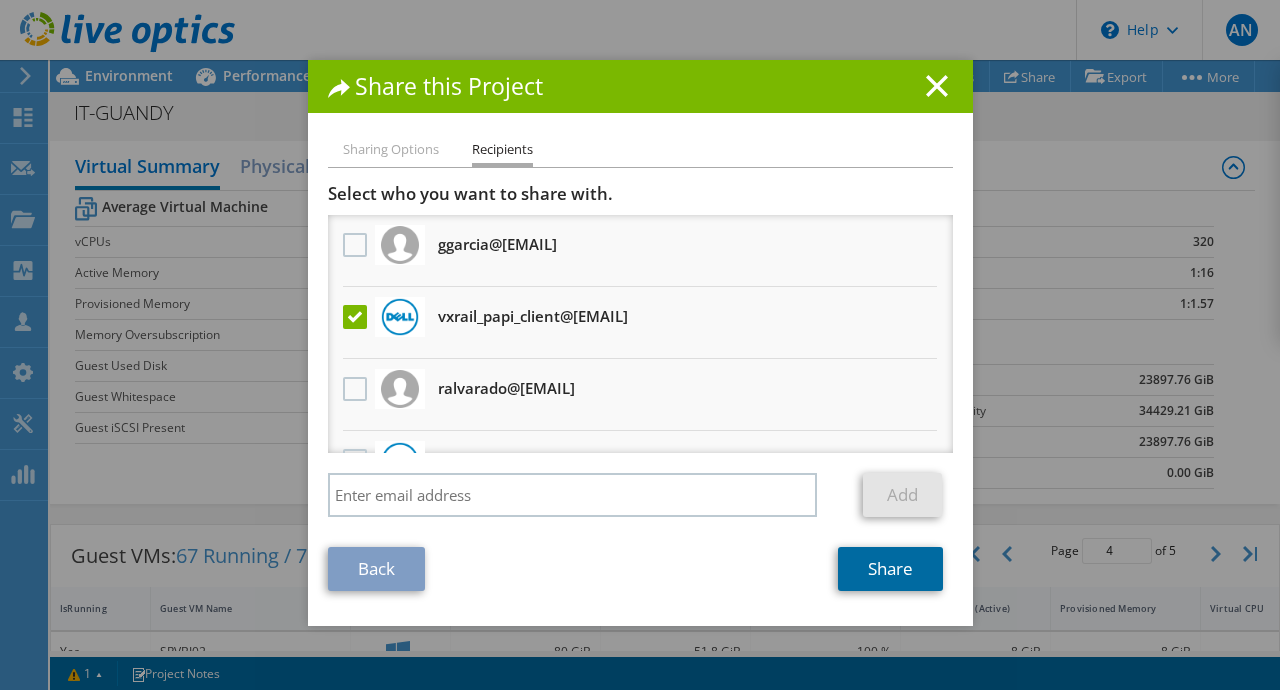 click on "Share" at bounding box center (890, 569) 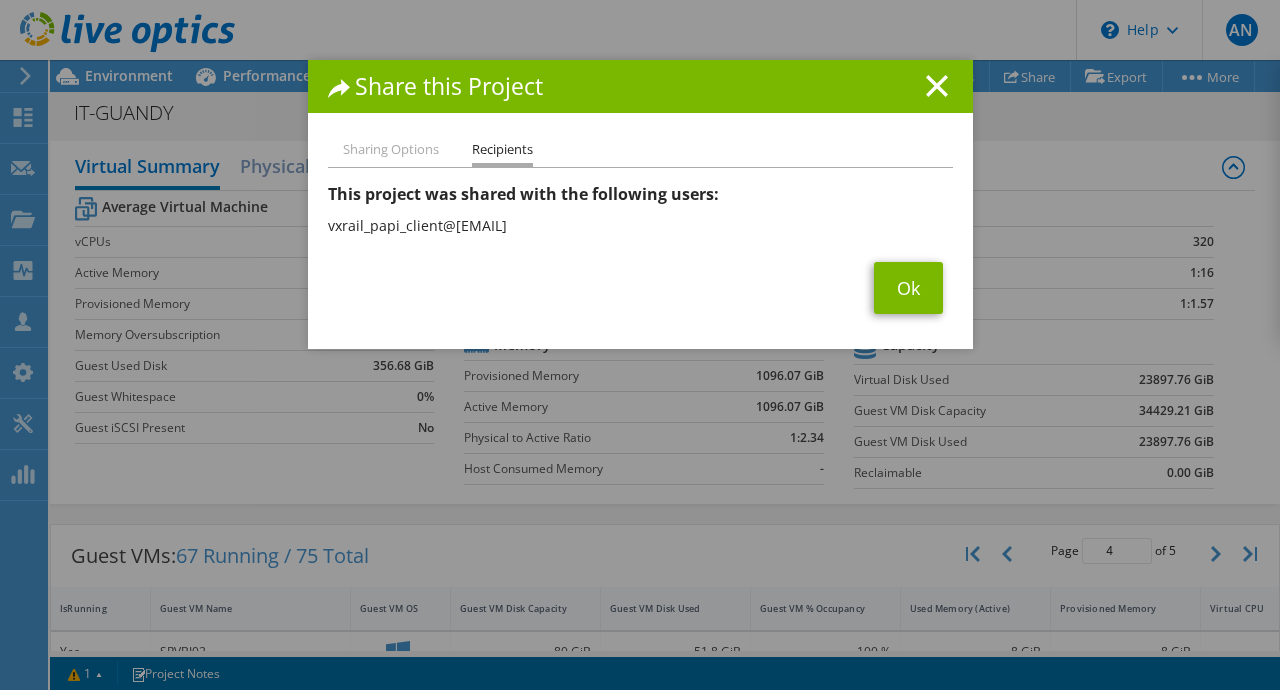 click on "Sharing Options" at bounding box center (391, 150) 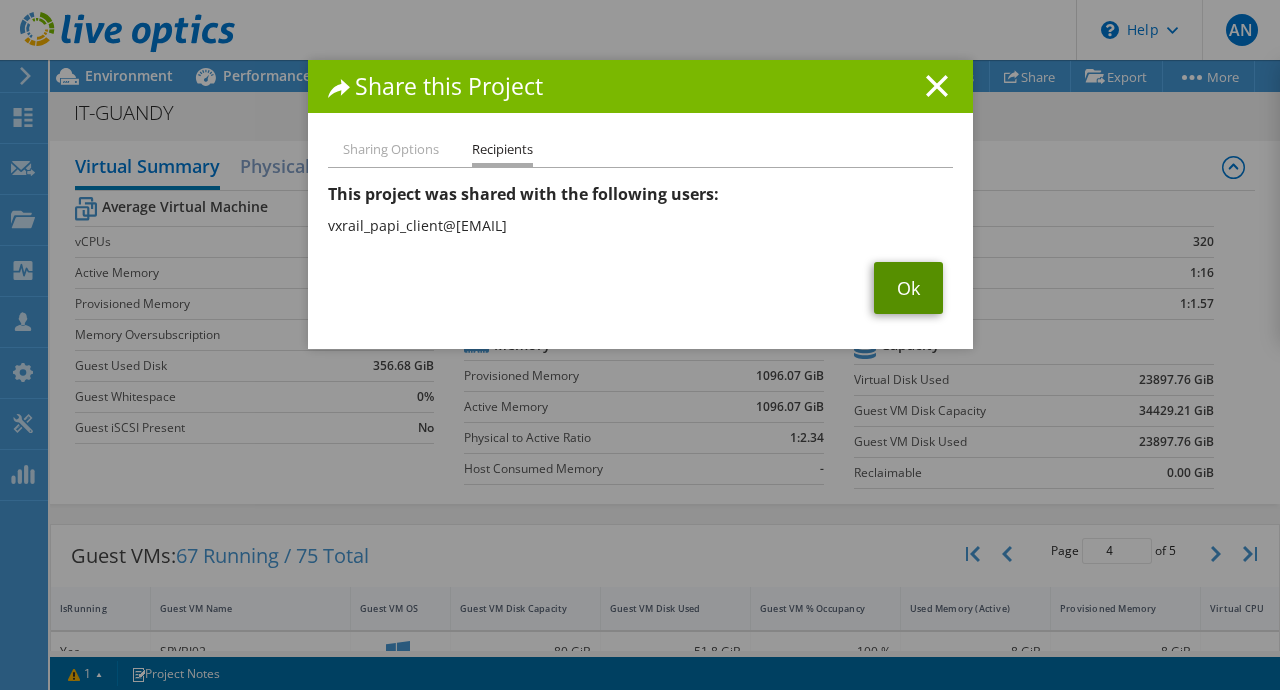 click on "Ok" at bounding box center [908, 288] 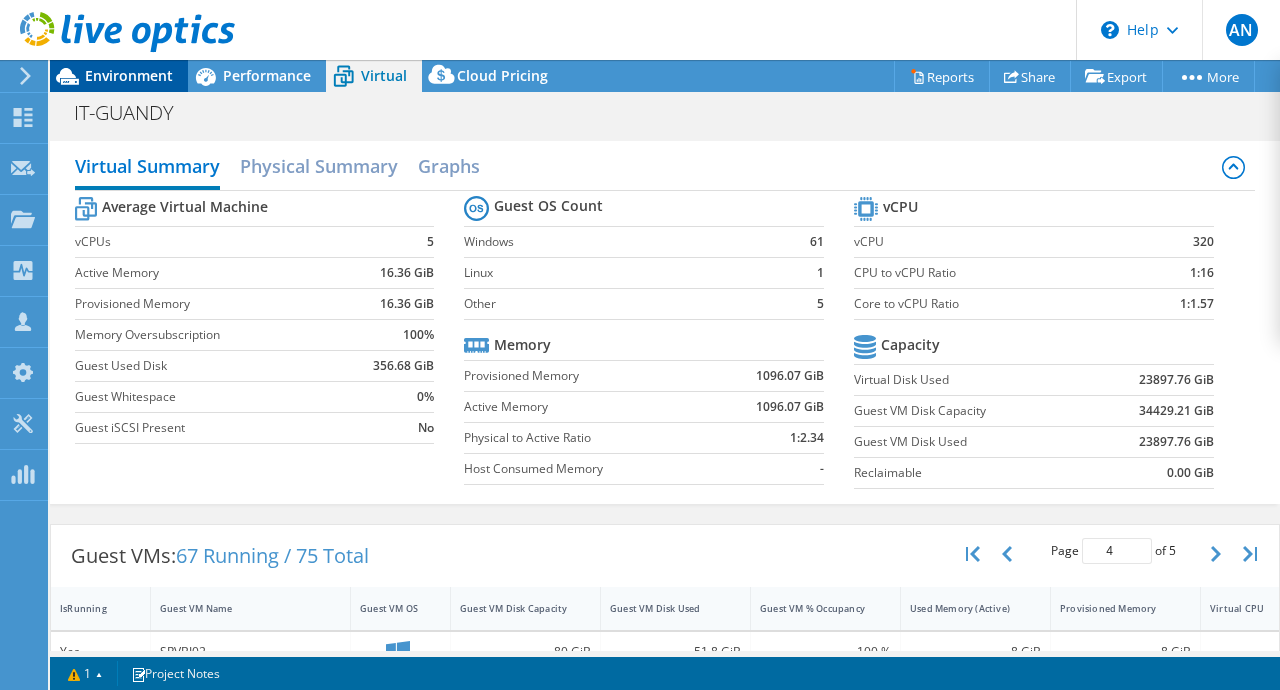click on "Environment" at bounding box center [129, 75] 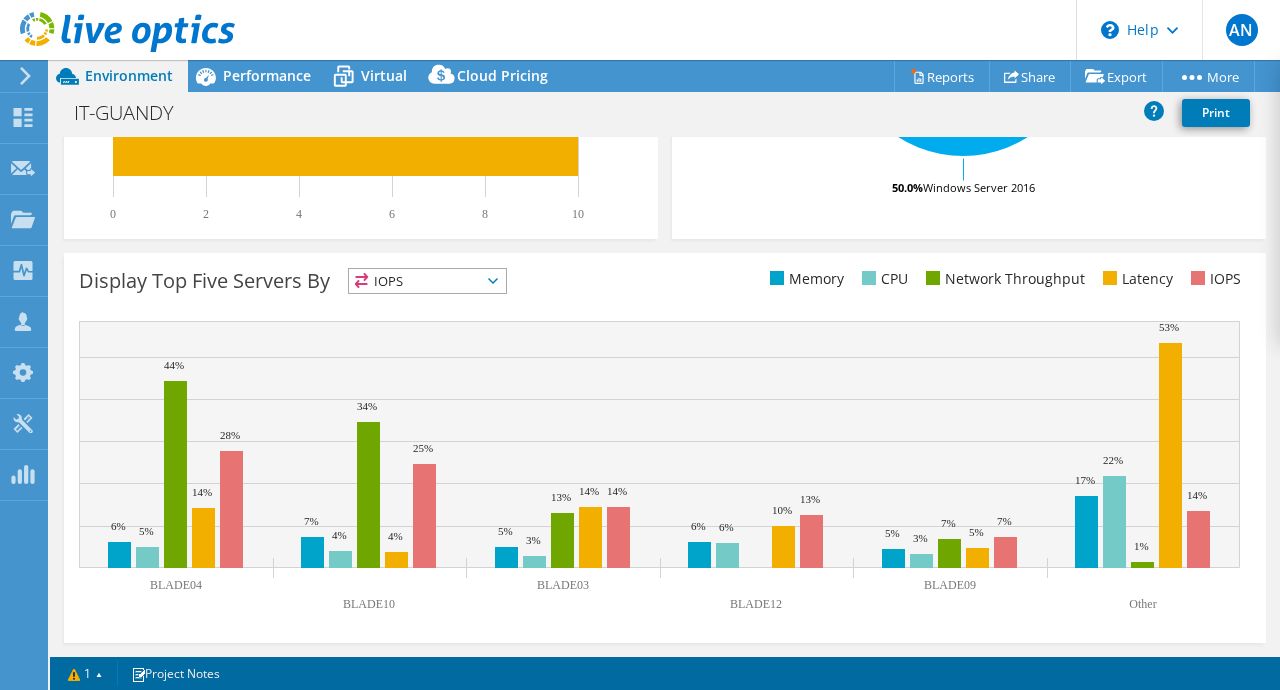 scroll, scrollTop: 0, scrollLeft: 0, axis: both 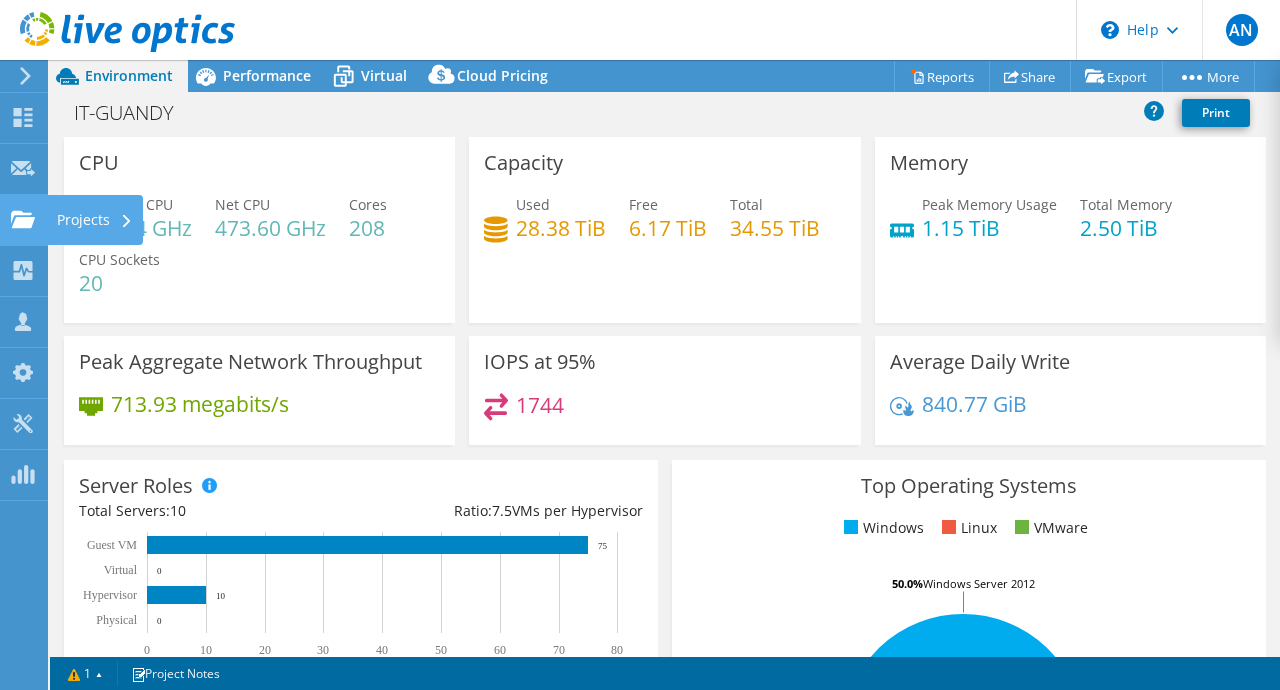 click 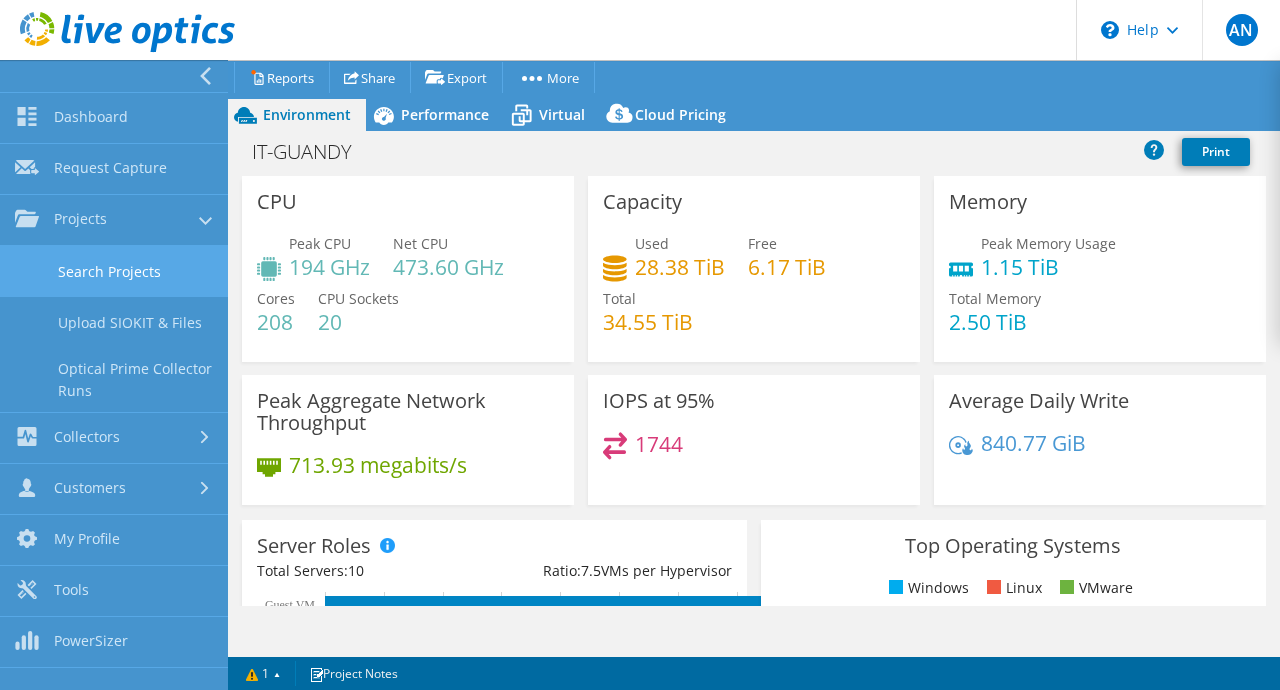 click on "Search Projects" at bounding box center [114, 271] 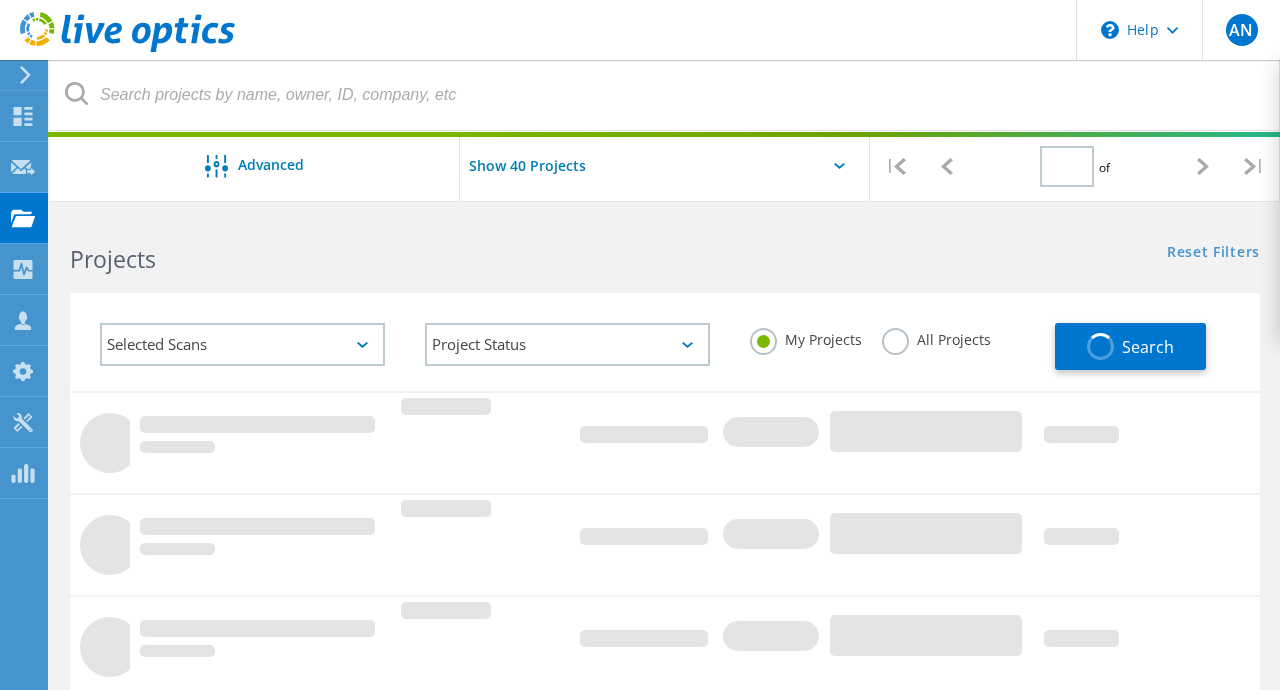 scroll, scrollTop: 0, scrollLeft: 0, axis: both 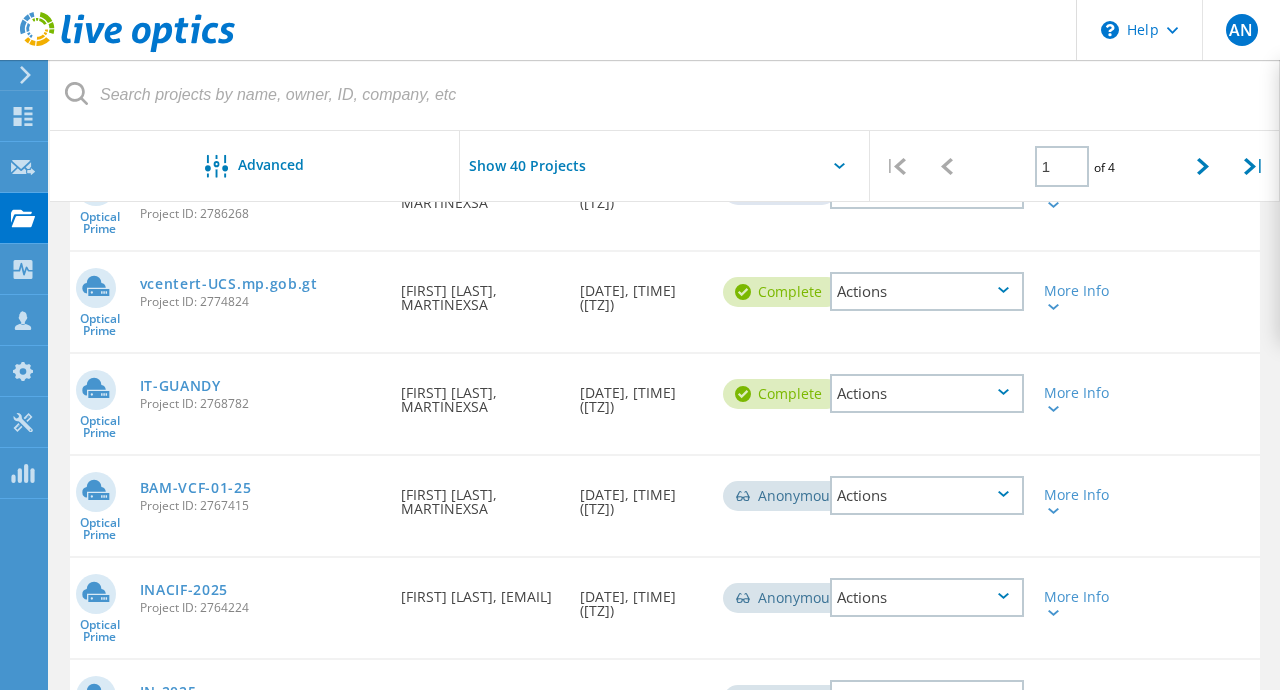 click on "Project ID: 2768782" 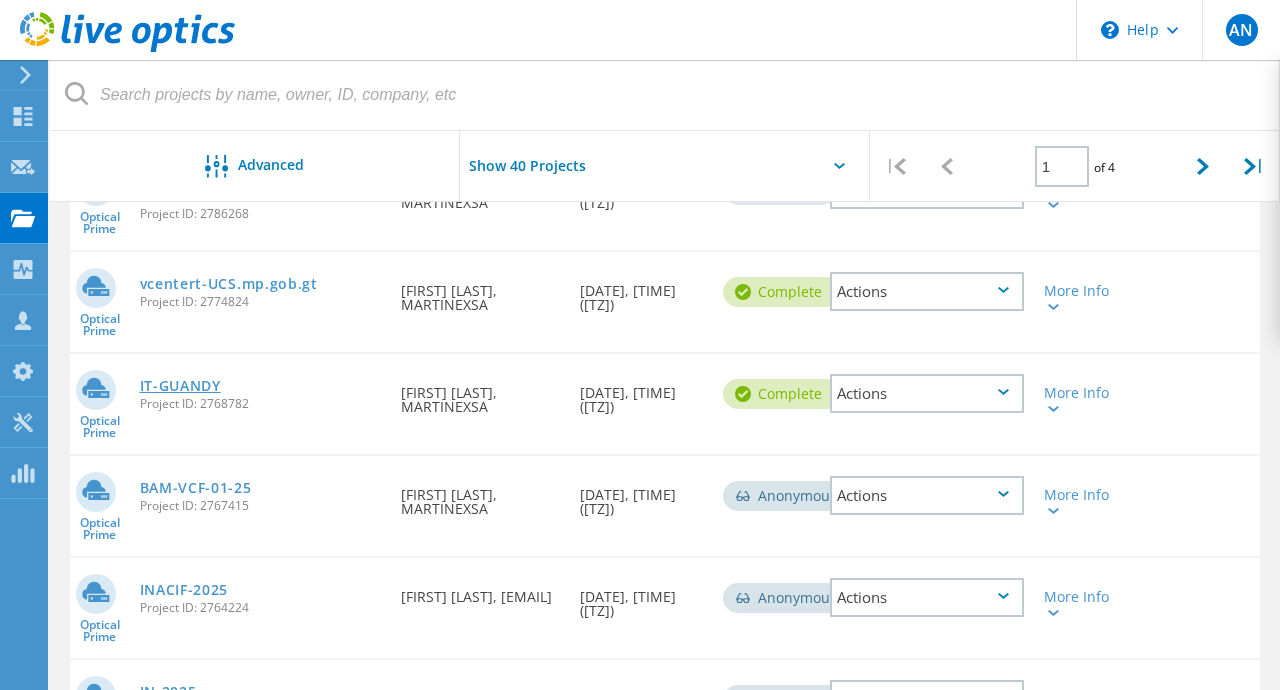 click on "IT-GUANDY" 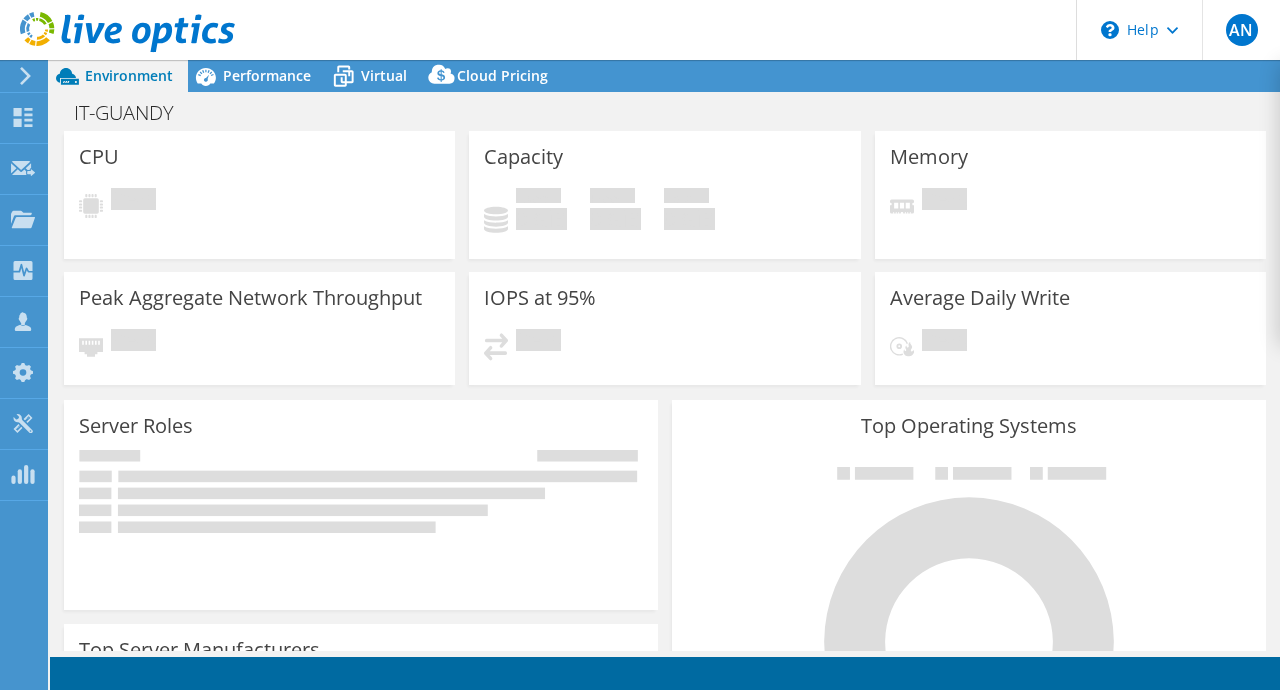 scroll, scrollTop: 0, scrollLeft: 0, axis: both 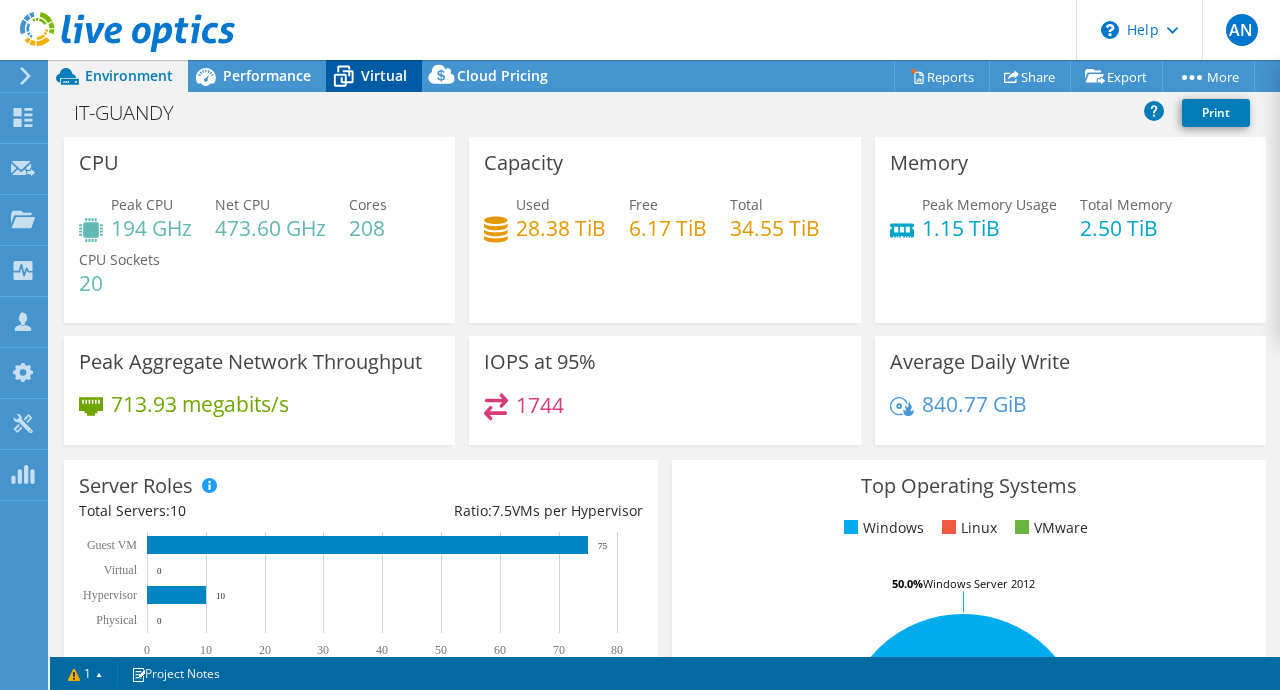 click on "Virtual" at bounding box center [384, 75] 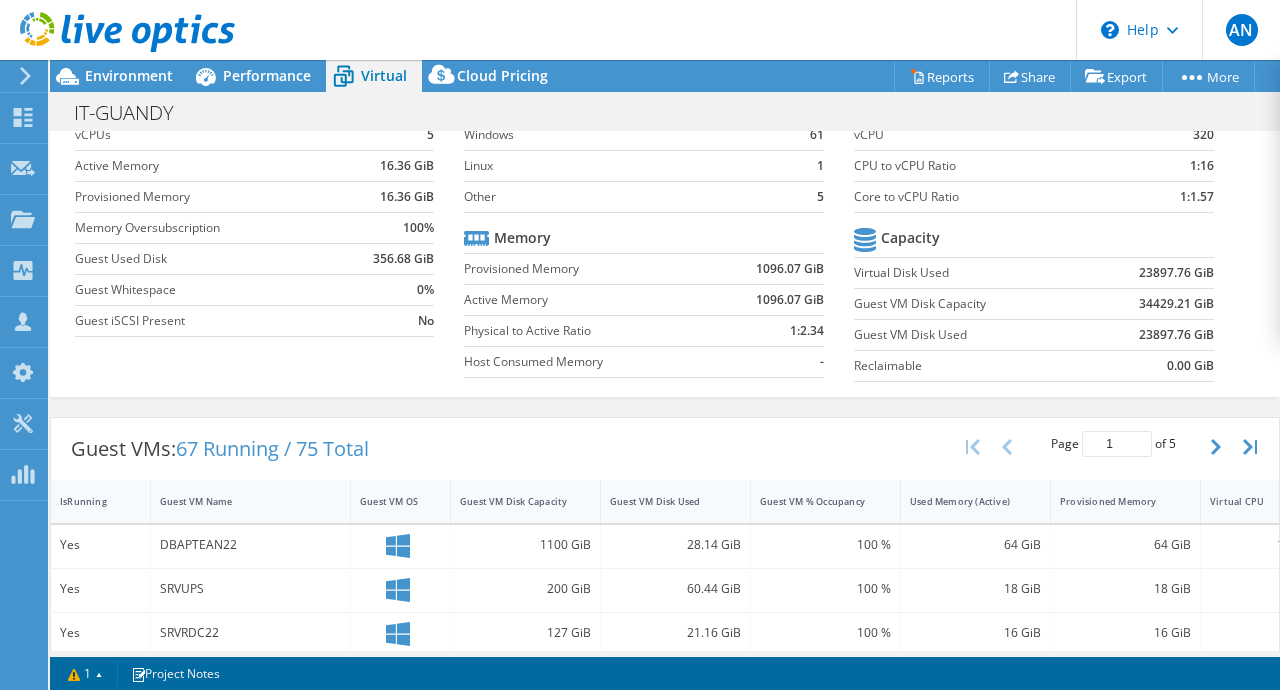 scroll, scrollTop: 112, scrollLeft: 0, axis: vertical 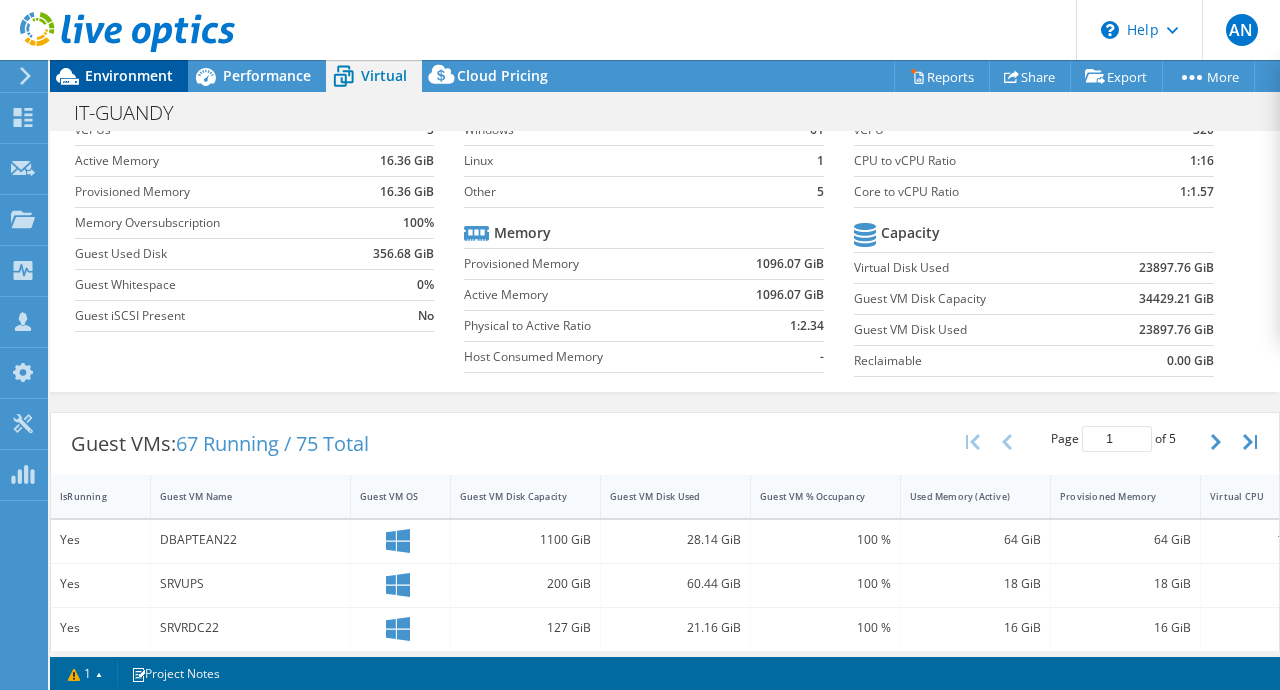 click on "Environment" at bounding box center [129, 75] 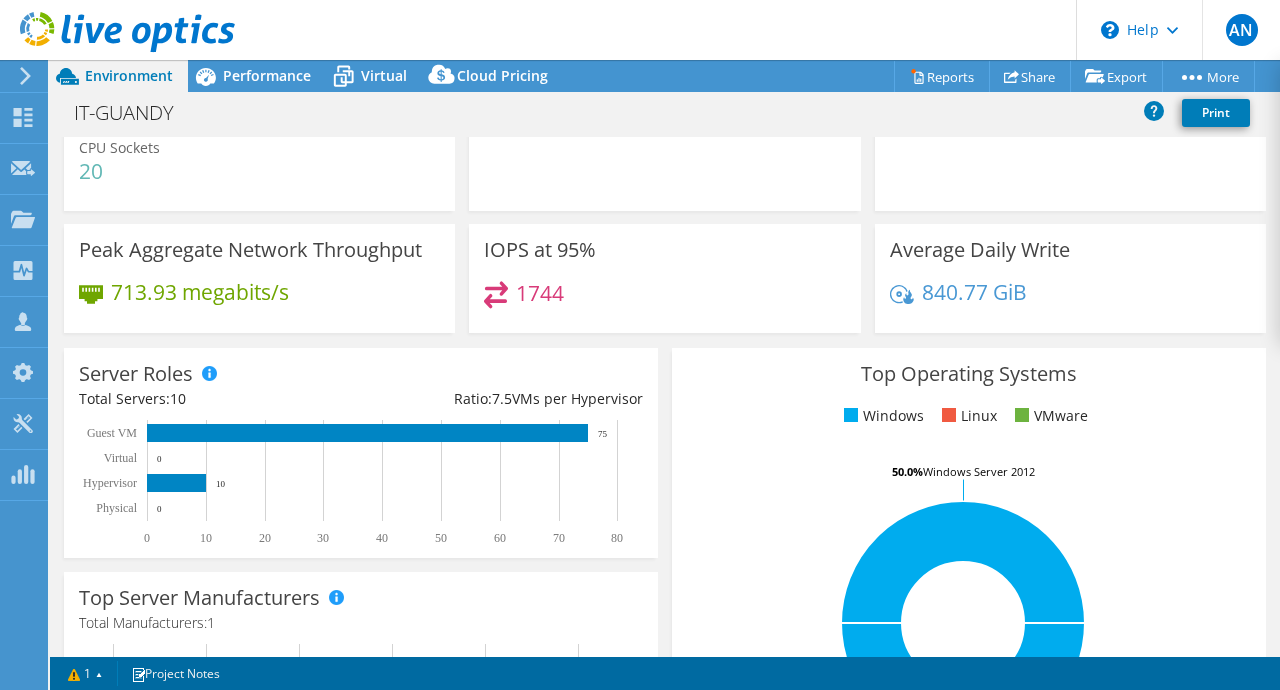 scroll, scrollTop: 0, scrollLeft: 0, axis: both 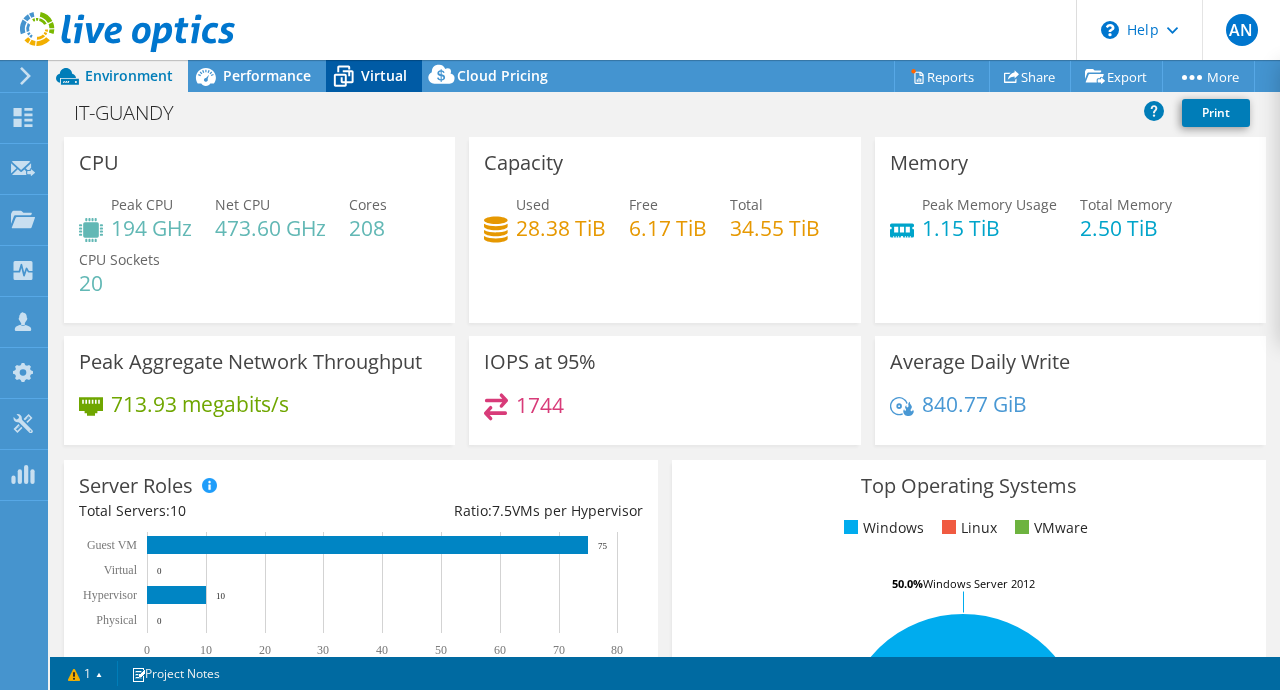 click on "Virtual" at bounding box center (374, 76) 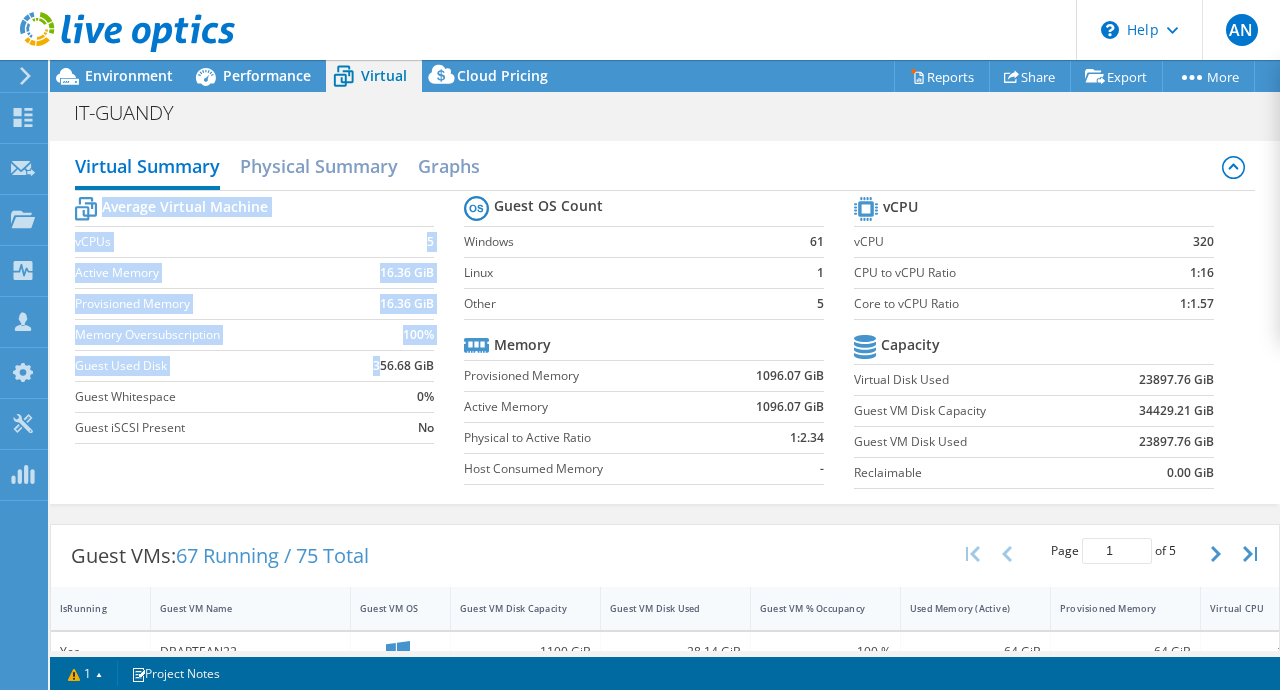 drag, startPoint x: 377, startPoint y: 363, endPoint x: 437, endPoint y: 358, distance: 60.207973 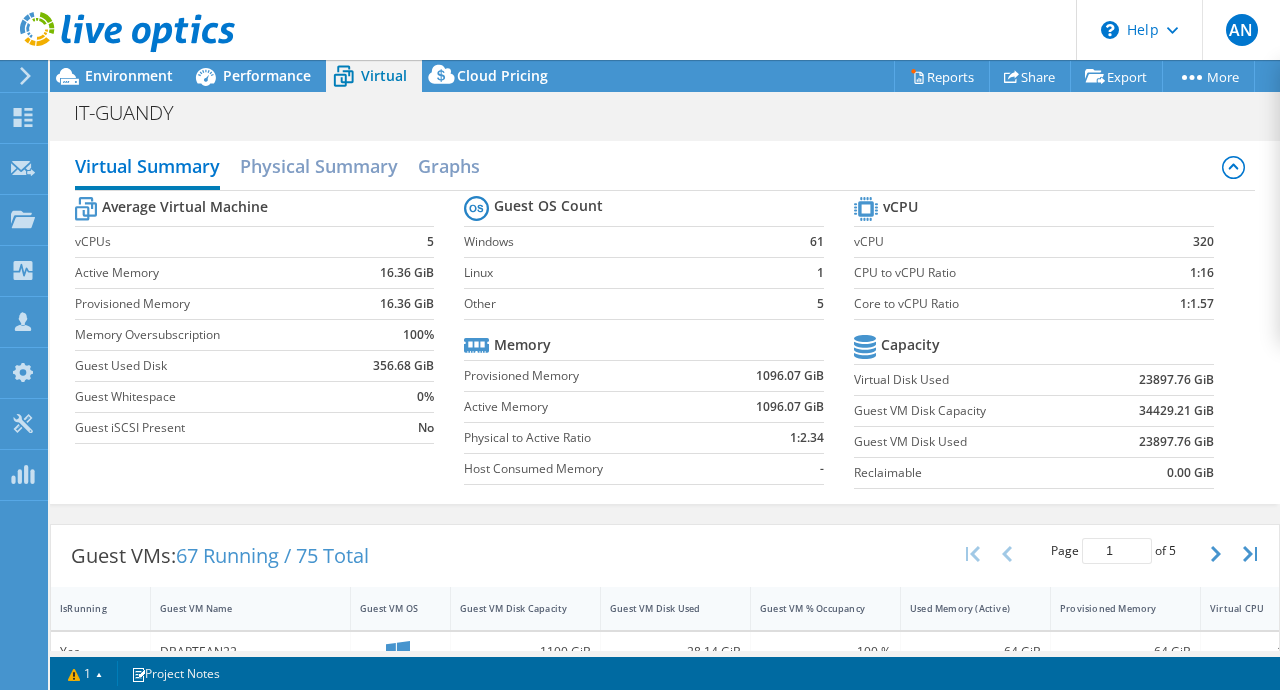 click on "356.68 GiB" at bounding box center (403, 366) 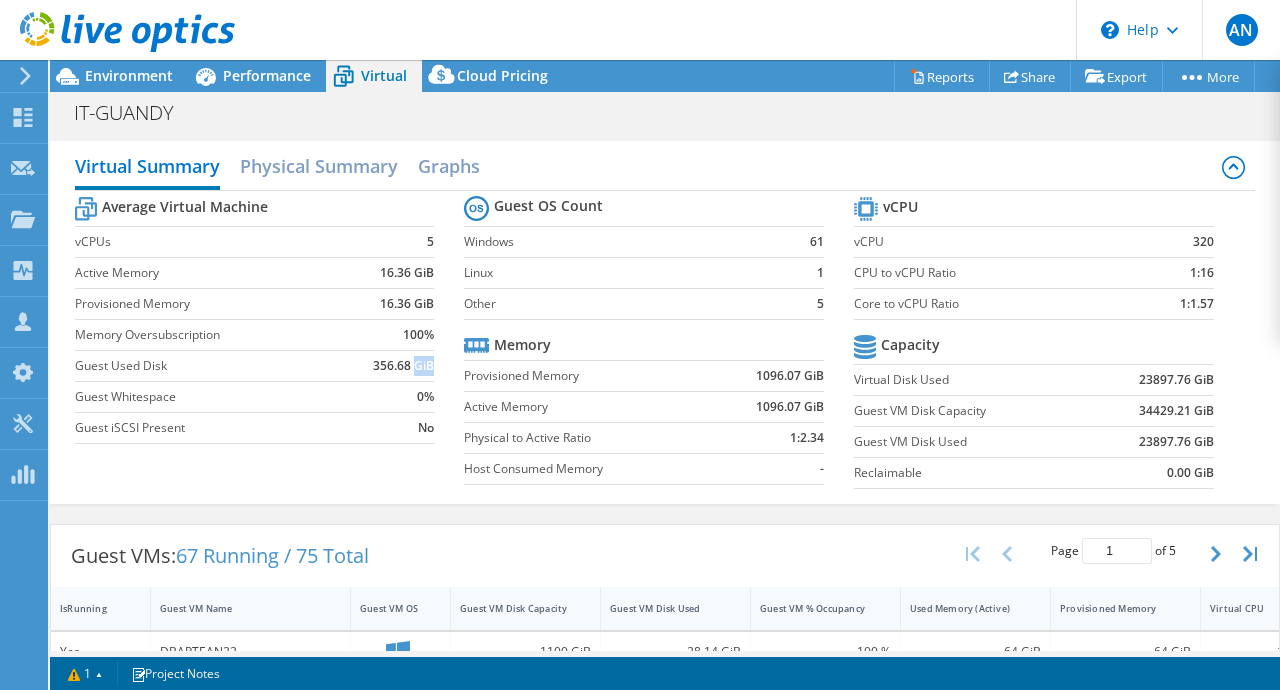 click on "356.68 GiB" at bounding box center (403, 366) 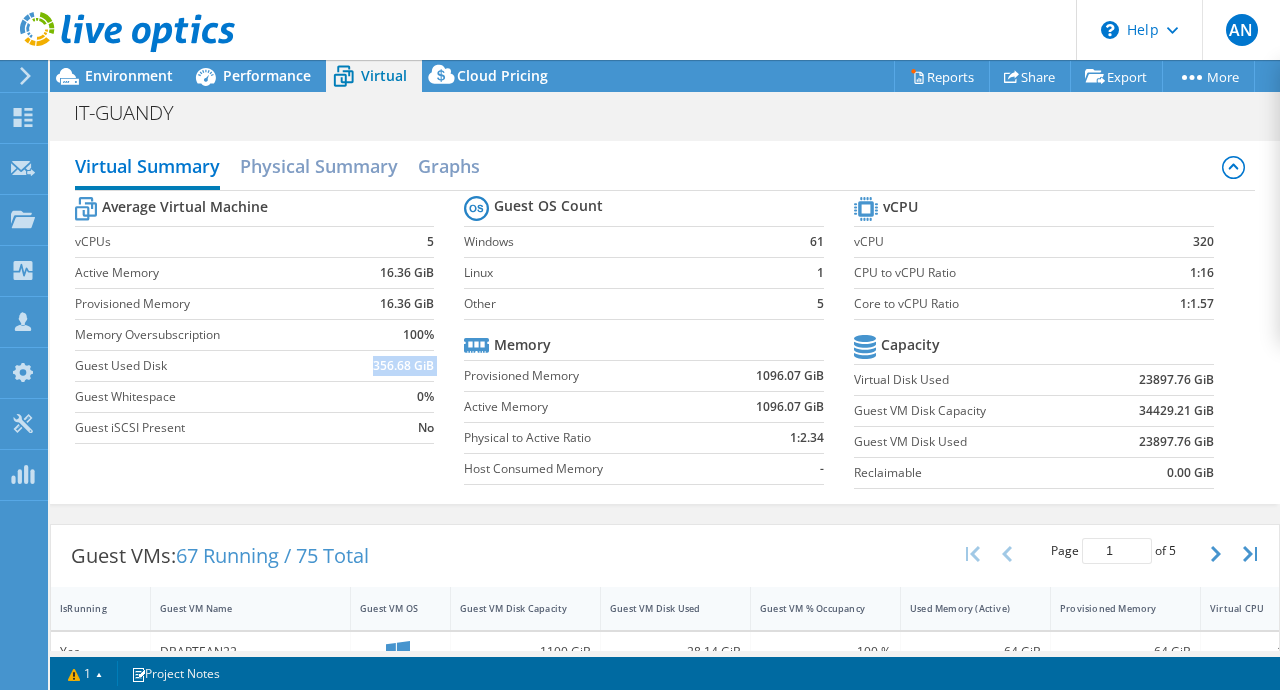 click on "16.36 GiB" at bounding box center (407, 304) 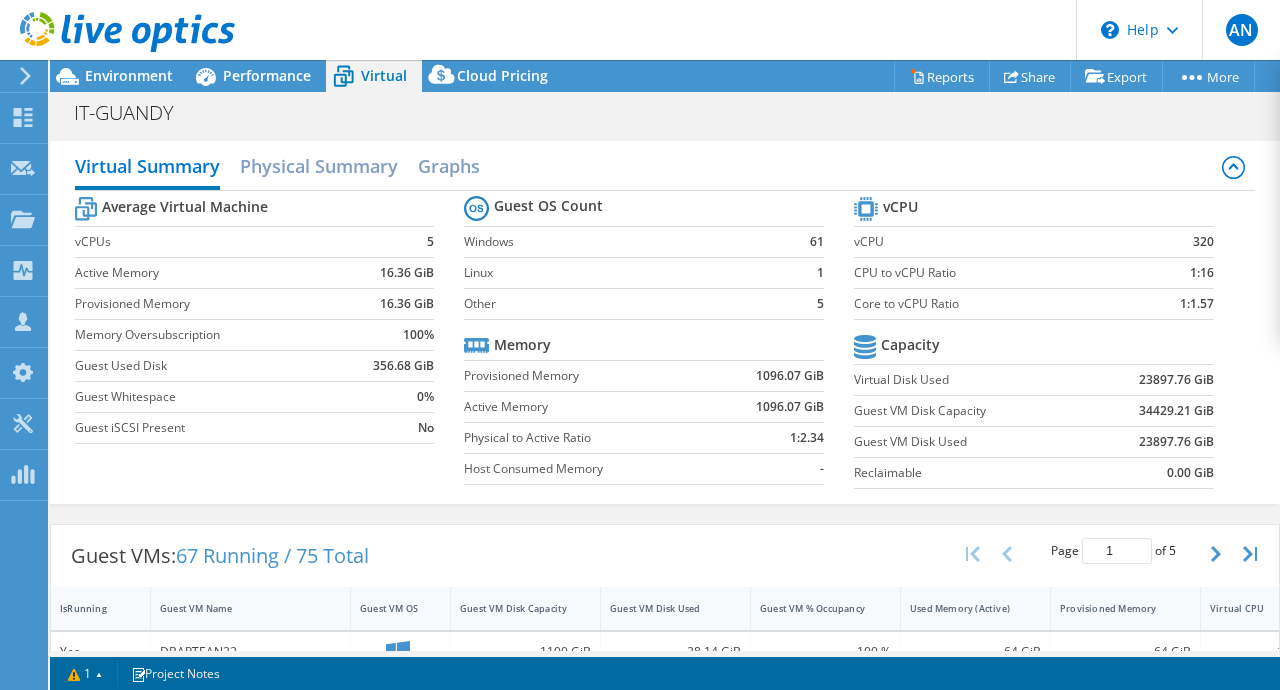 click on "16.36 GiB" at bounding box center (407, 304) 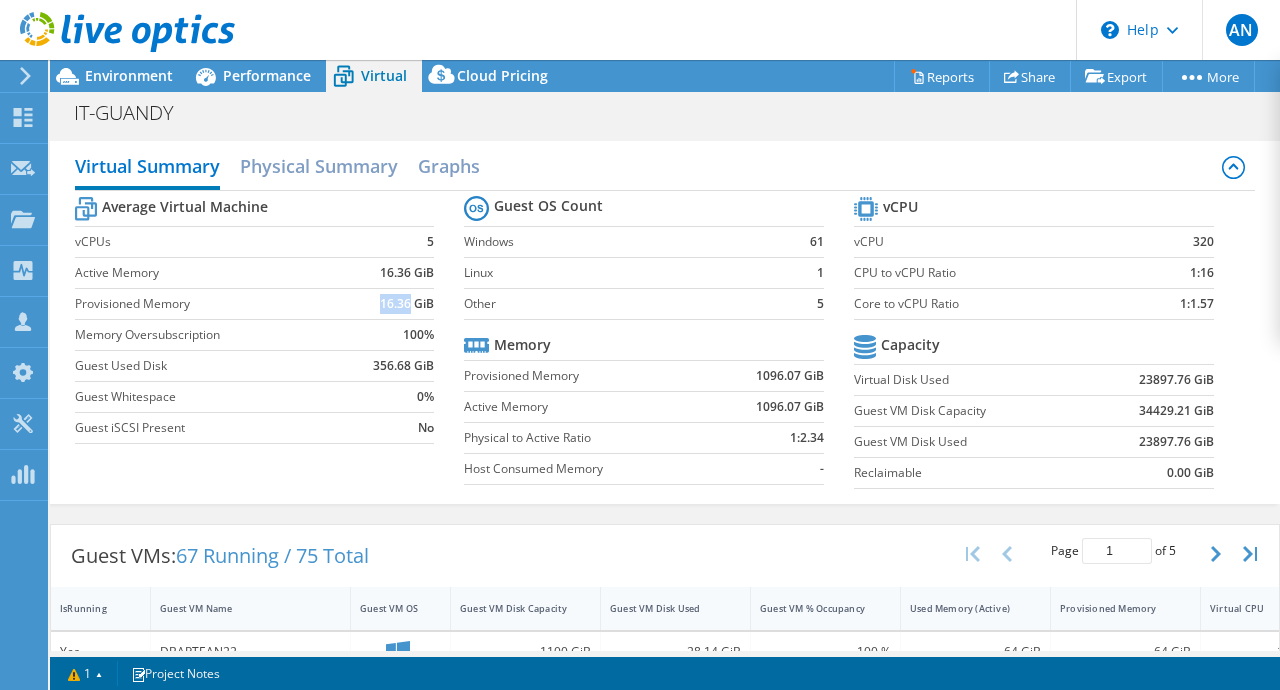 click on "356.68 GiB" at bounding box center (403, 366) 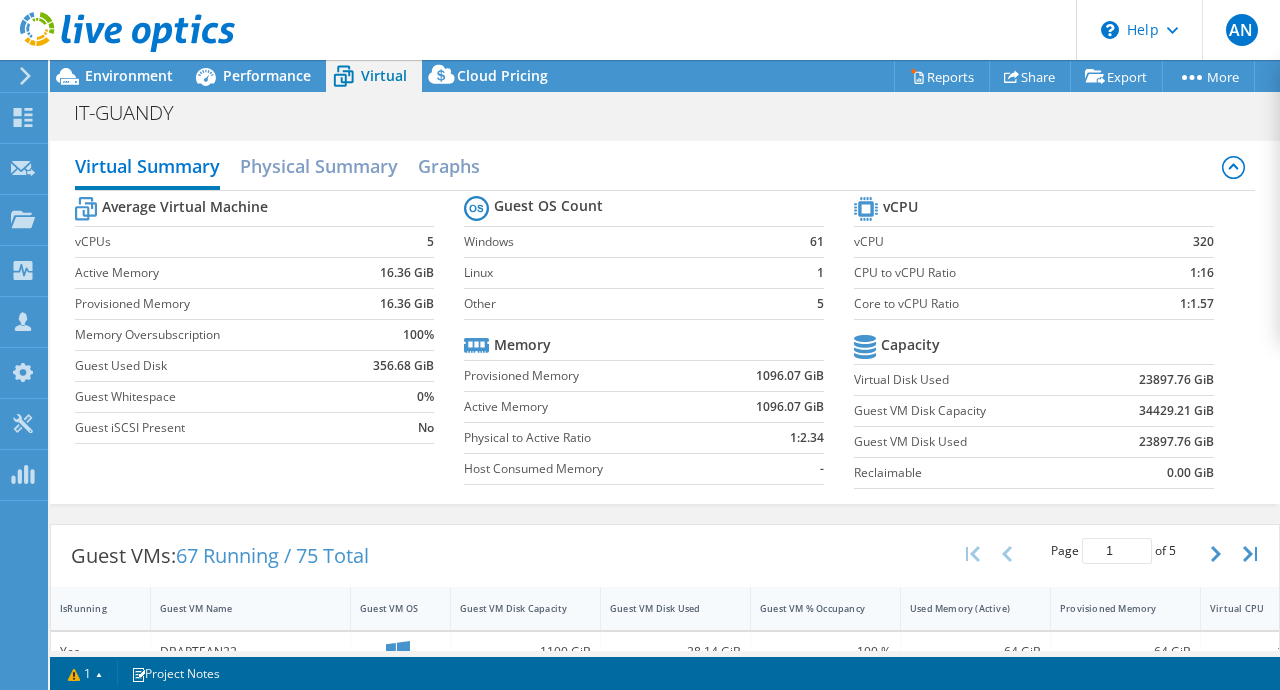 click on "356.68 GiB" at bounding box center [403, 366] 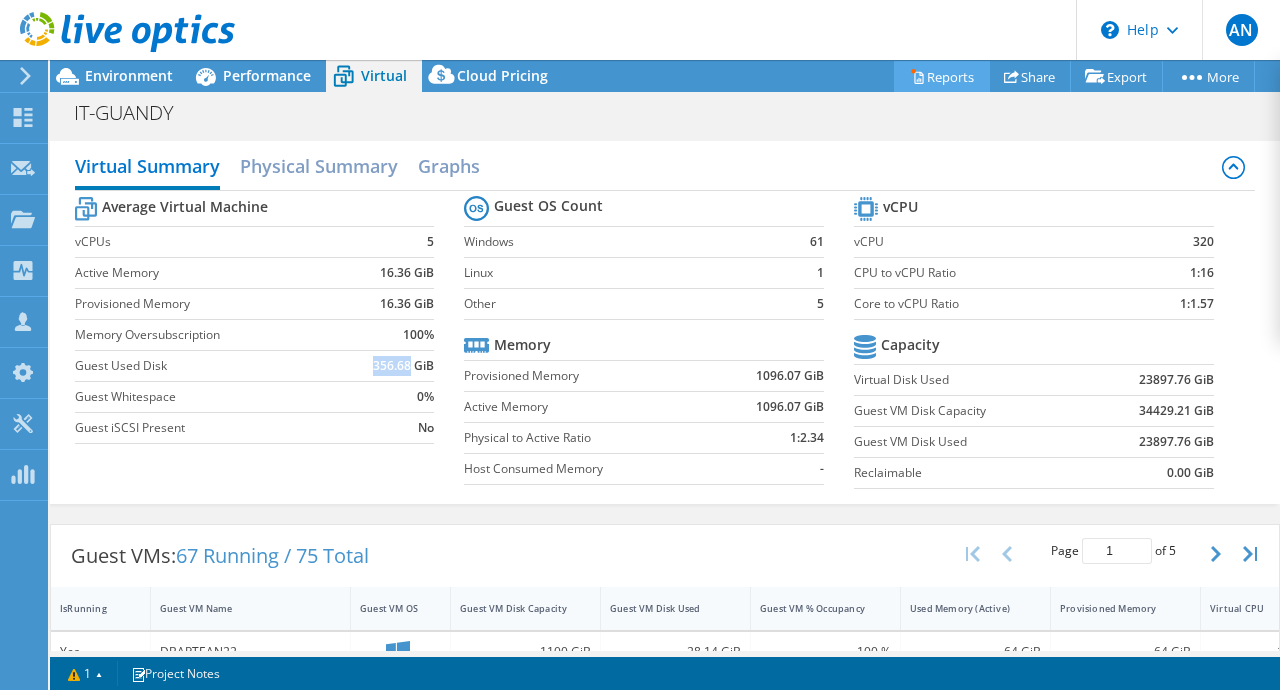 click on "Reports" at bounding box center (942, 76) 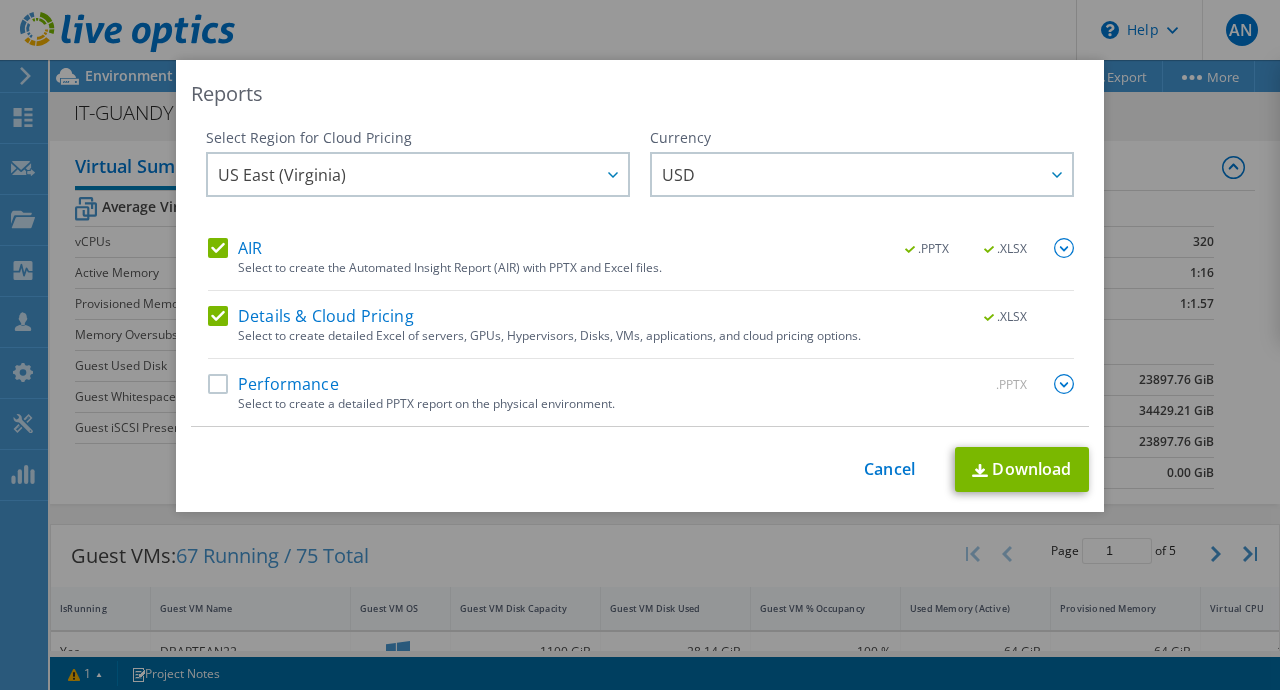 click on "Performance" at bounding box center (273, 384) 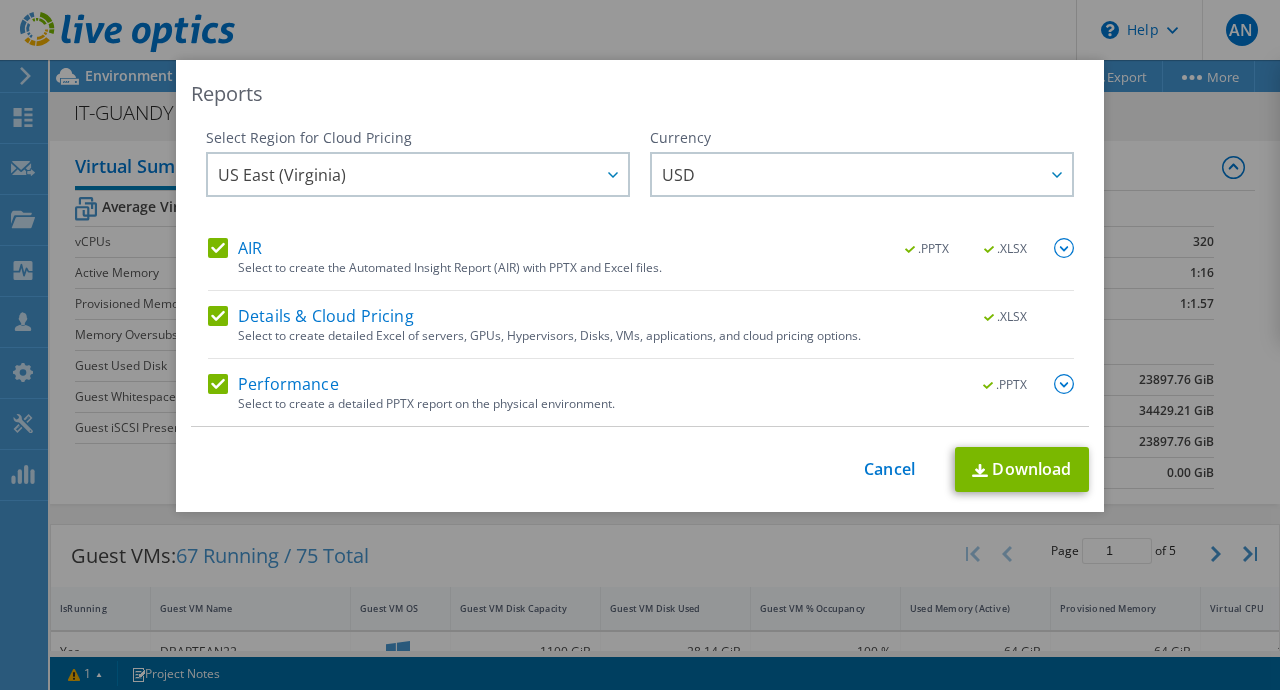 click on "Performance" at bounding box center (273, 384) 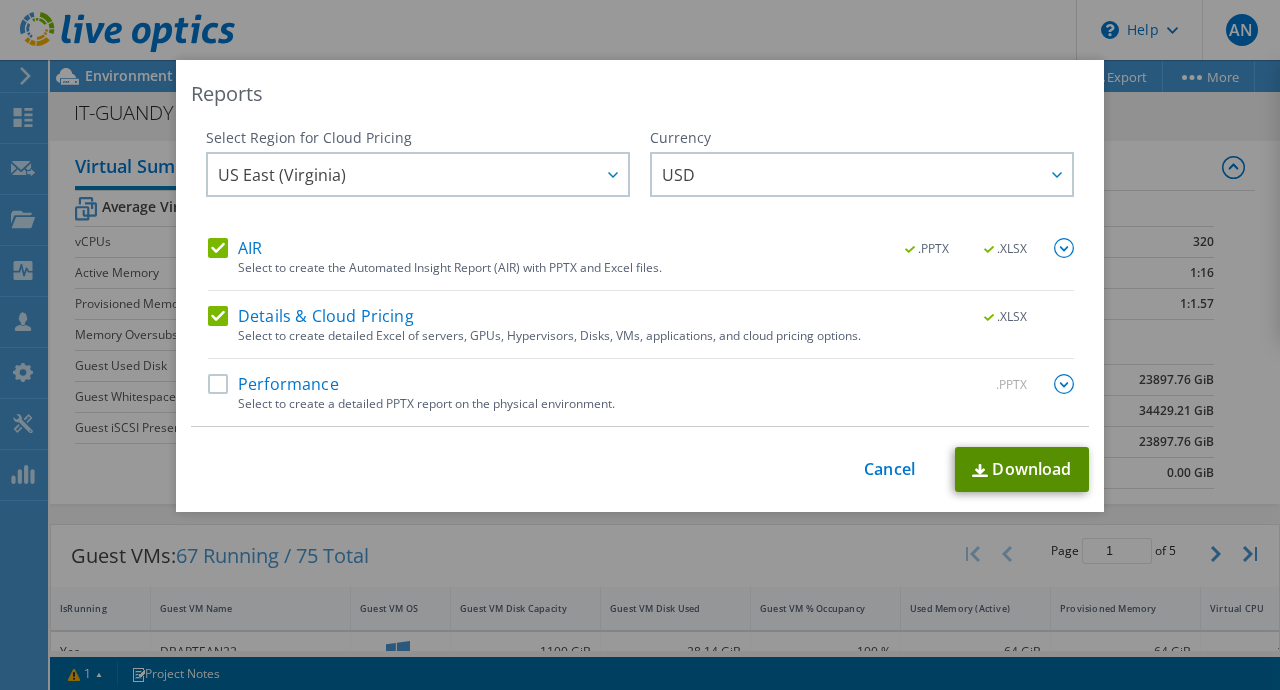 click on "Download" at bounding box center (1022, 469) 